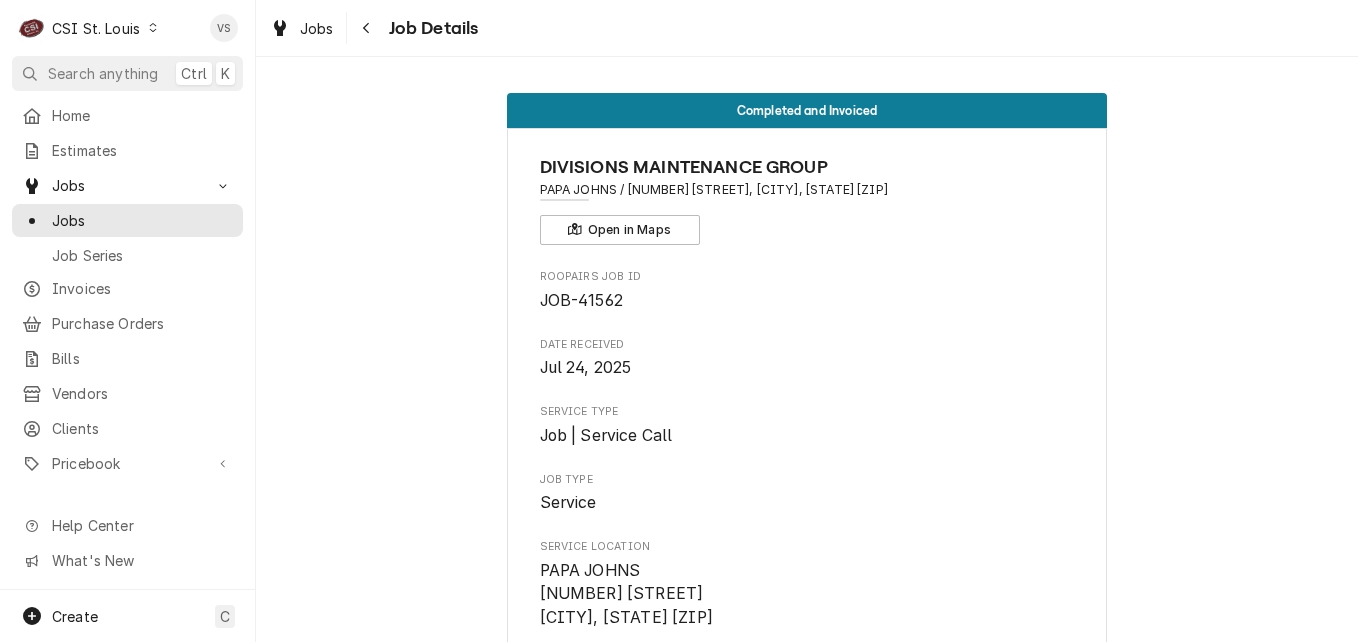 scroll, scrollTop: 0, scrollLeft: 0, axis: both 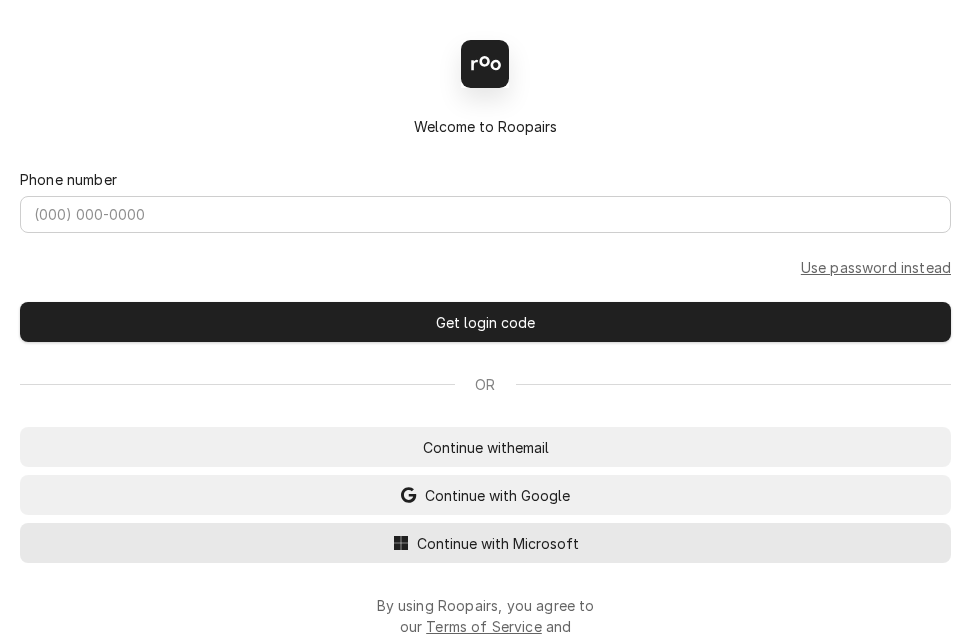click on "Continue with Microsoft" at bounding box center [498, 543] 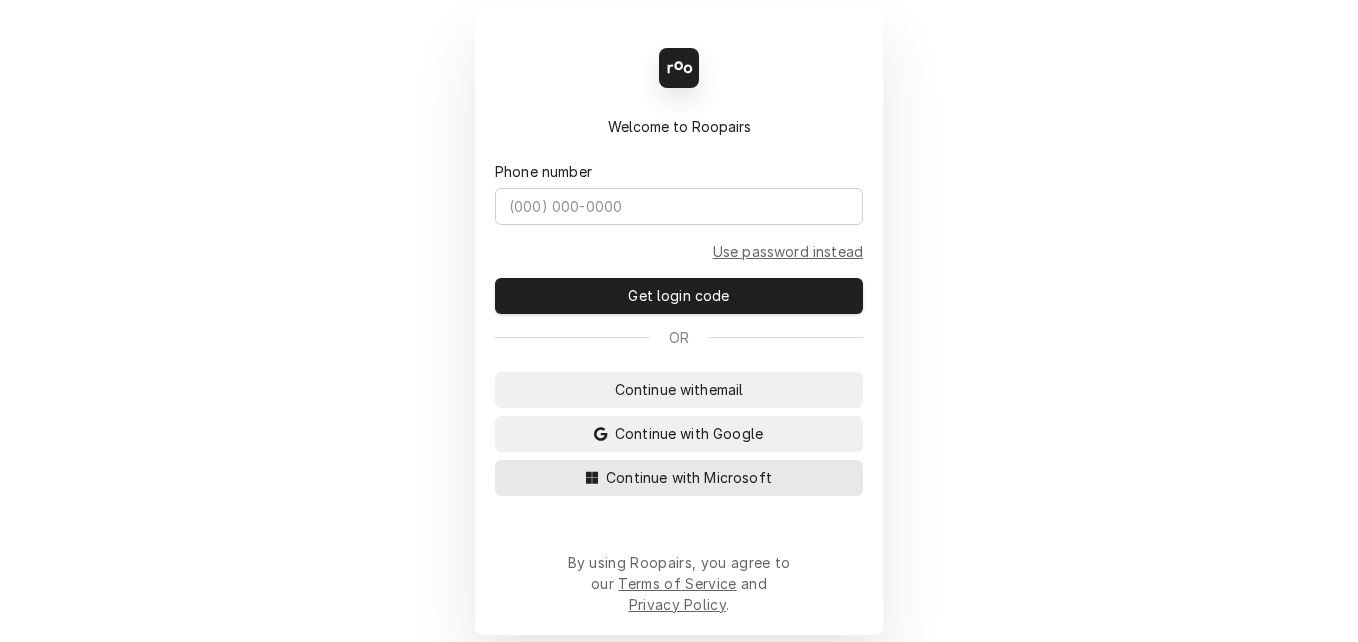 click on "Continue with Microsoft" at bounding box center [689, 477] 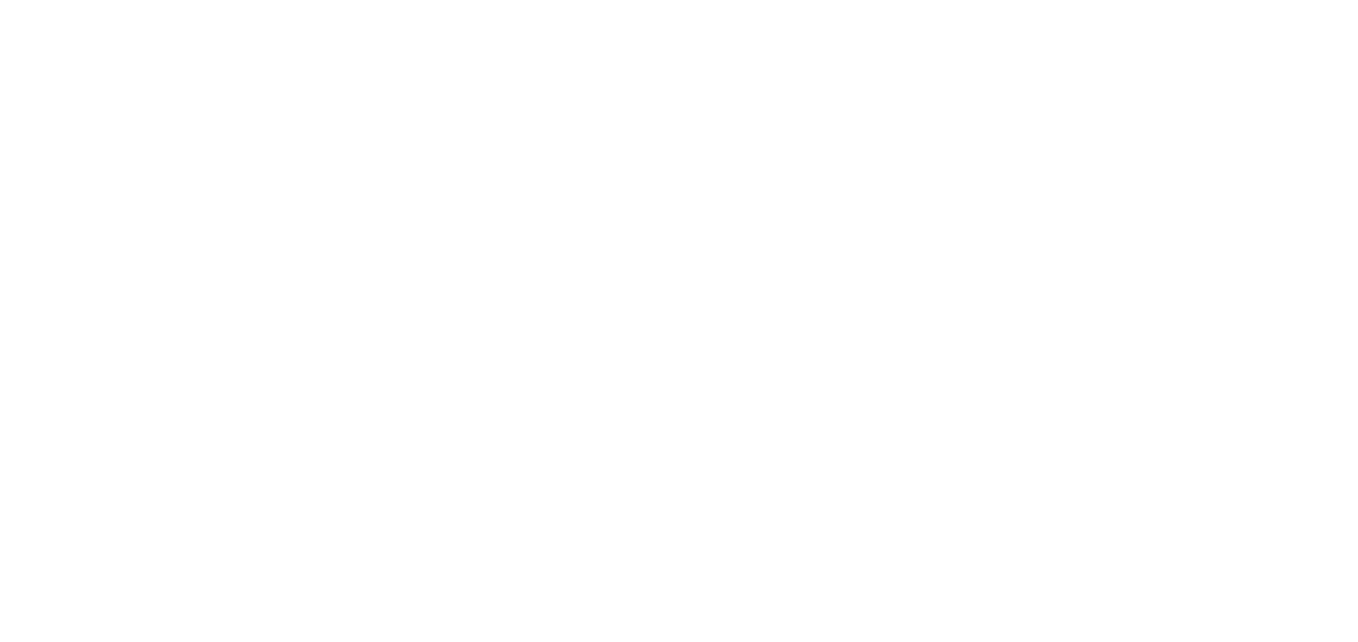 scroll, scrollTop: 0, scrollLeft: 0, axis: both 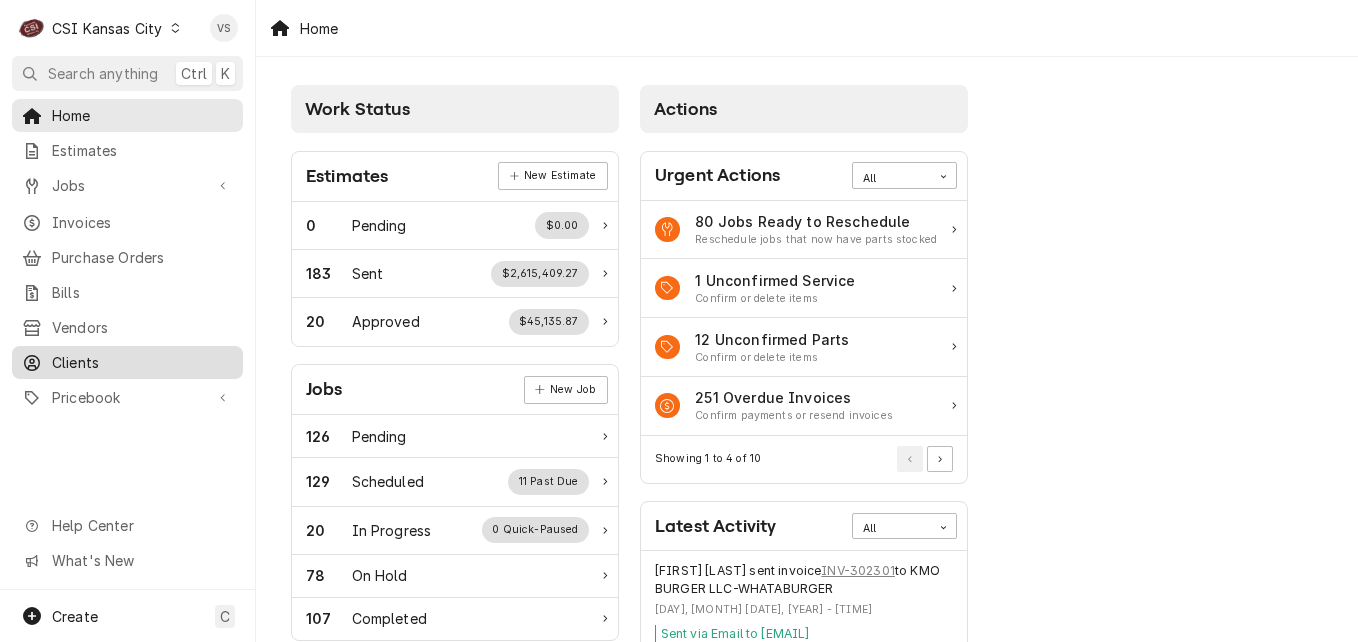 click on "Clients" at bounding box center (142, 362) 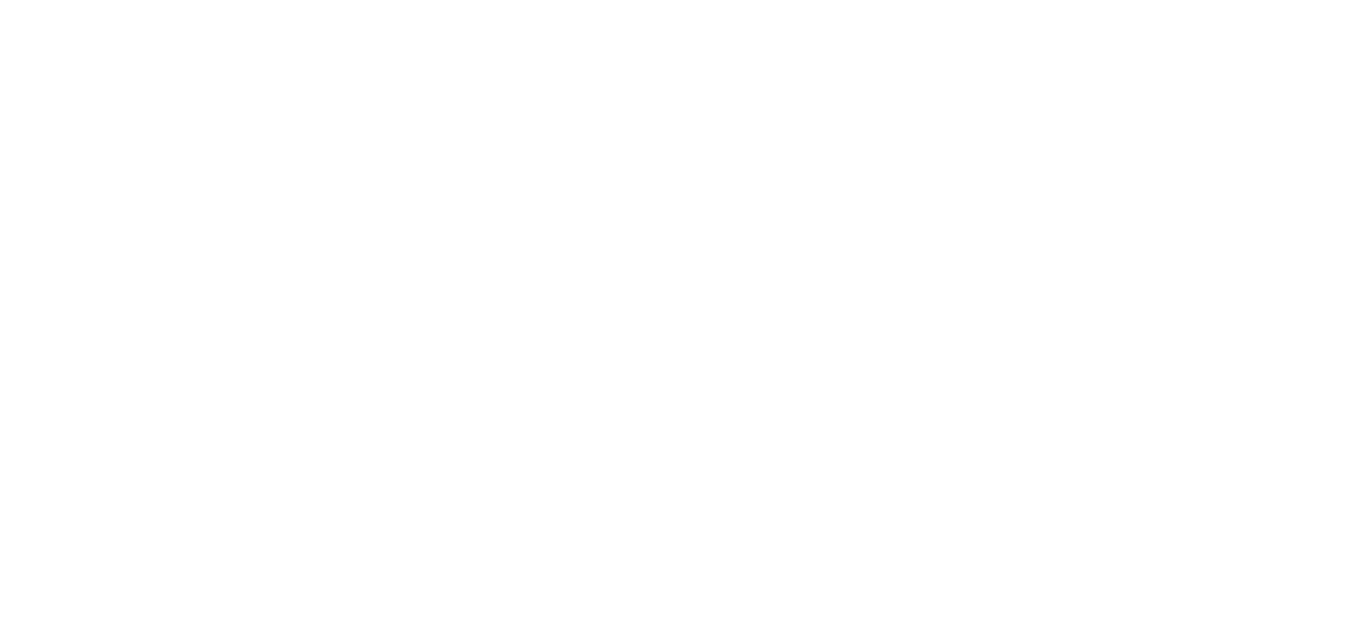 scroll, scrollTop: 0, scrollLeft: 0, axis: both 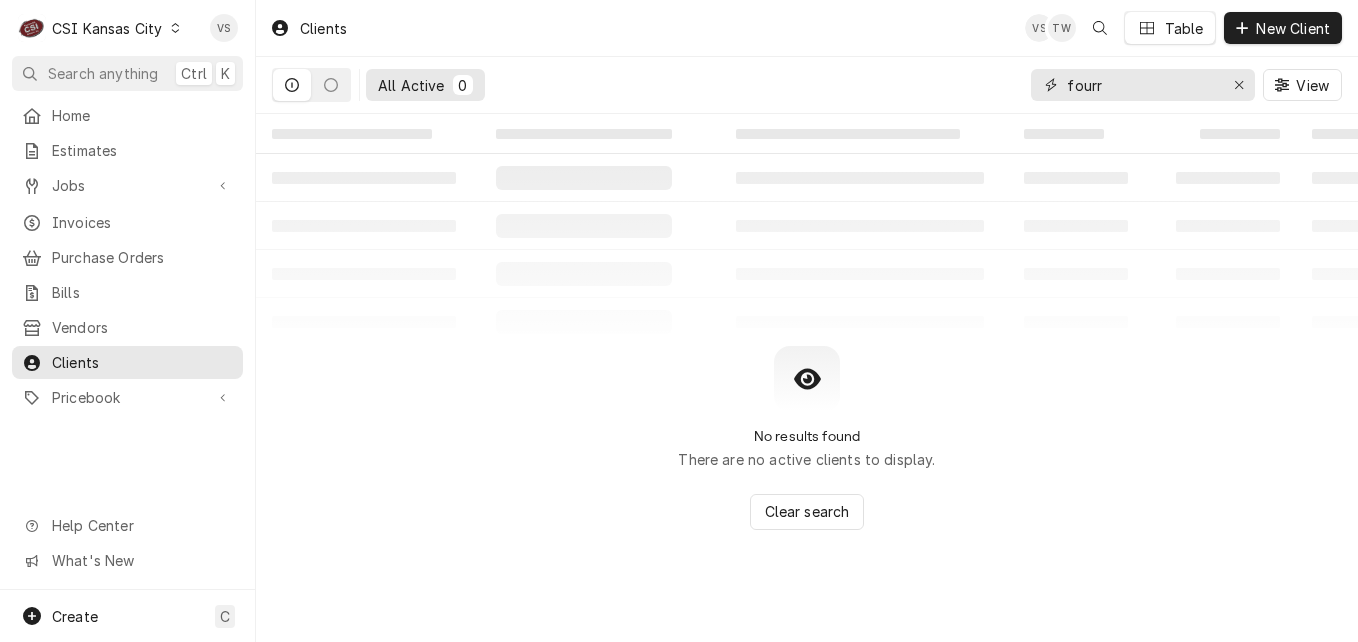 drag, startPoint x: 1113, startPoint y: 86, endPoint x: 1037, endPoint y: 86, distance: 76 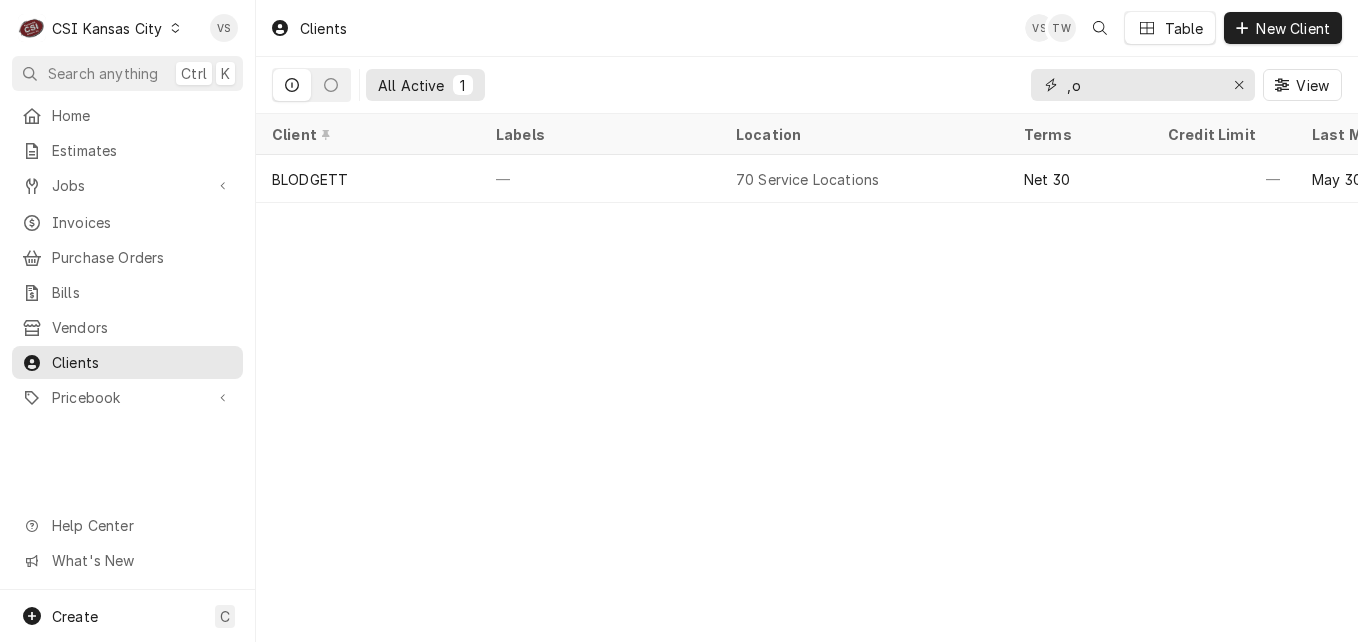 type on "," 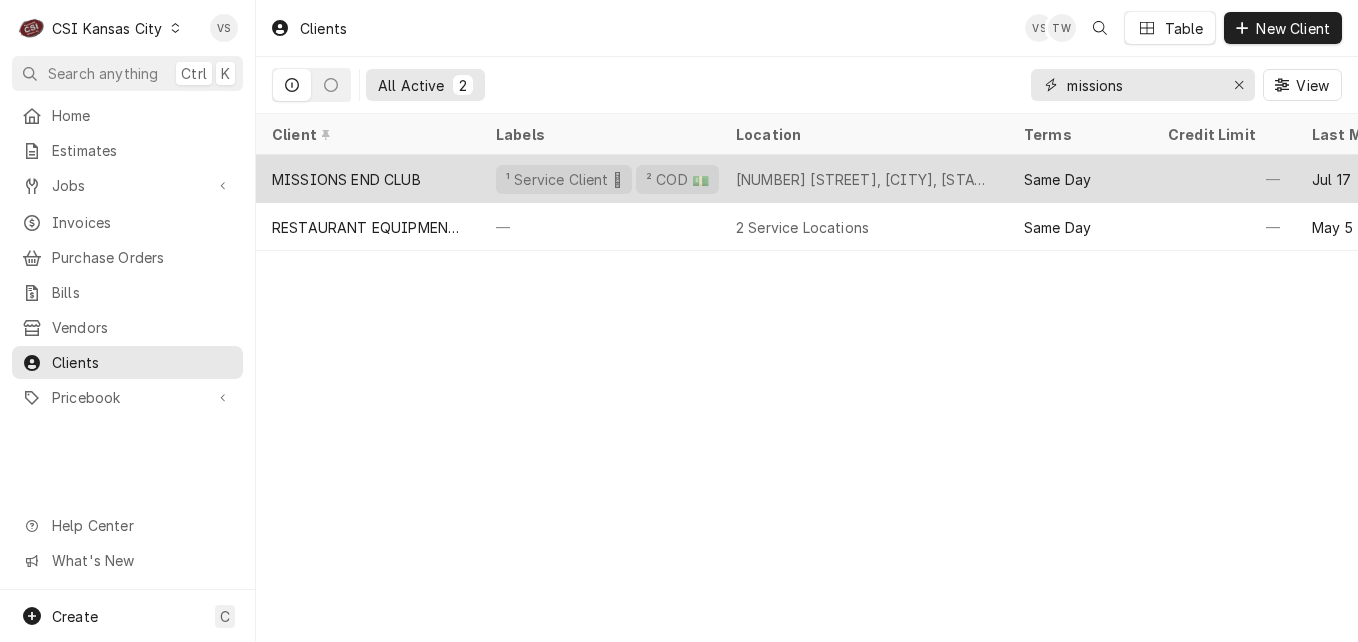 type on "missions" 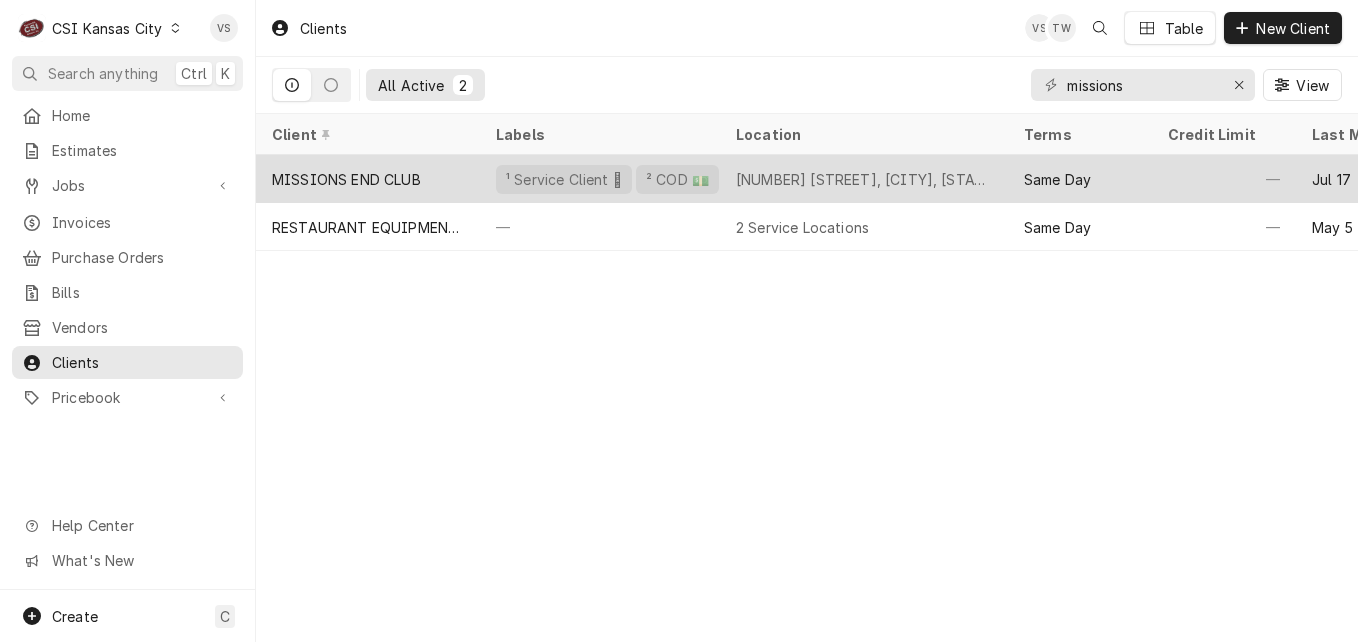click on "MISSIONS END CLUB" at bounding box center (368, 179) 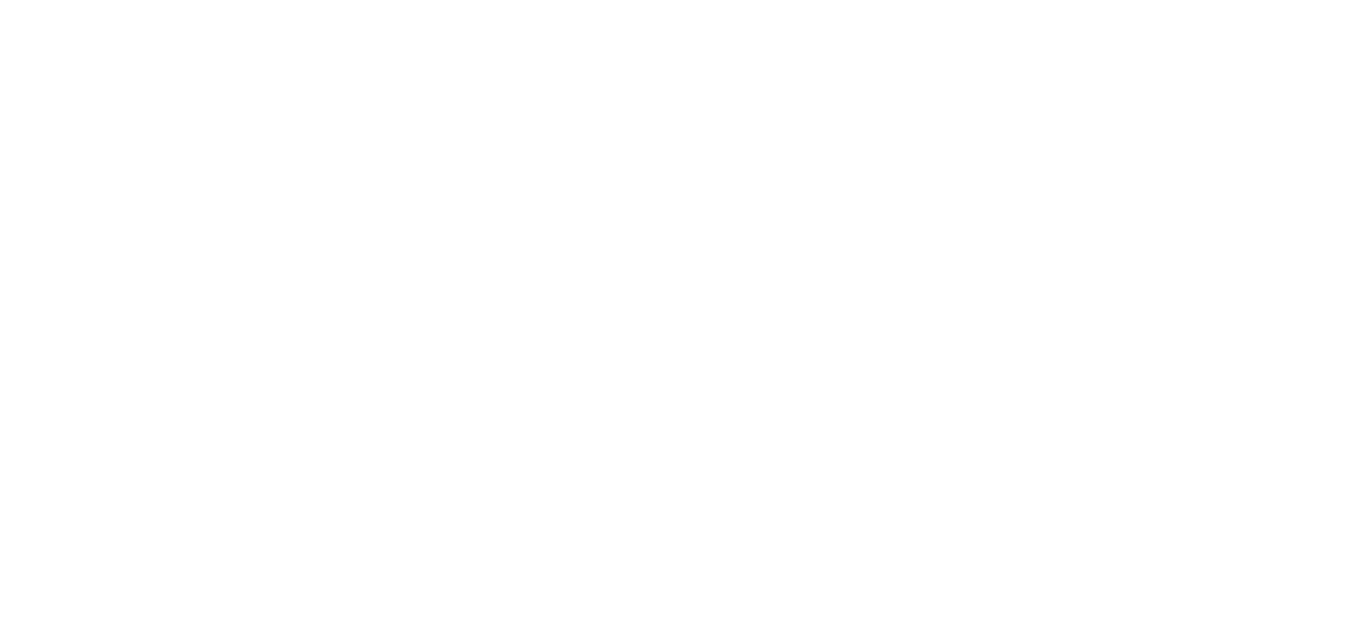scroll, scrollTop: 0, scrollLeft: 0, axis: both 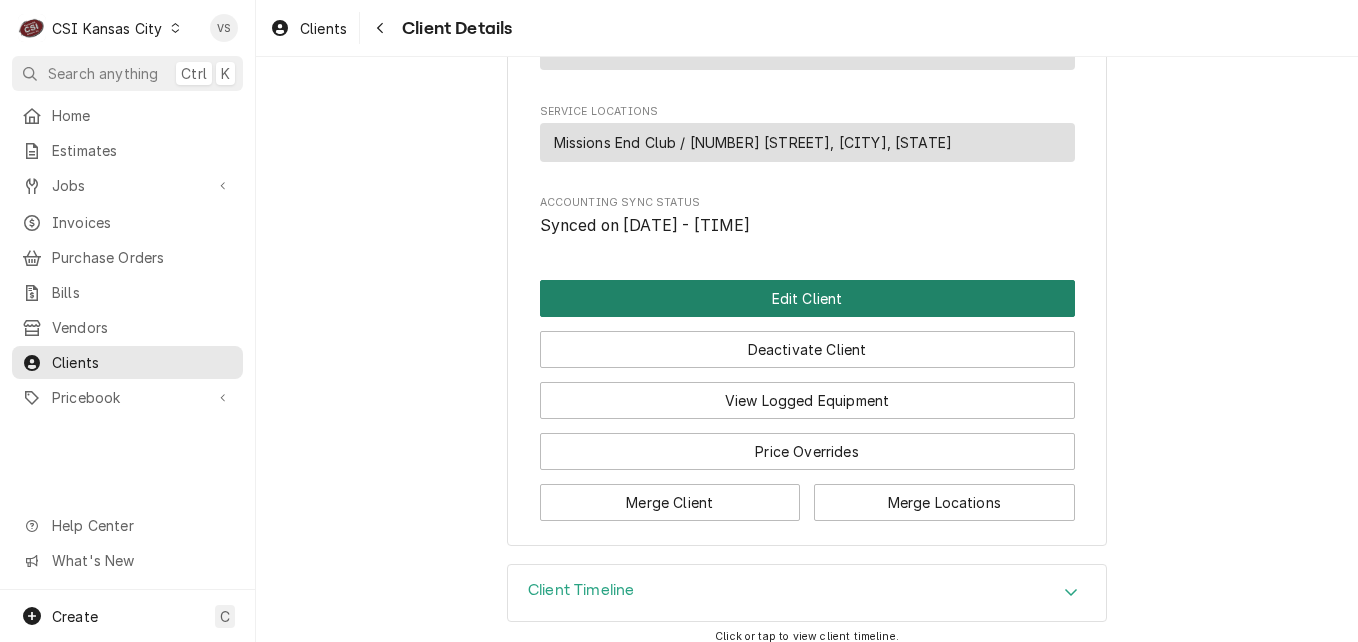 click on "Edit Client" at bounding box center [807, 298] 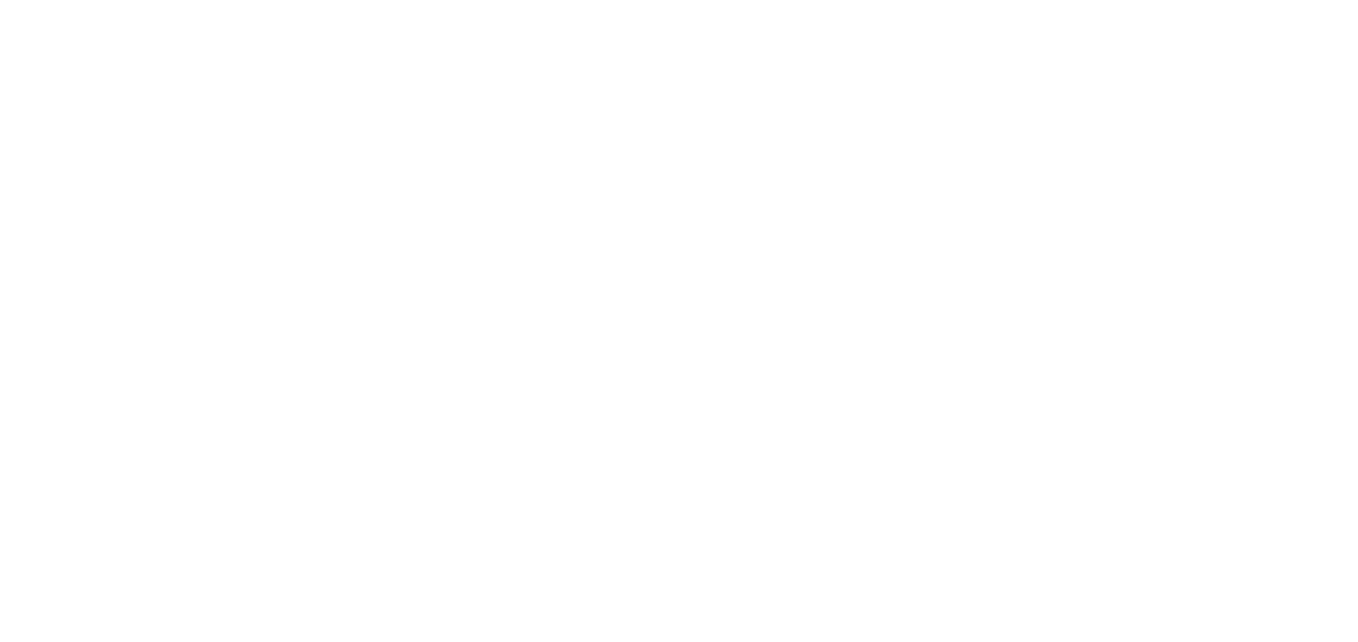 scroll, scrollTop: 0, scrollLeft: 0, axis: both 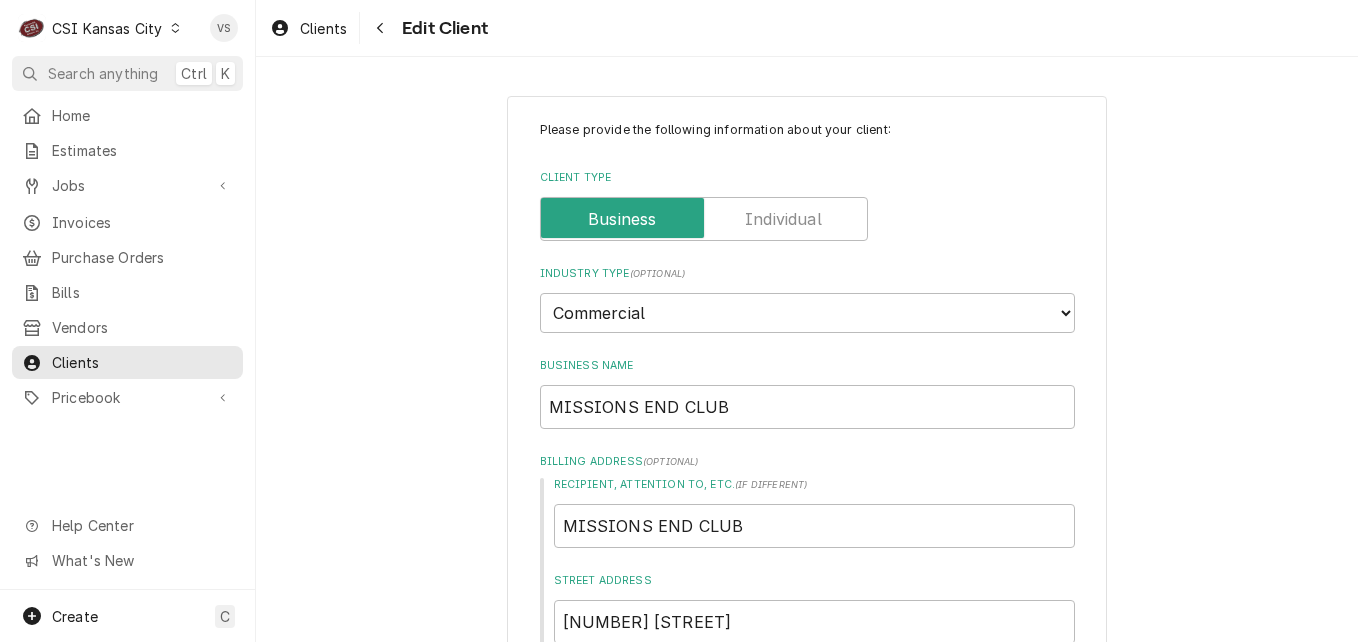 type on "x" 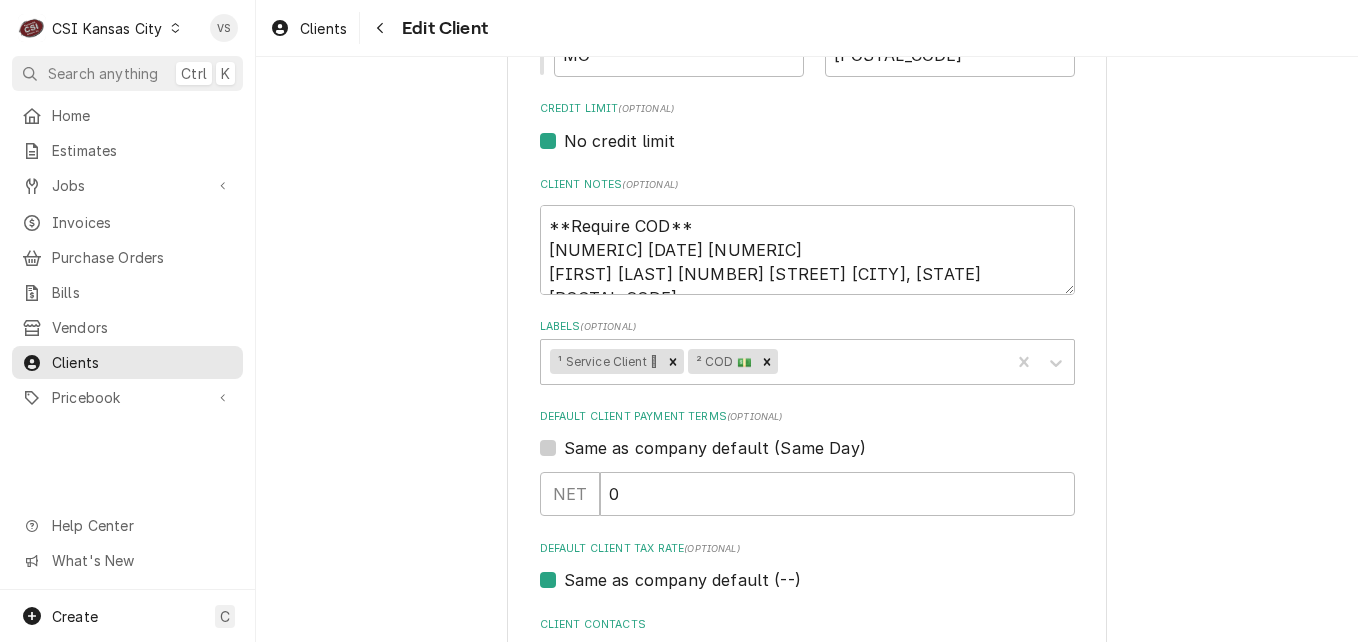 scroll, scrollTop: 1000, scrollLeft: 0, axis: vertical 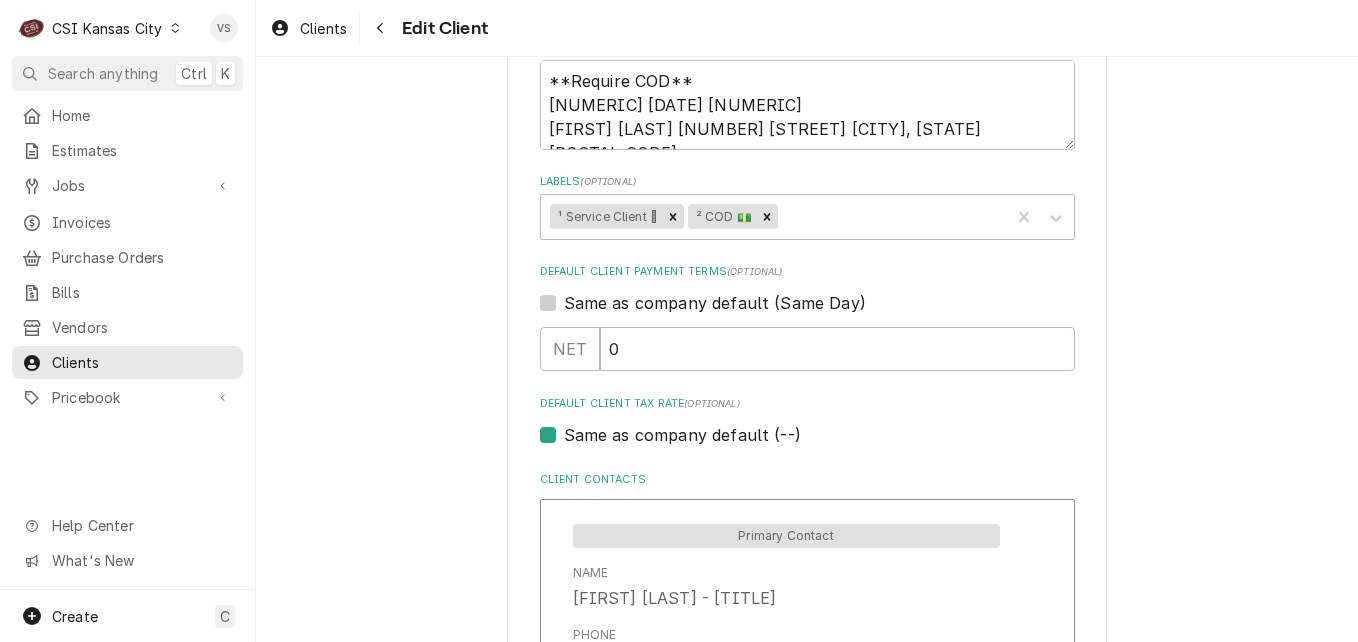 click on "Same as company default (--)" at bounding box center [682, 435] 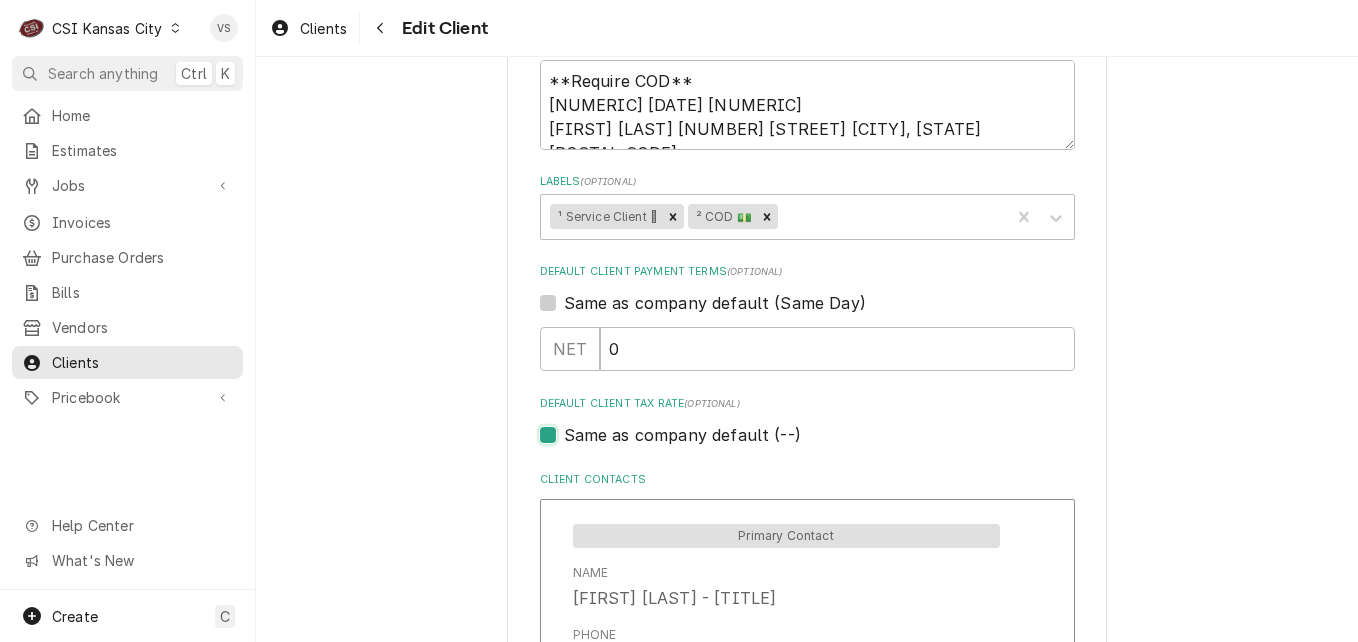 click on "Same as company default (--)" at bounding box center (831, 445) 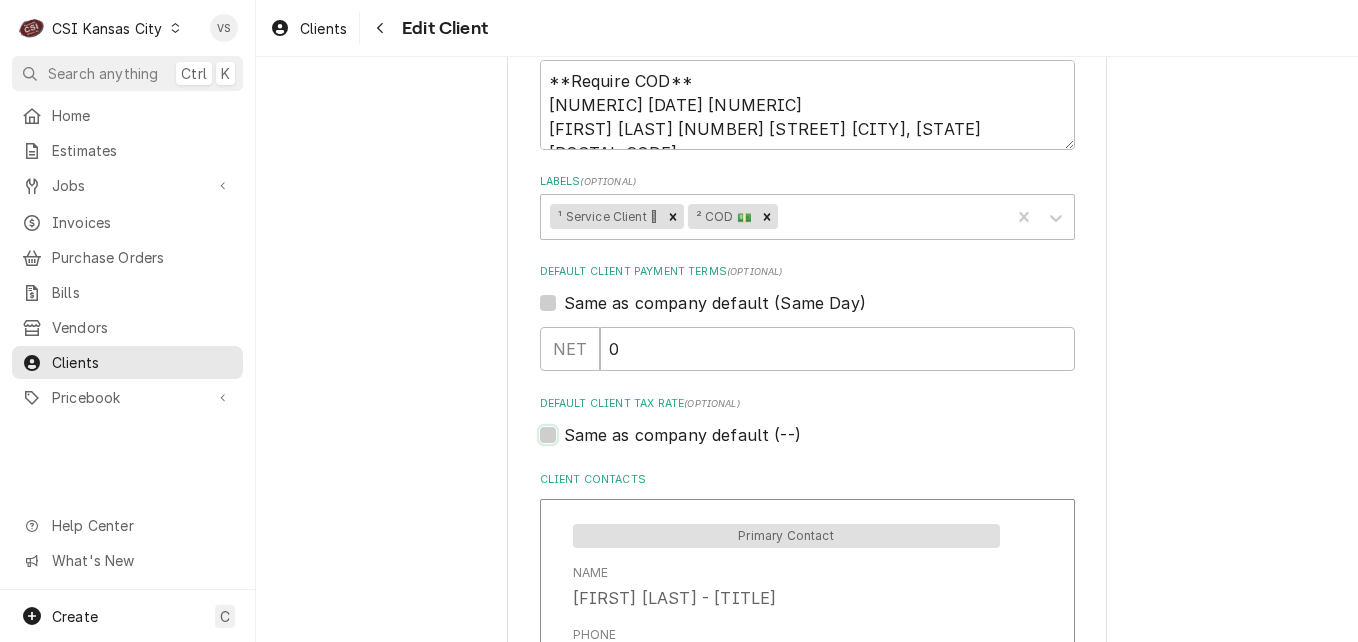 checkbox on "false" 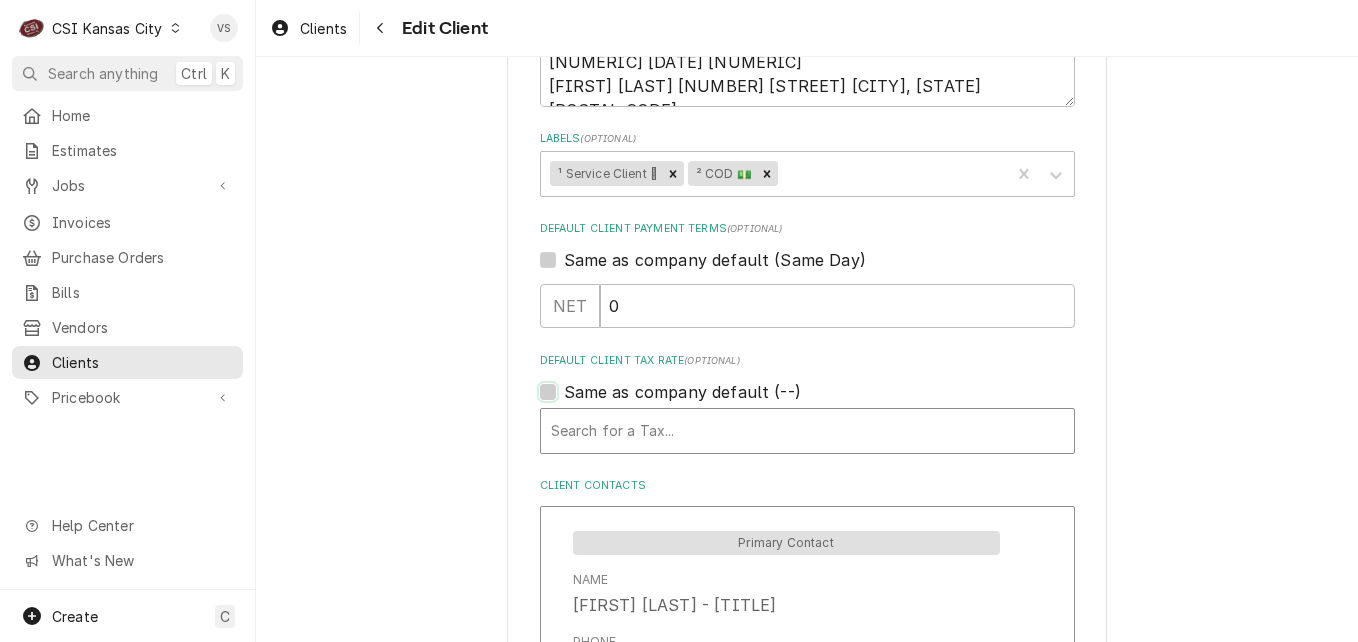 scroll, scrollTop: 1100, scrollLeft: 0, axis: vertical 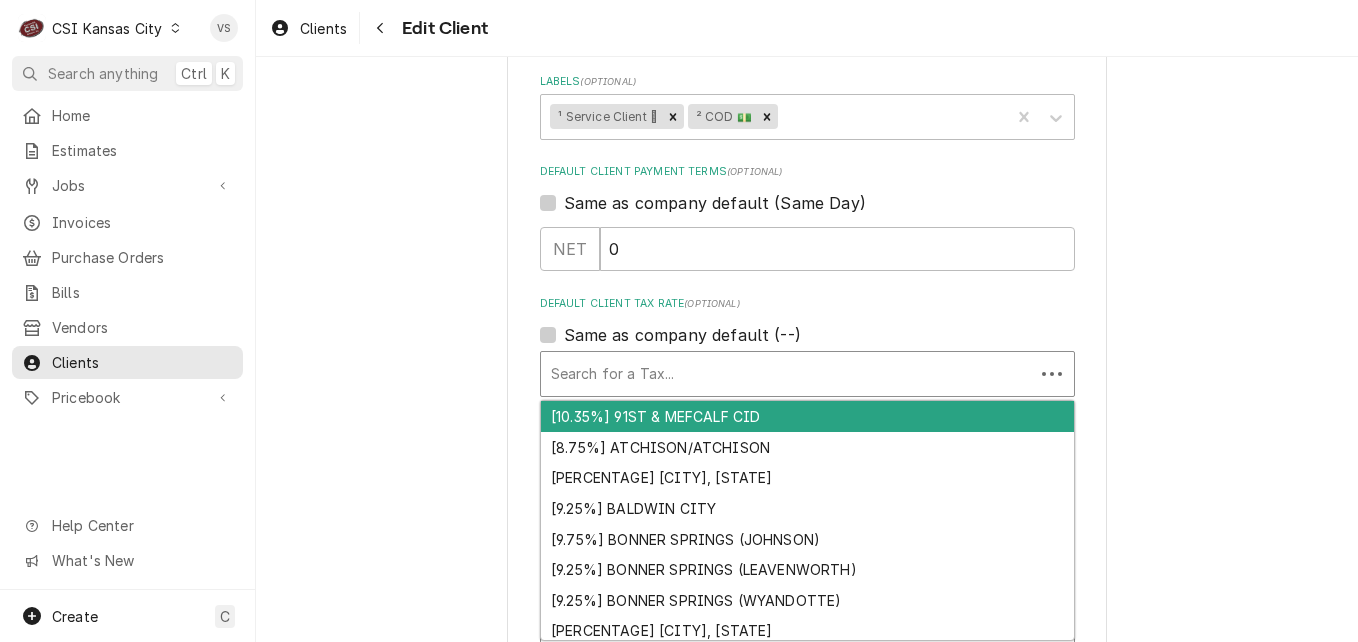 click at bounding box center [787, 374] 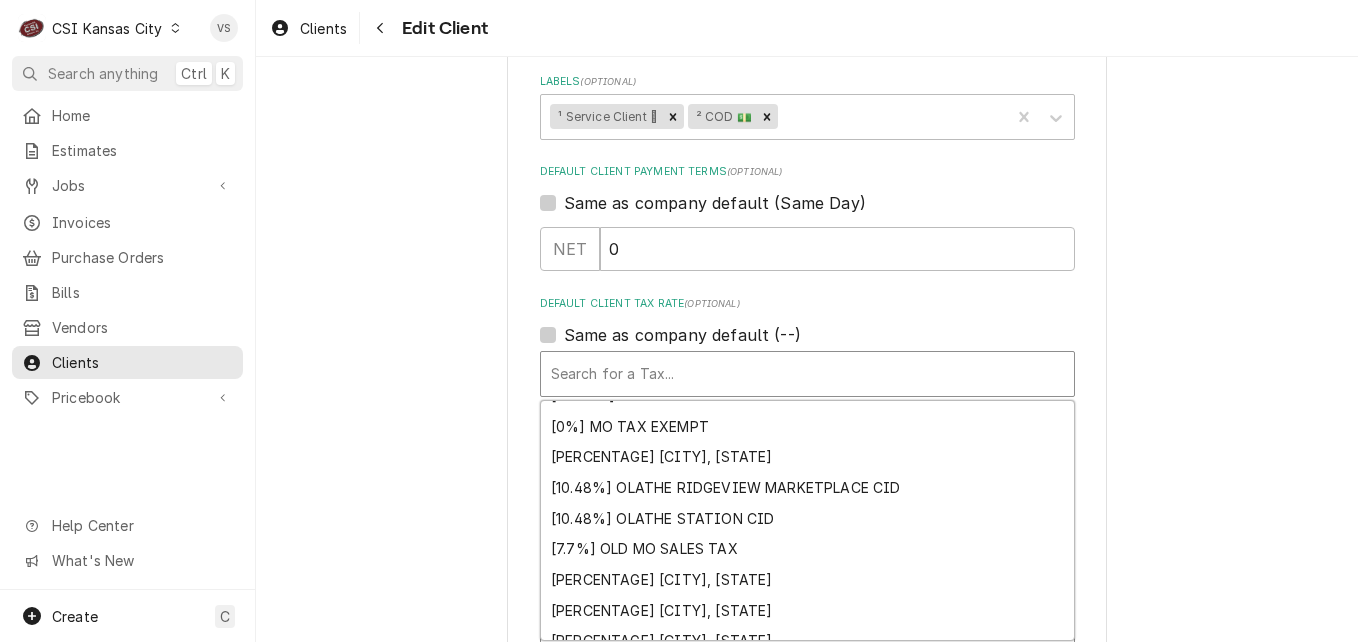 scroll, scrollTop: 1899, scrollLeft: 0, axis: vertical 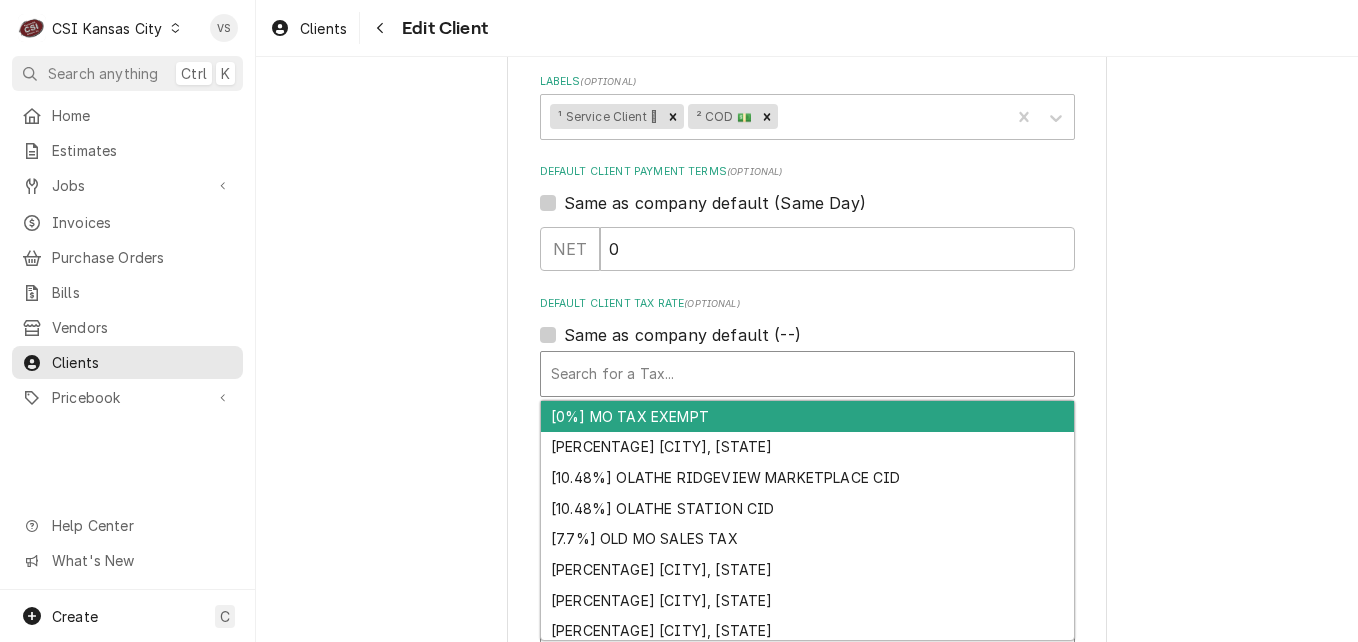 click on "[0%] MO TAX EXEMPT" at bounding box center [807, 416] 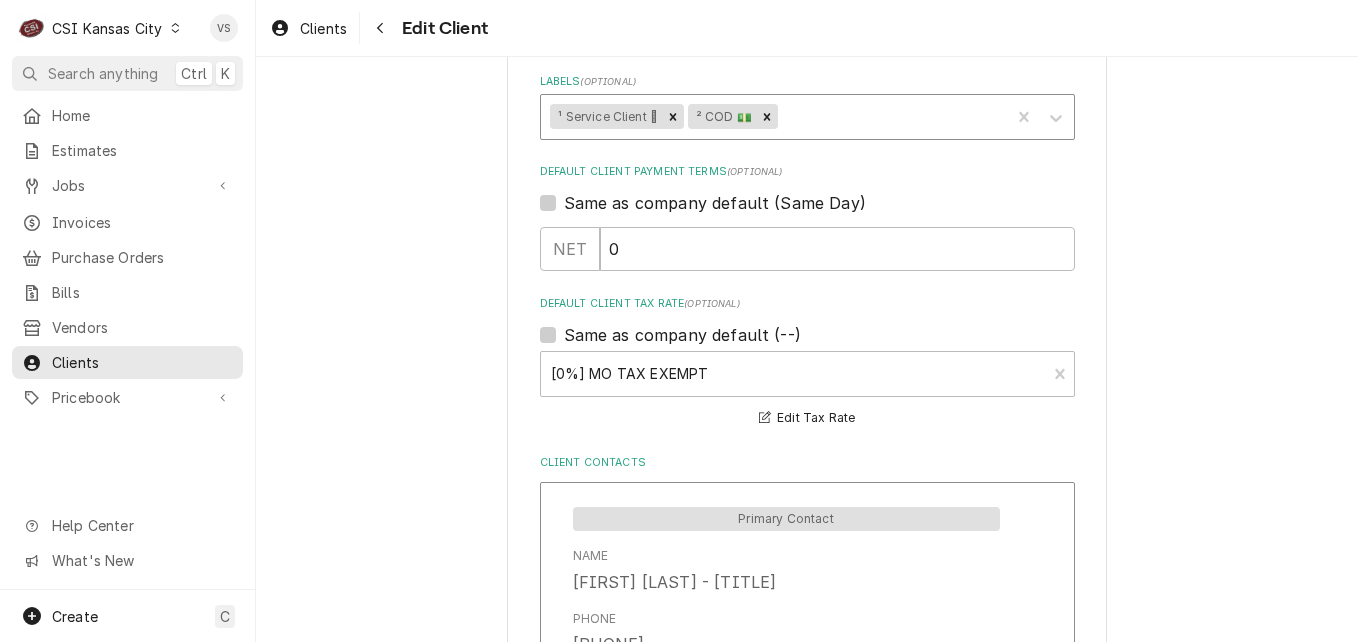 click at bounding box center (891, 117) 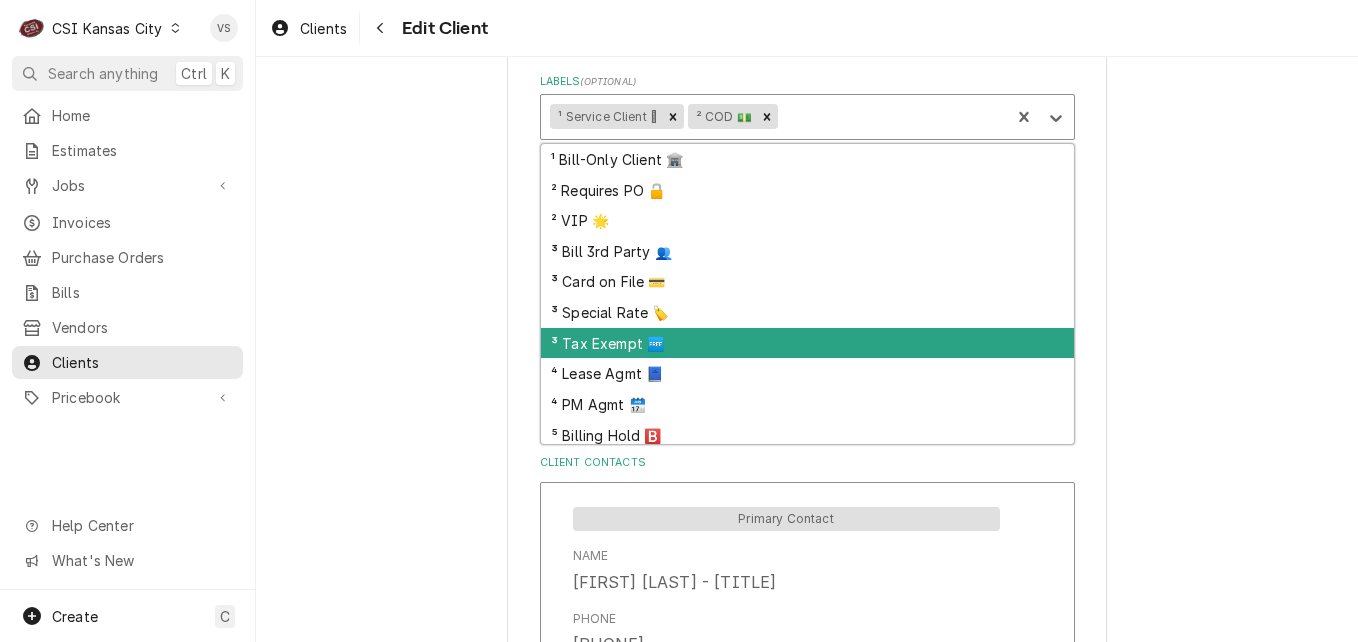 click on "³ Tax Exempt 🆓" at bounding box center (807, 343) 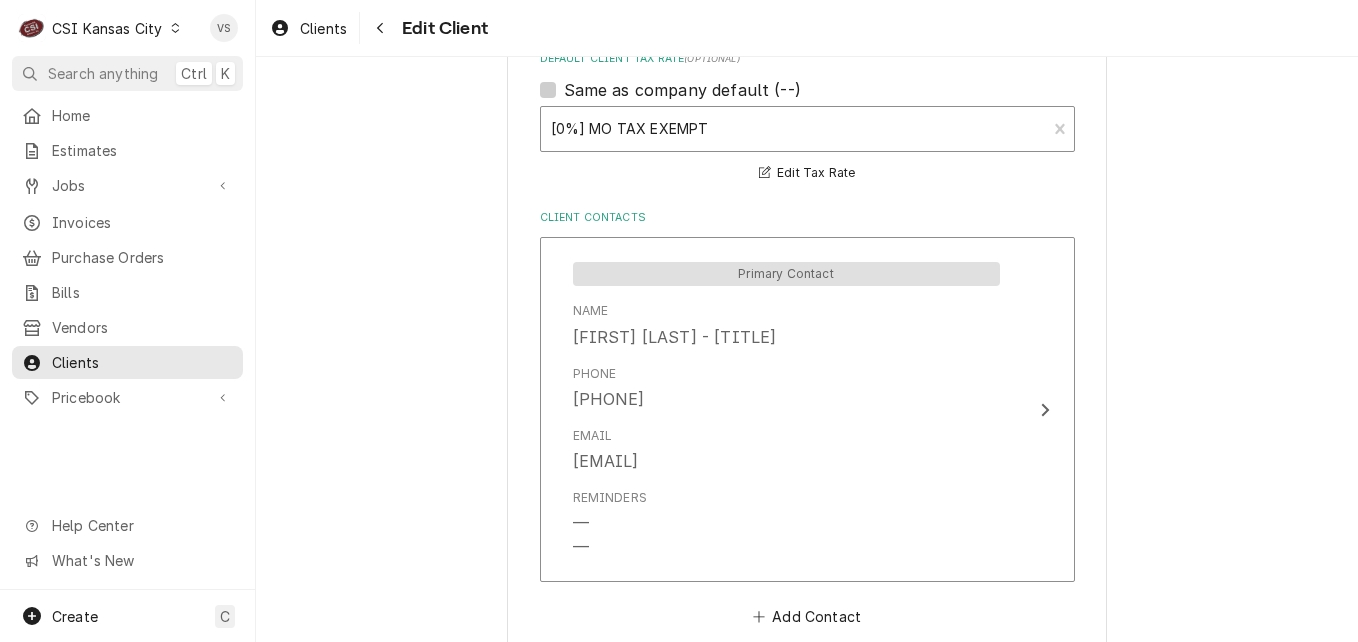 scroll, scrollTop: 1602, scrollLeft: 0, axis: vertical 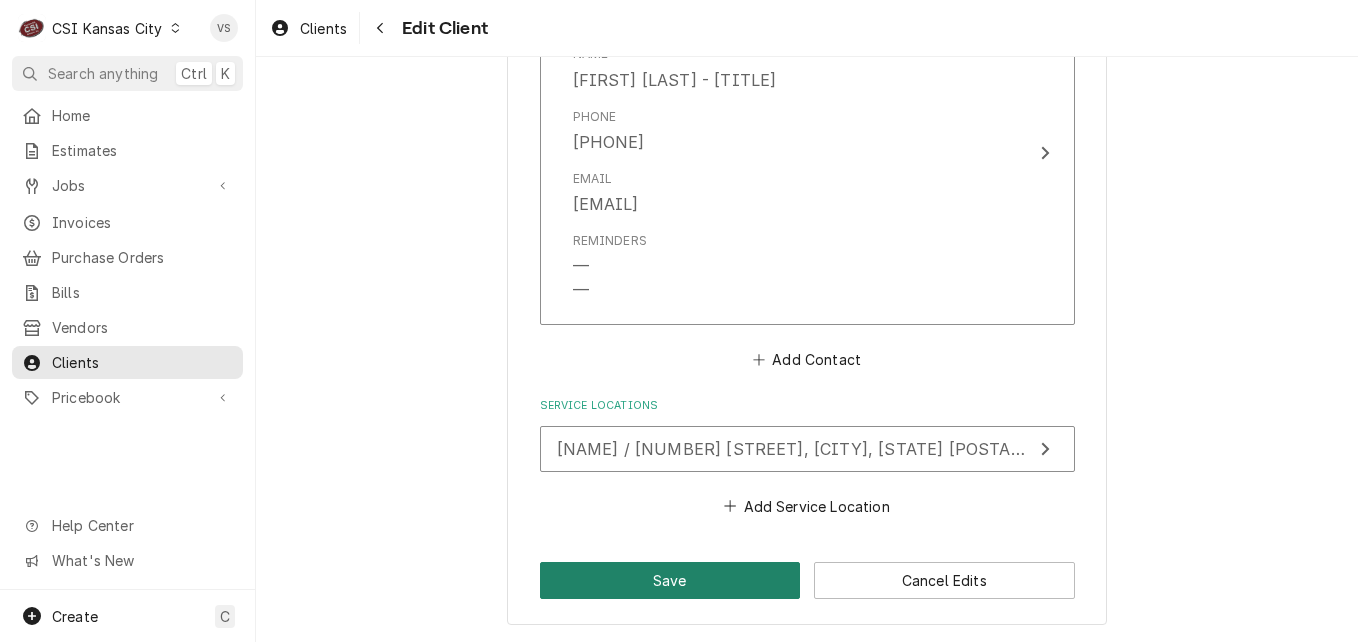 click on "Save" at bounding box center (670, 580) 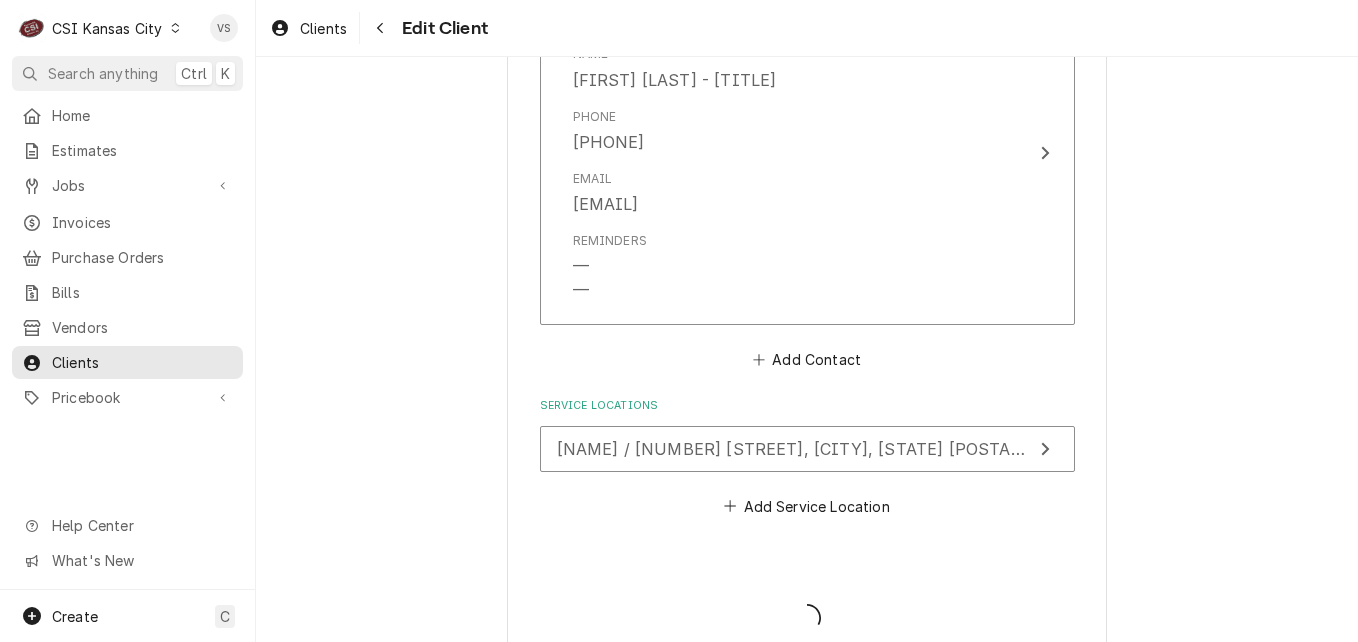 type on "x" 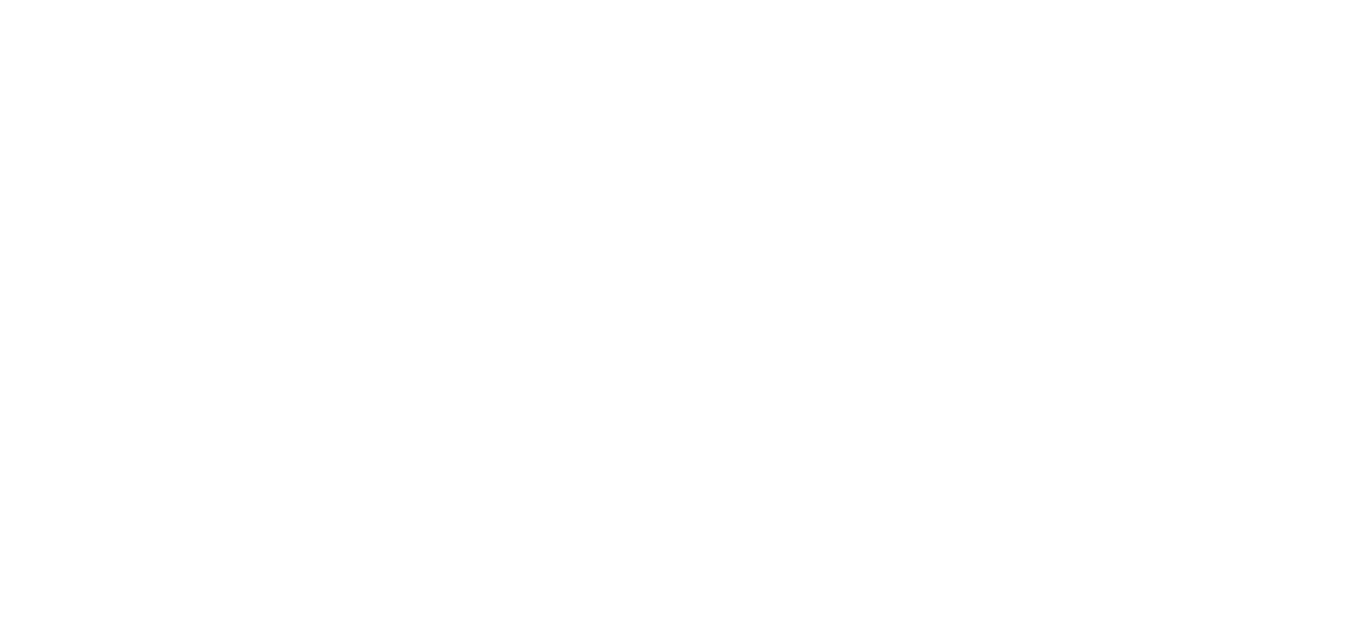 scroll, scrollTop: 0, scrollLeft: 0, axis: both 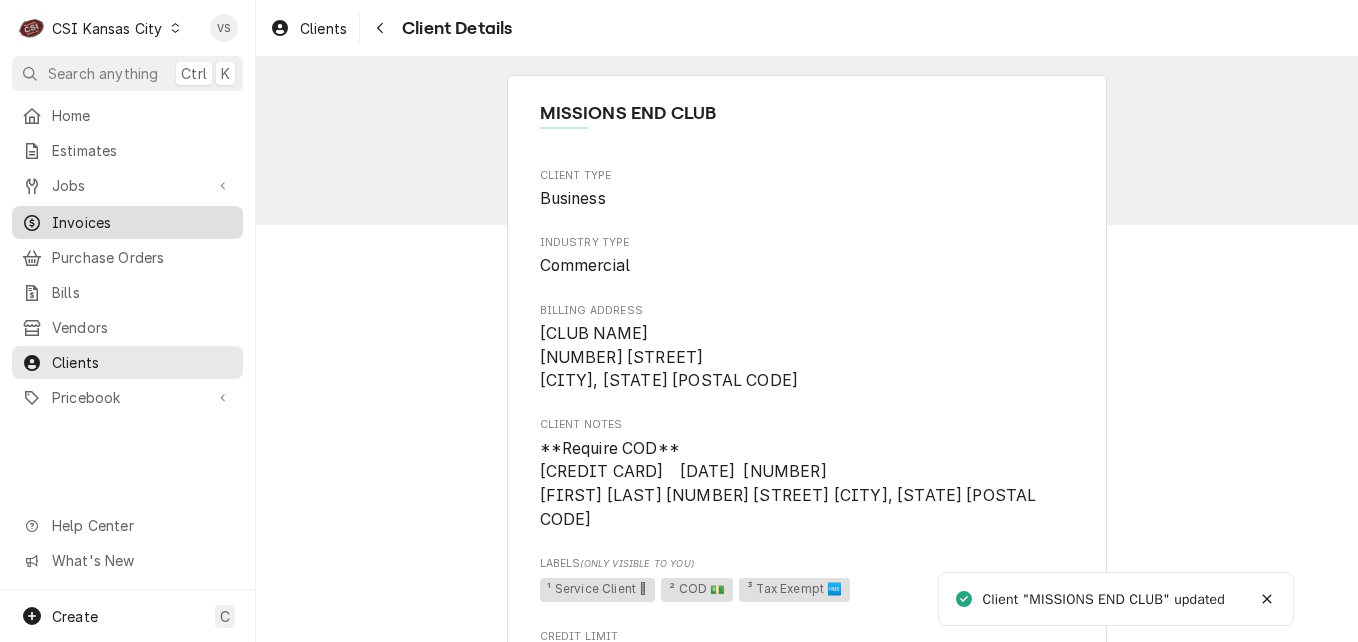 click on "Invoices" at bounding box center (142, 222) 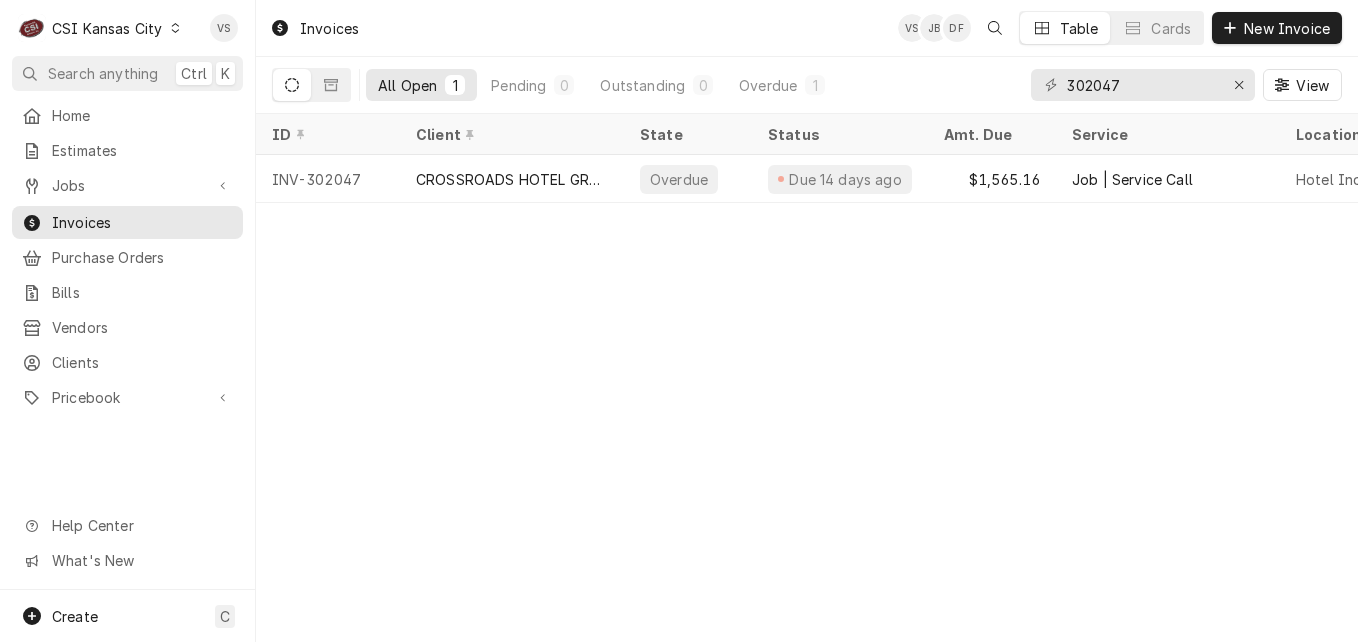 scroll, scrollTop: 0, scrollLeft: 0, axis: both 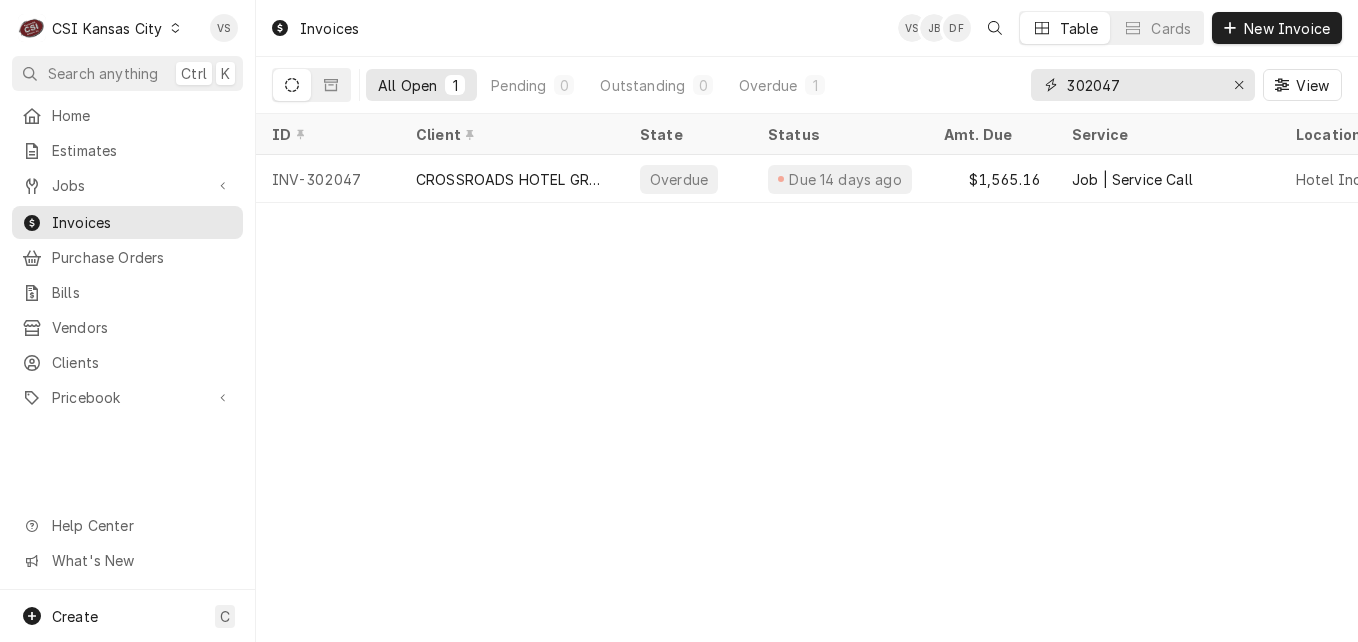 drag, startPoint x: 1126, startPoint y: 81, endPoint x: 1037, endPoint y: 91, distance: 89.560036 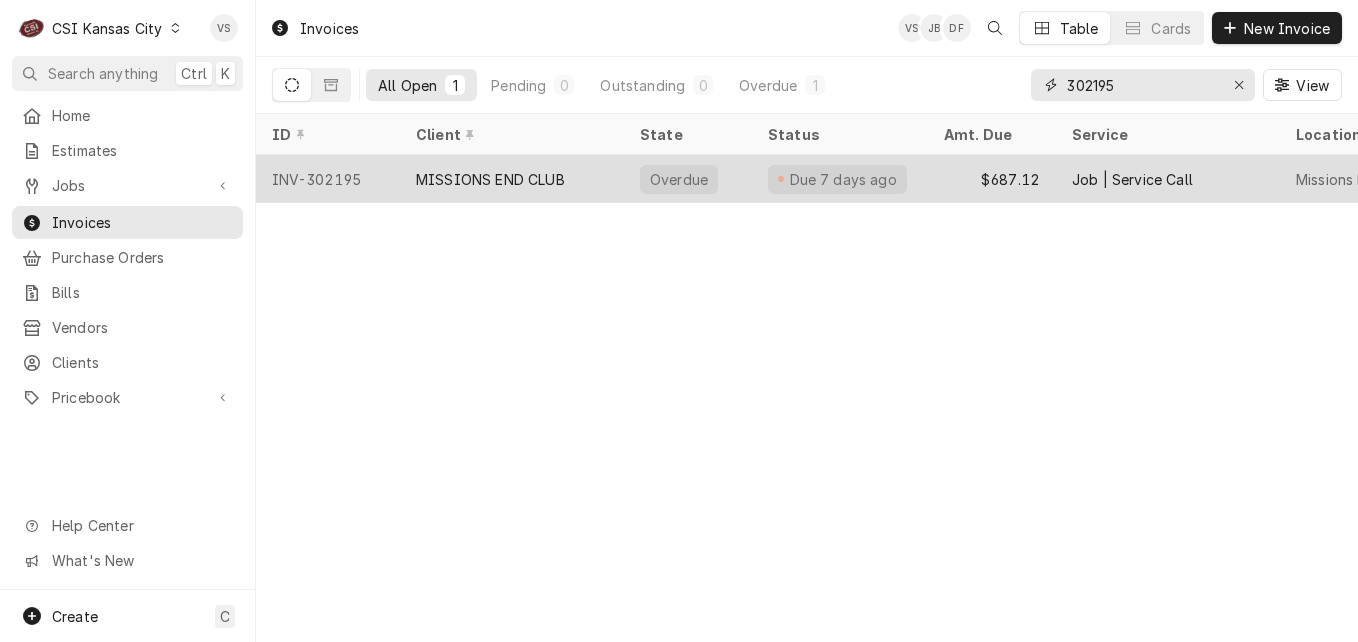 type on "302195" 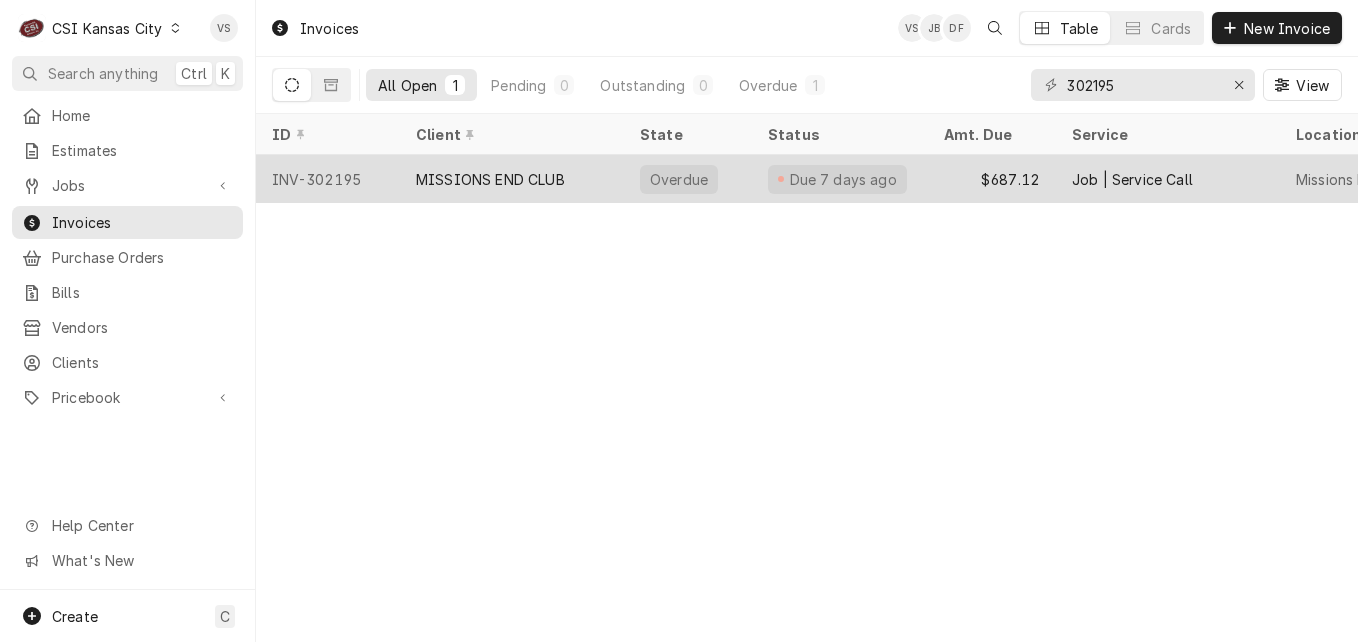 click on "MISSIONS END CLUB" at bounding box center (490, 179) 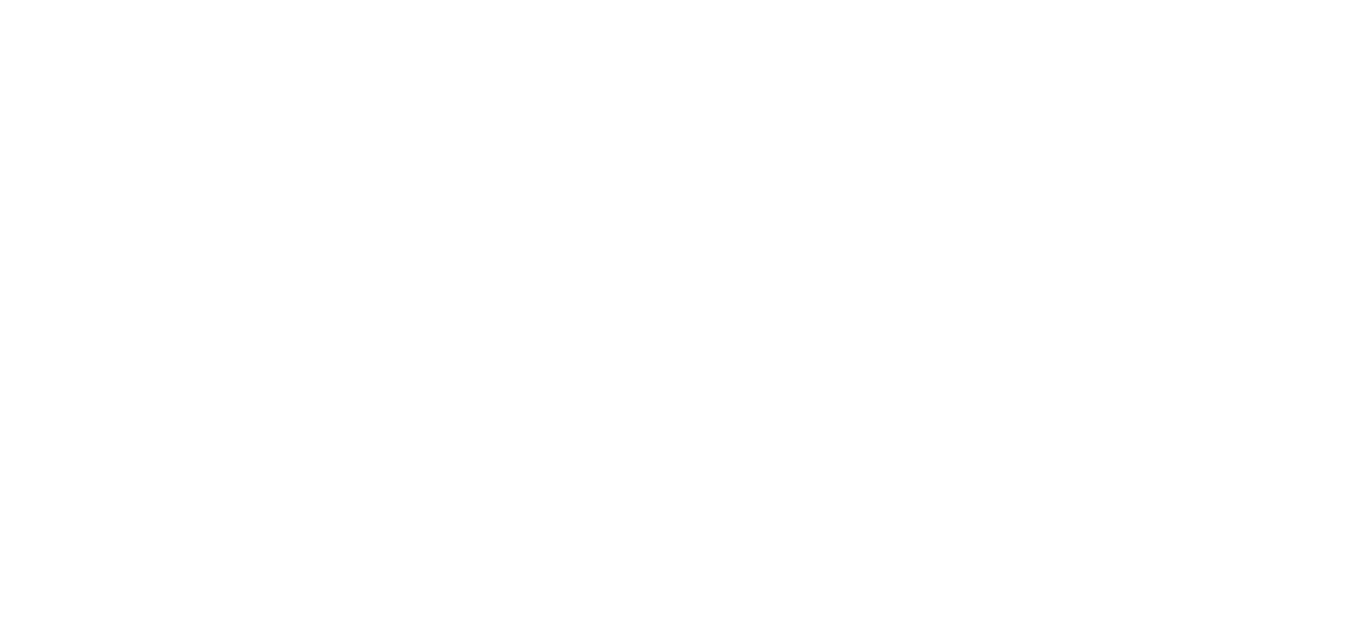 scroll, scrollTop: 0, scrollLeft: 0, axis: both 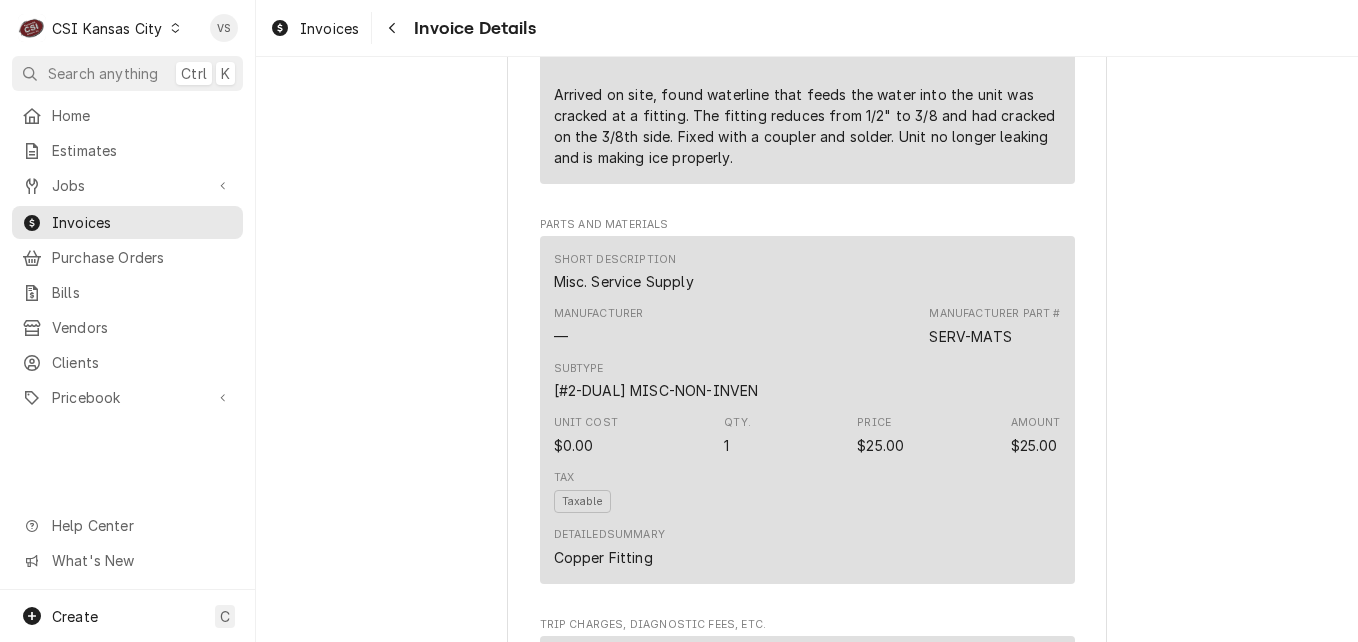 click on "Tax Taxable" at bounding box center (807, 492) 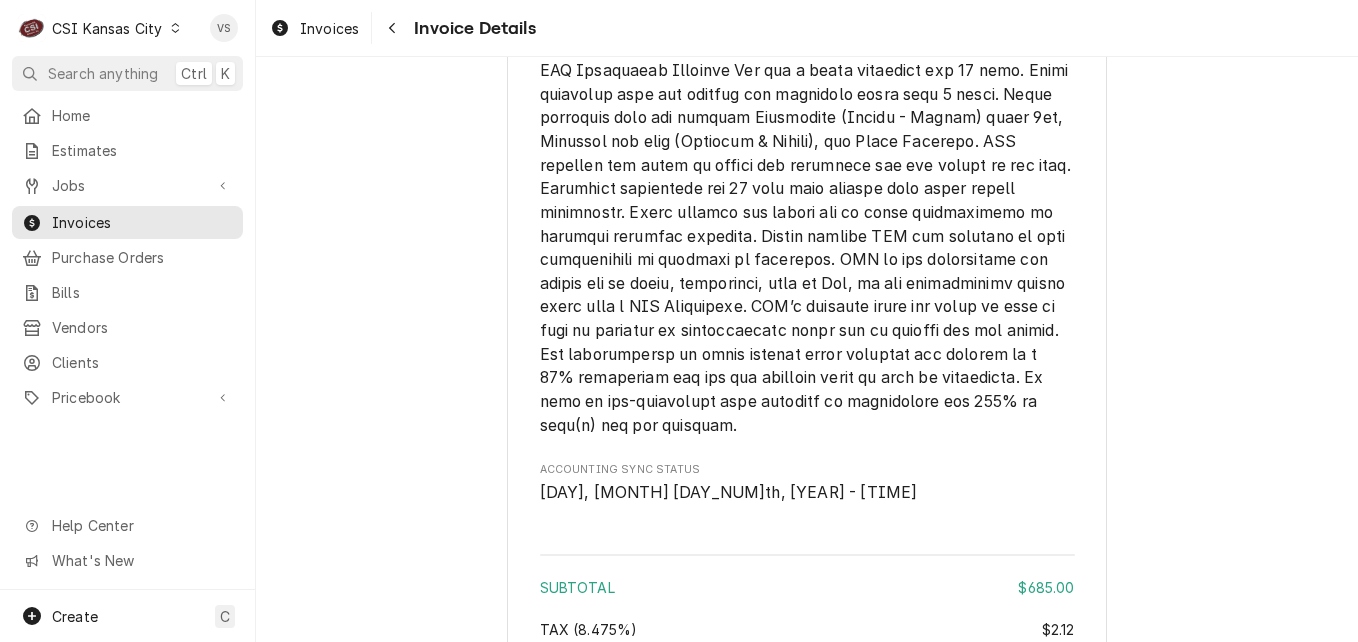 scroll, scrollTop: 3900, scrollLeft: 0, axis: vertical 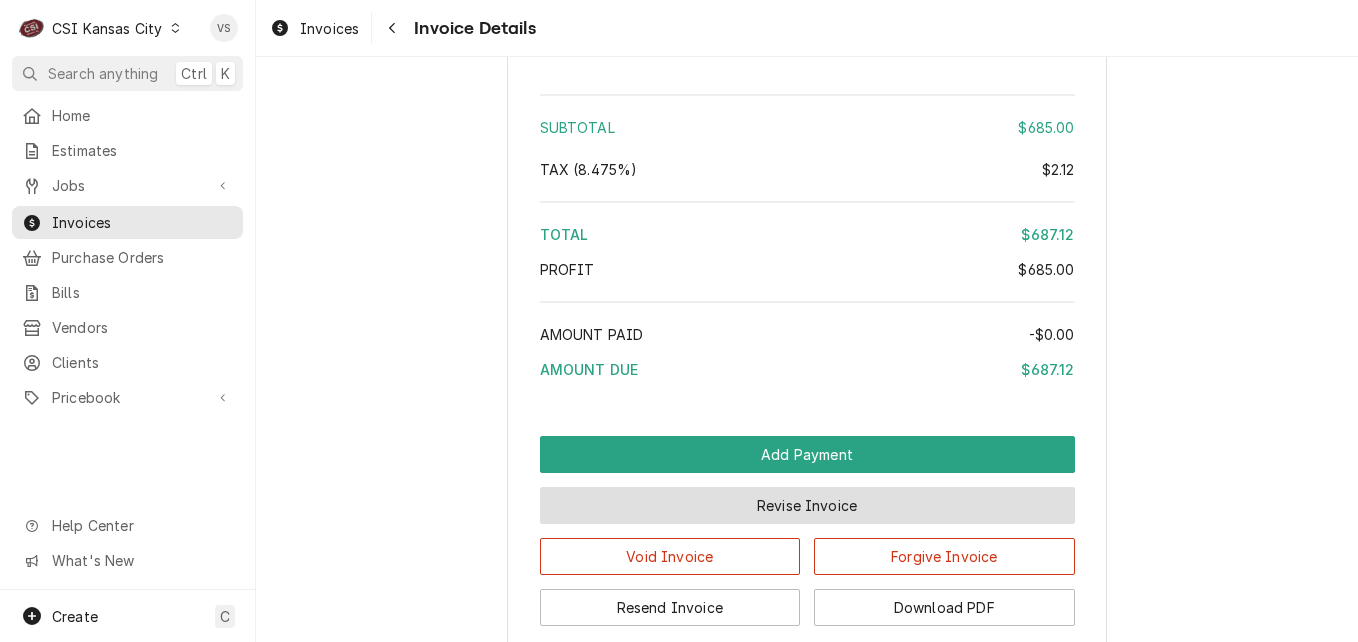 click on "Revise Invoice" at bounding box center (807, 505) 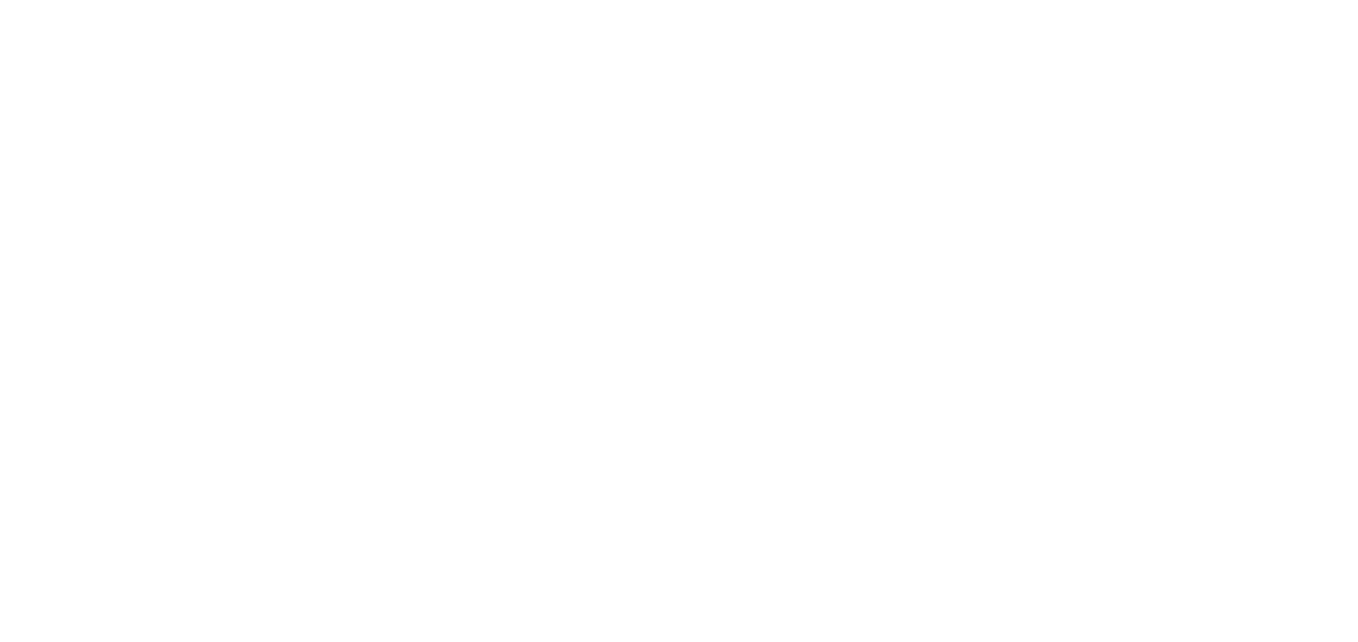 scroll, scrollTop: 0, scrollLeft: 0, axis: both 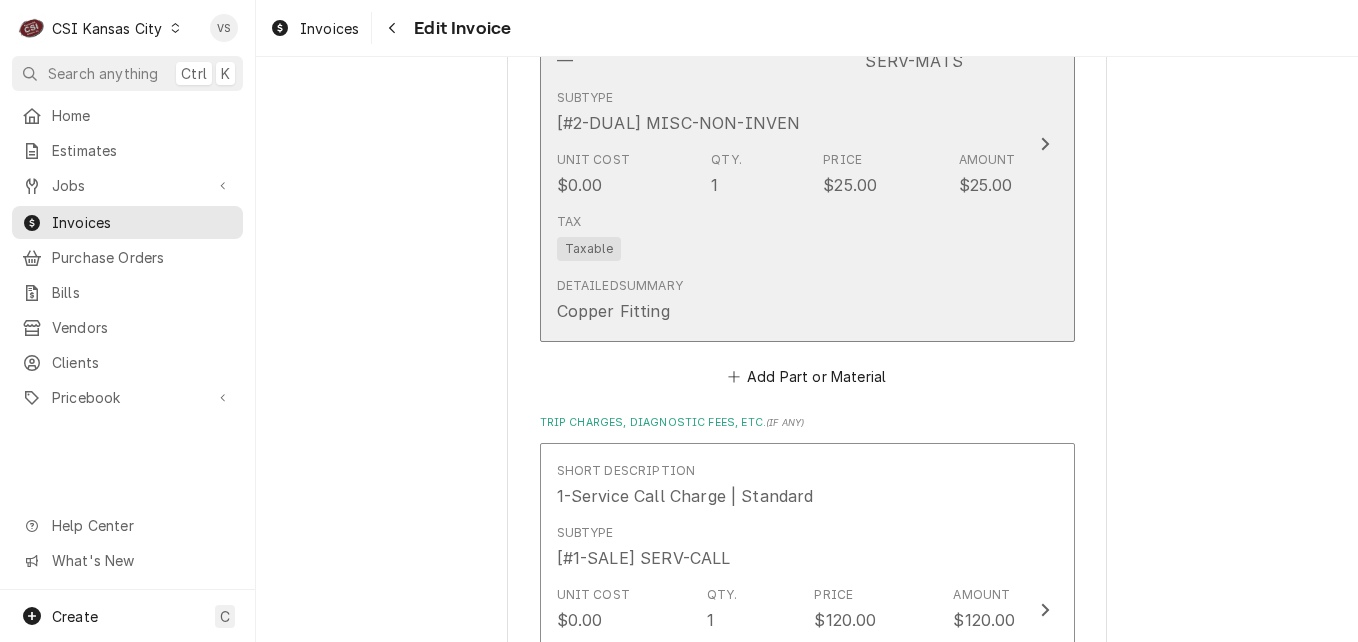 click on "Tax Taxable" at bounding box center [786, 237] 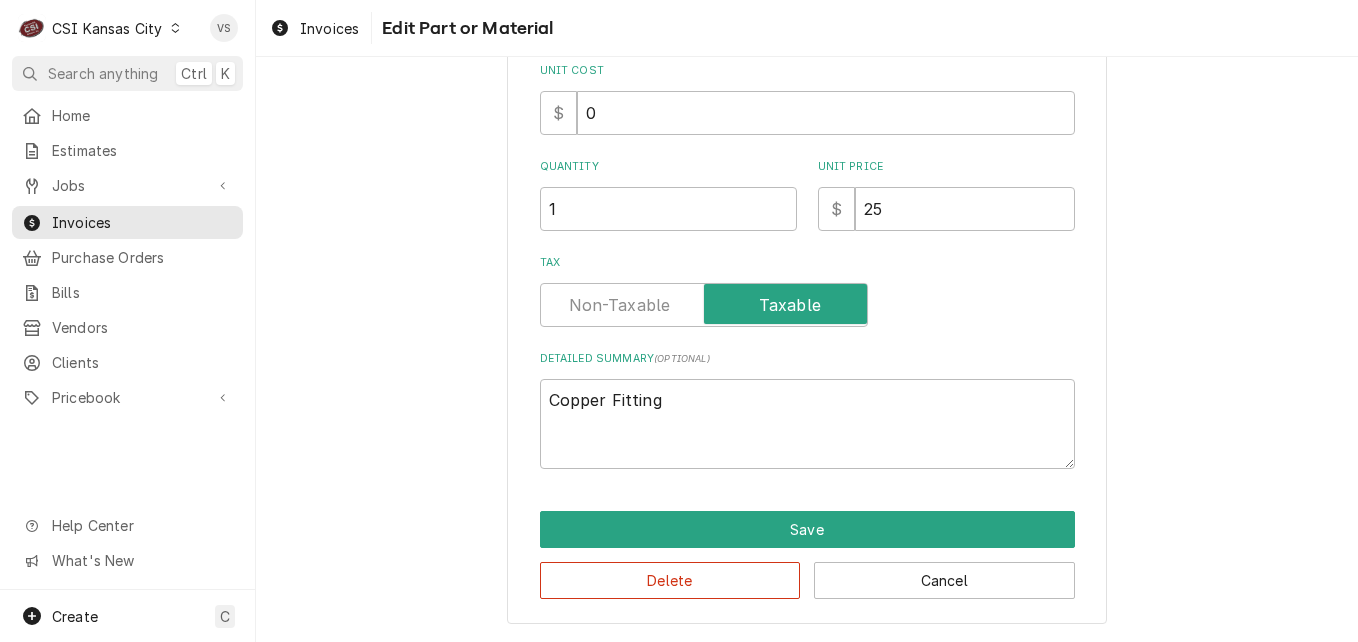 scroll, scrollTop: 236, scrollLeft: 0, axis: vertical 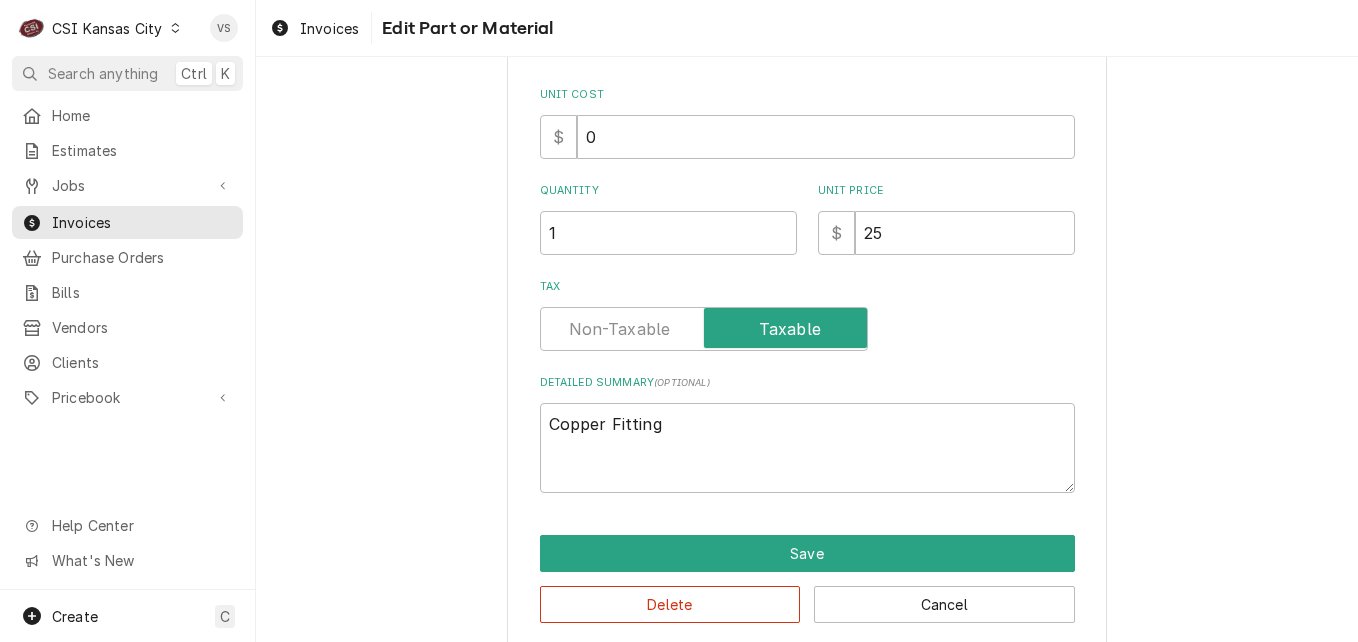 type on "x" 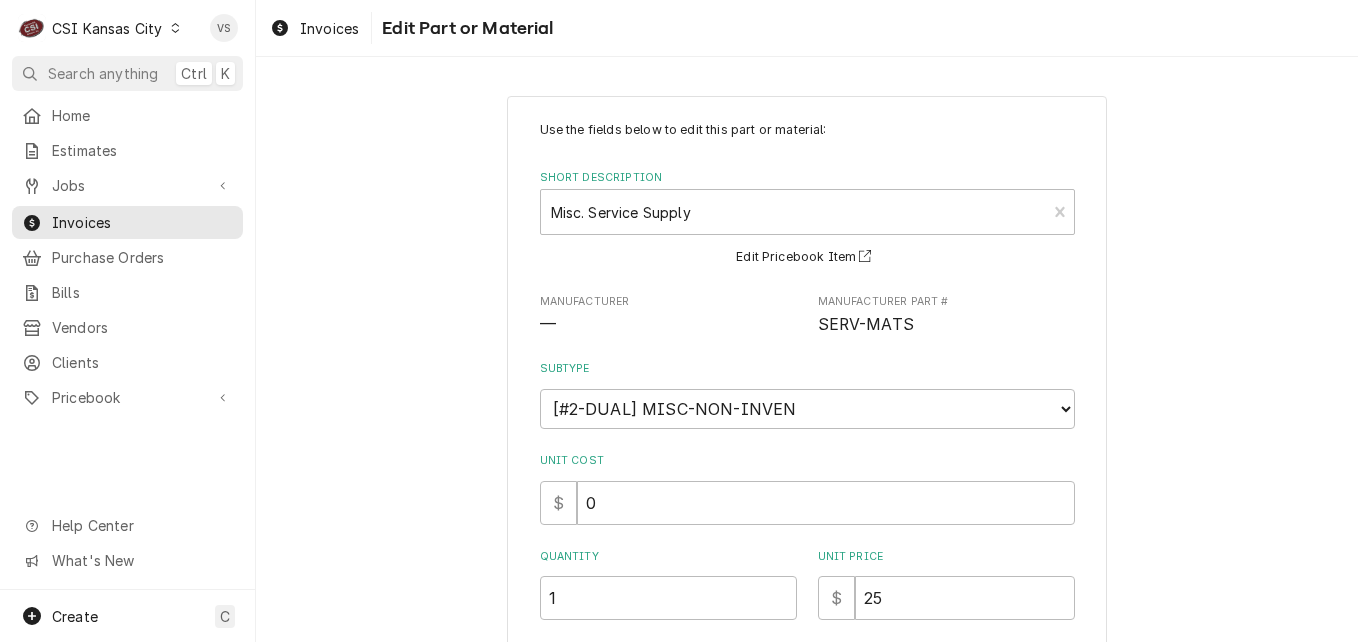 scroll, scrollTop: 389, scrollLeft: 0, axis: vertical 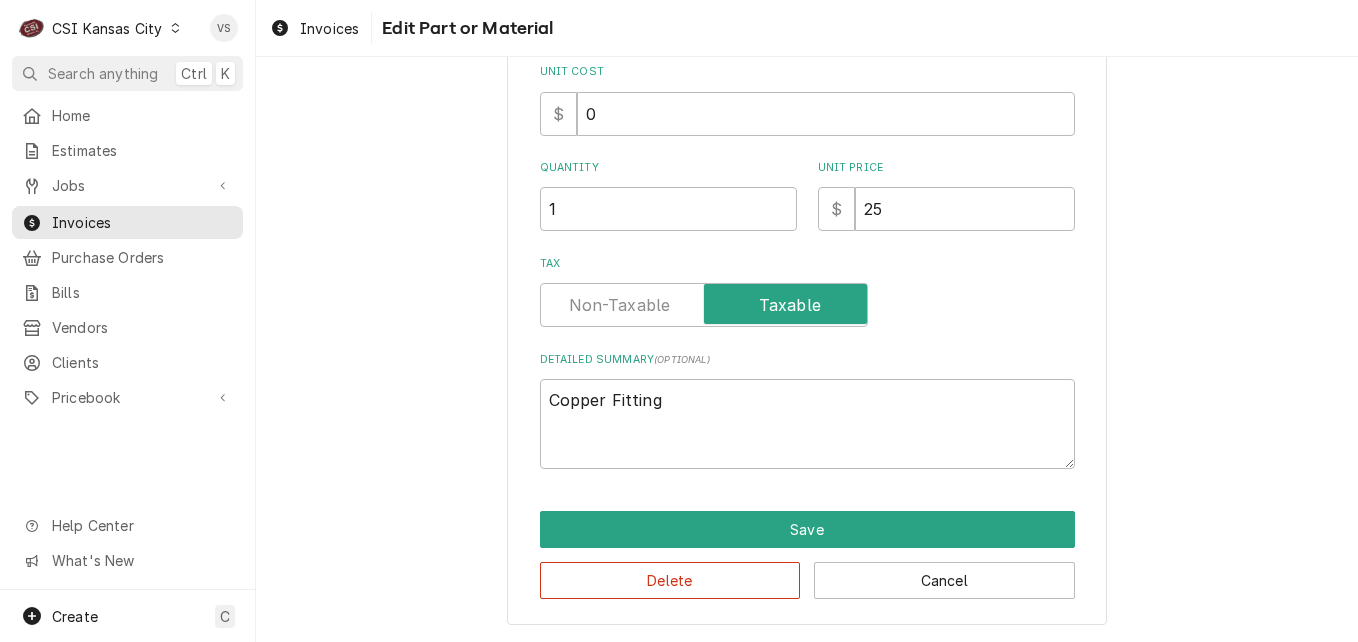 click at bounding box center (704, 305) 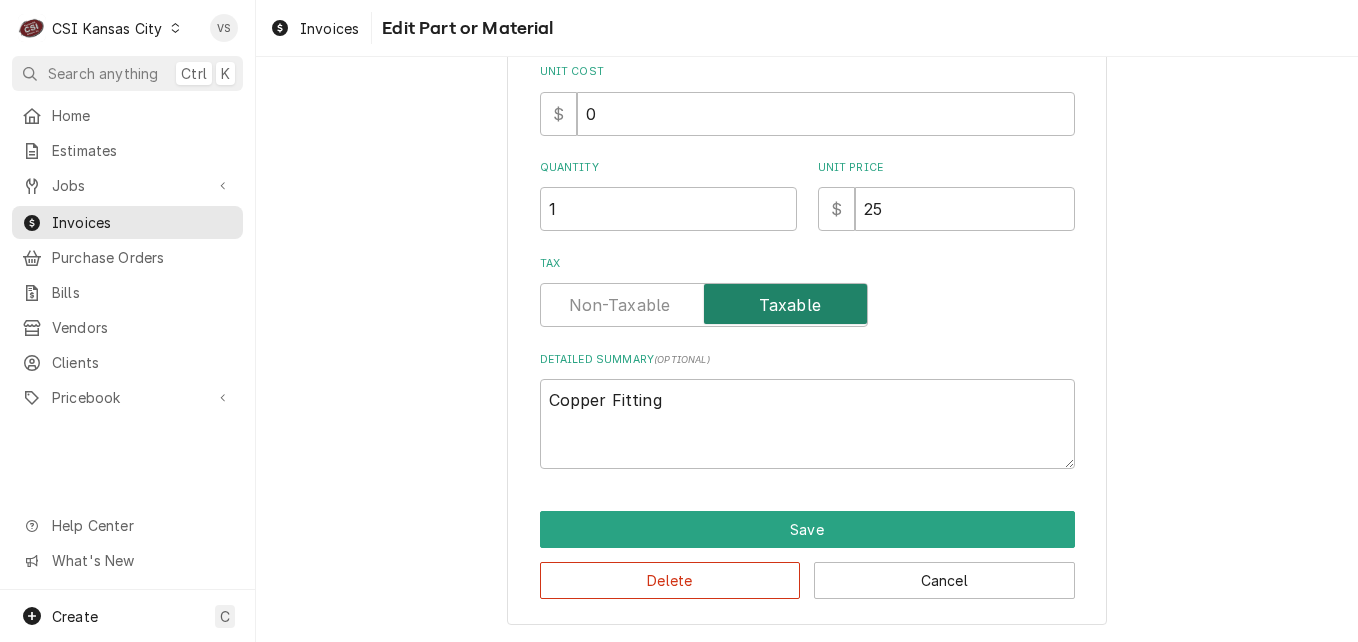 click at bounding box center (704, 305) 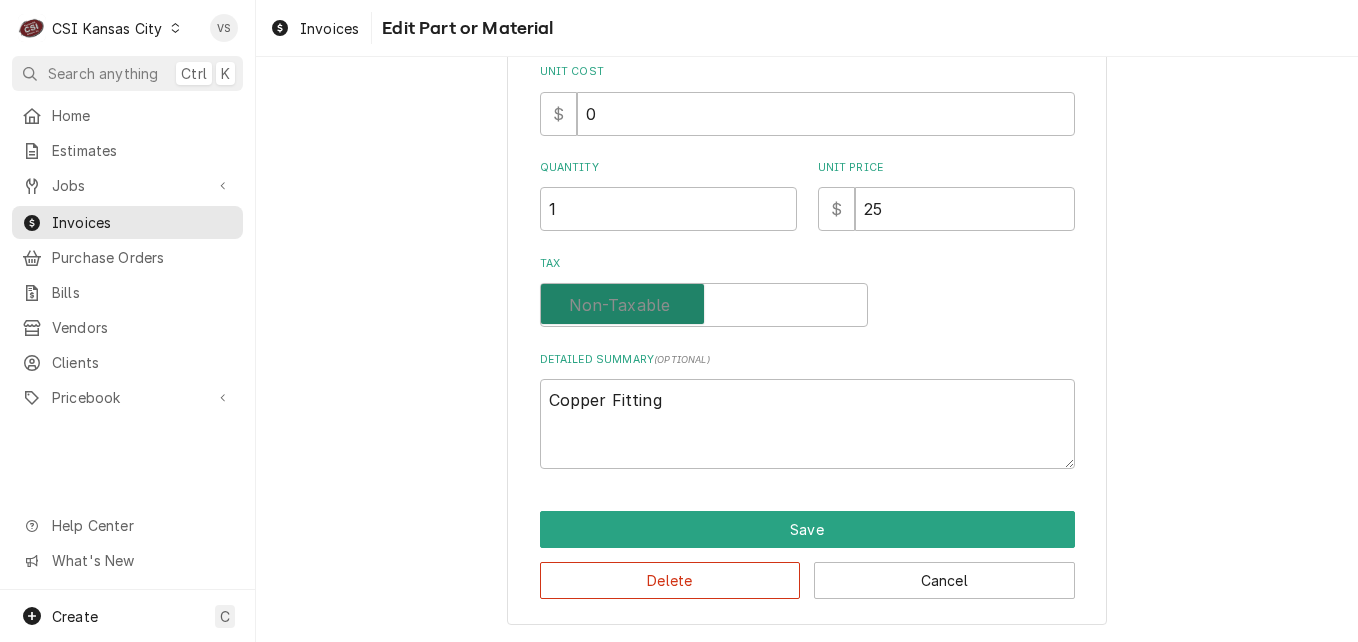 checkbox on "false" 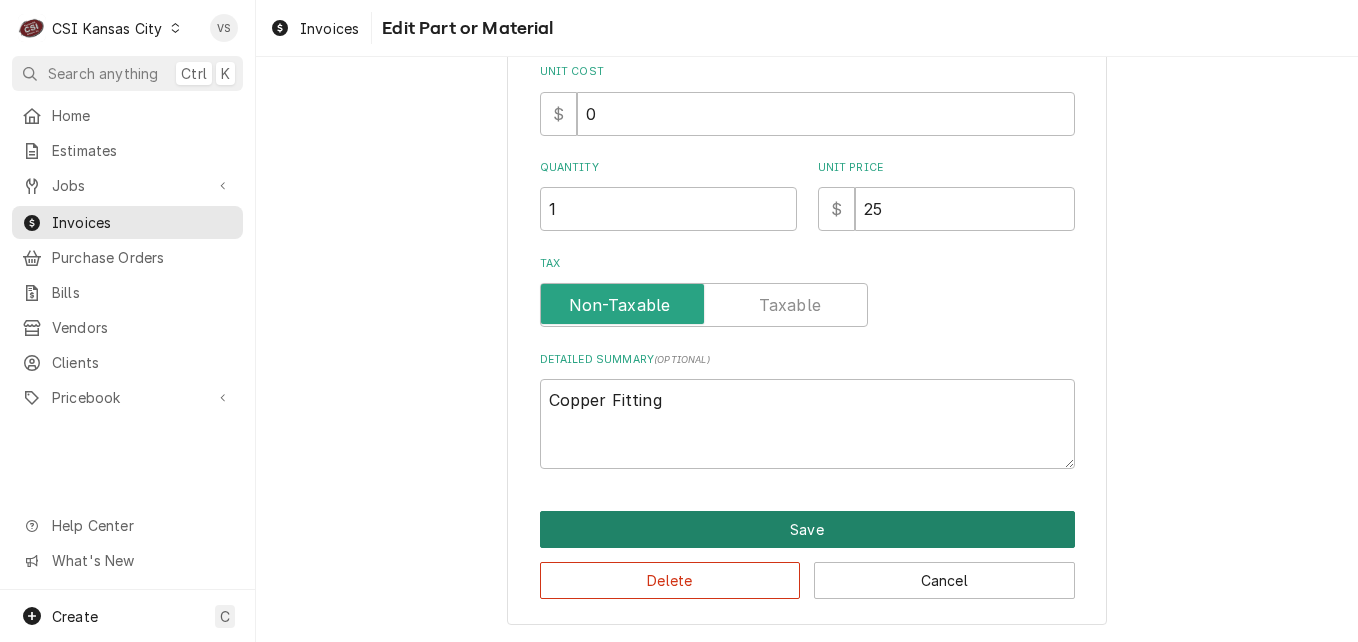 click on "Save" at bounding box center (807, 529) 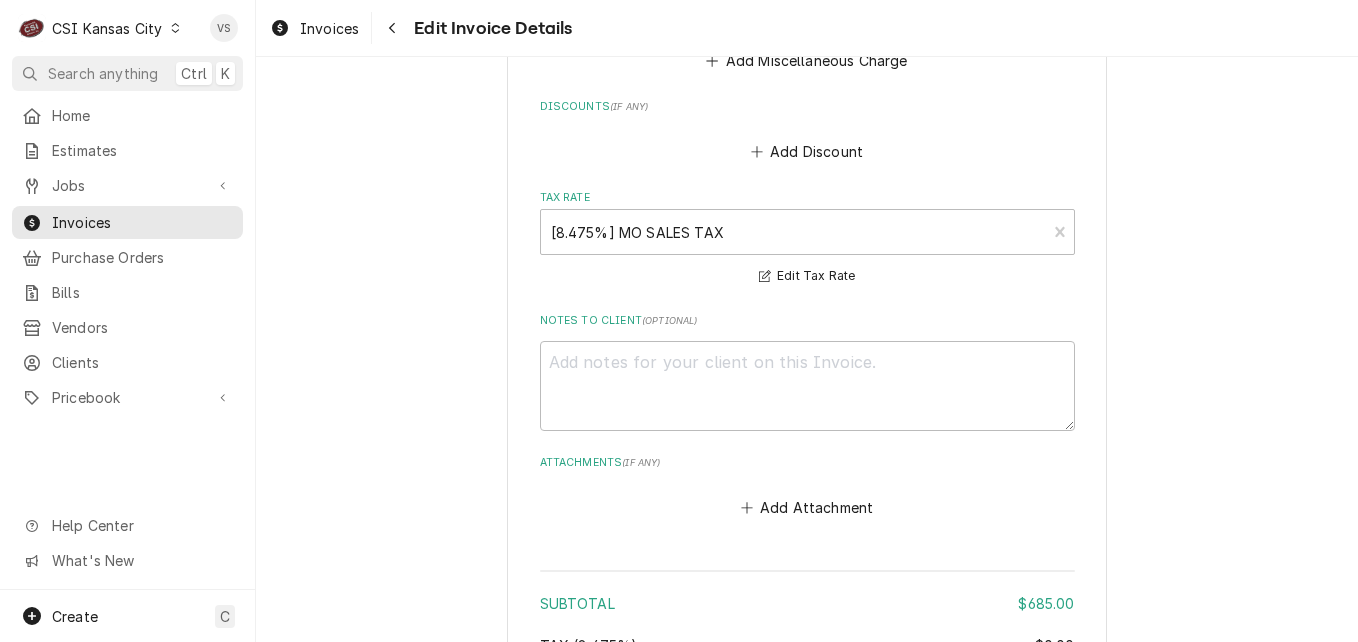 scroll, scrollTop: 3824, scrollLeft: 0, axis: vertical 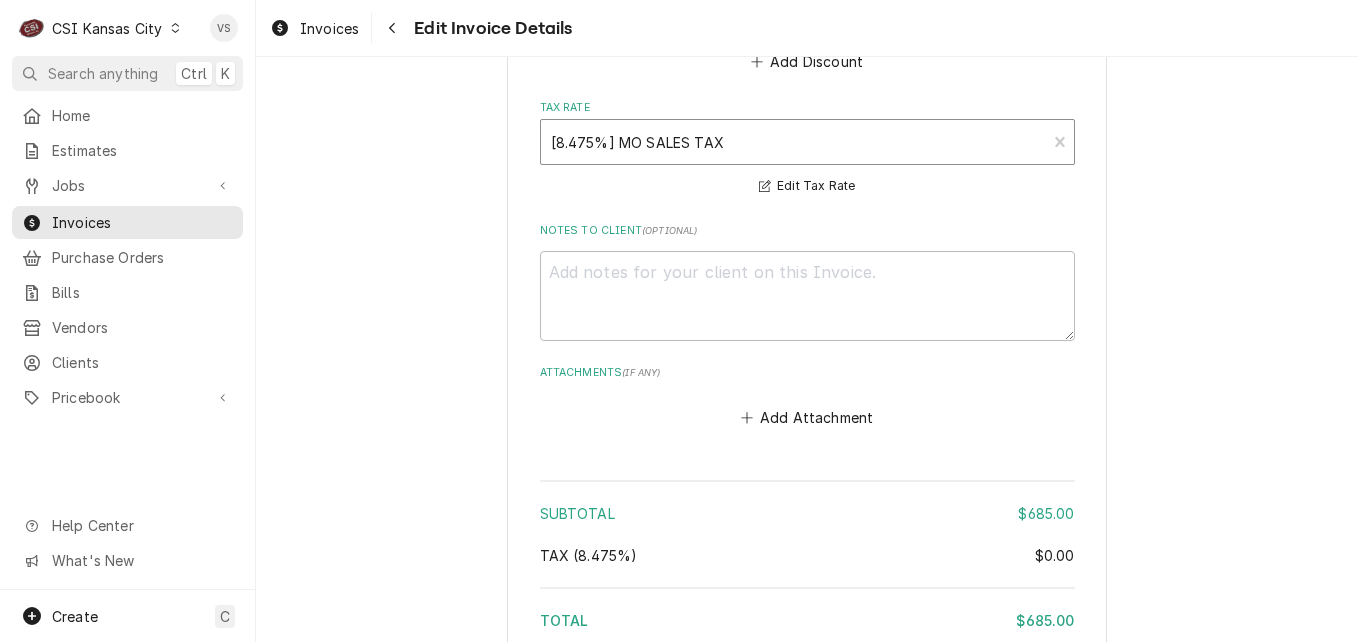 click at bounding box center [794, 142] 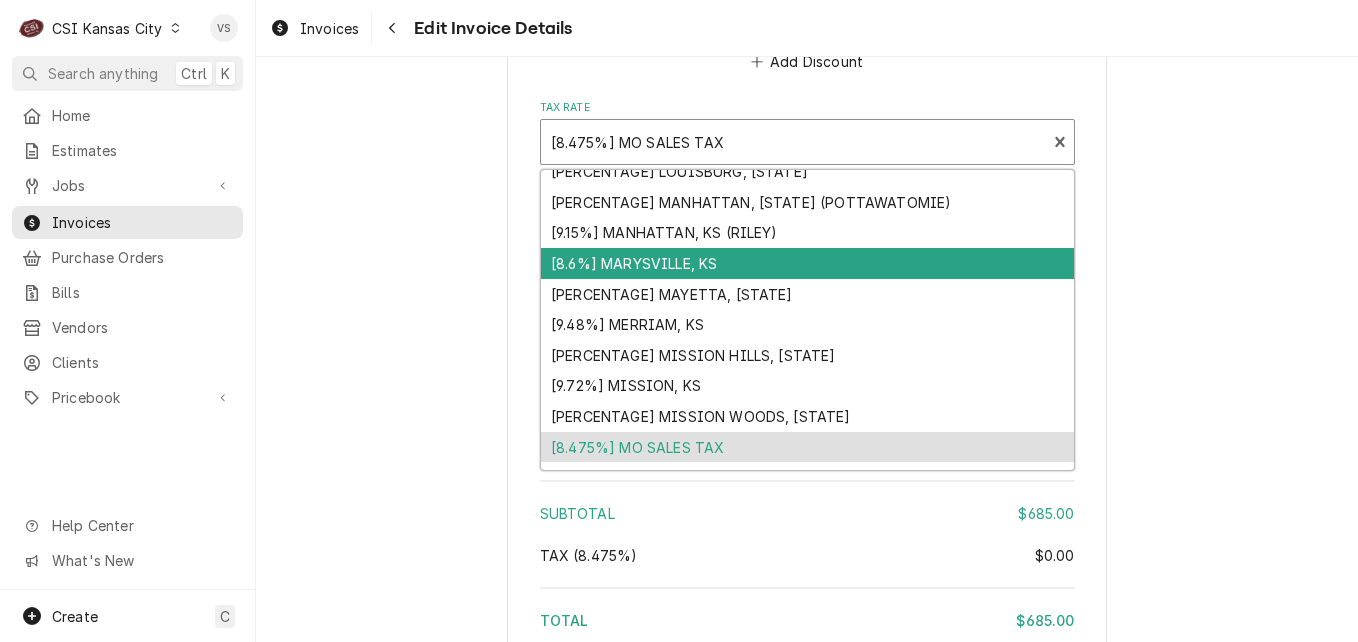 scroll, scrollTop: 1638, scrollLeft: 0, axis: vertical 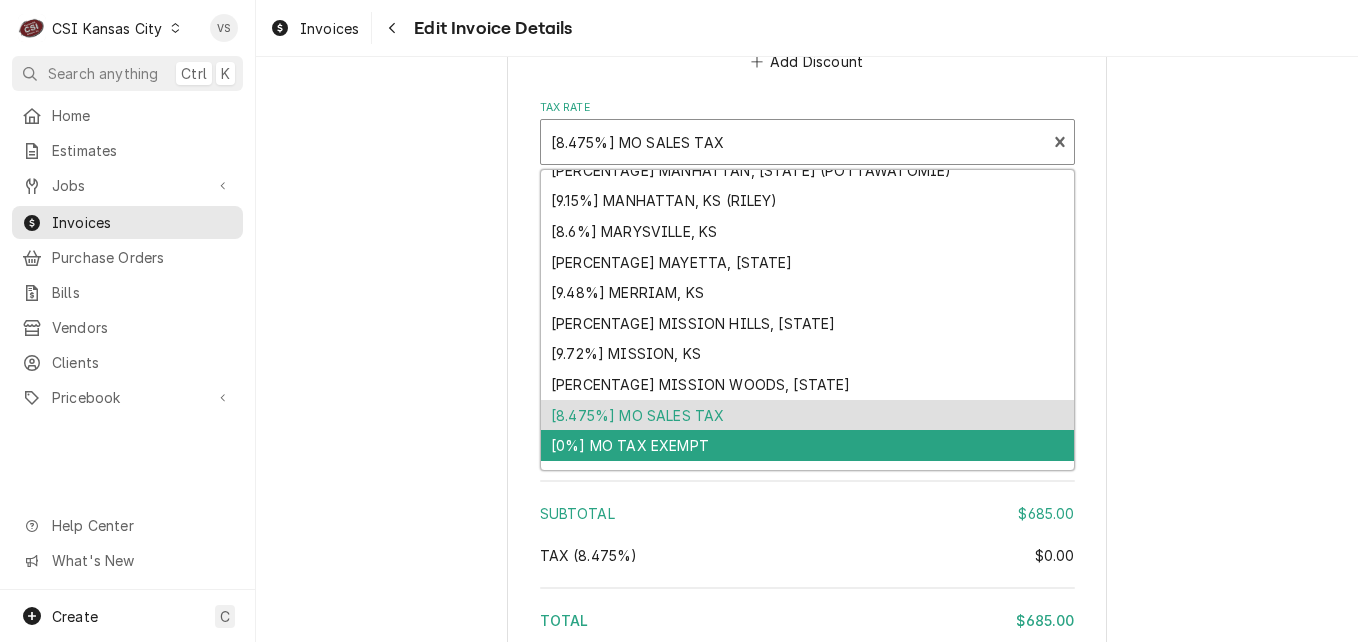click on "[0%] MO TAX EXEMPT" at bounding box center [807, 445] 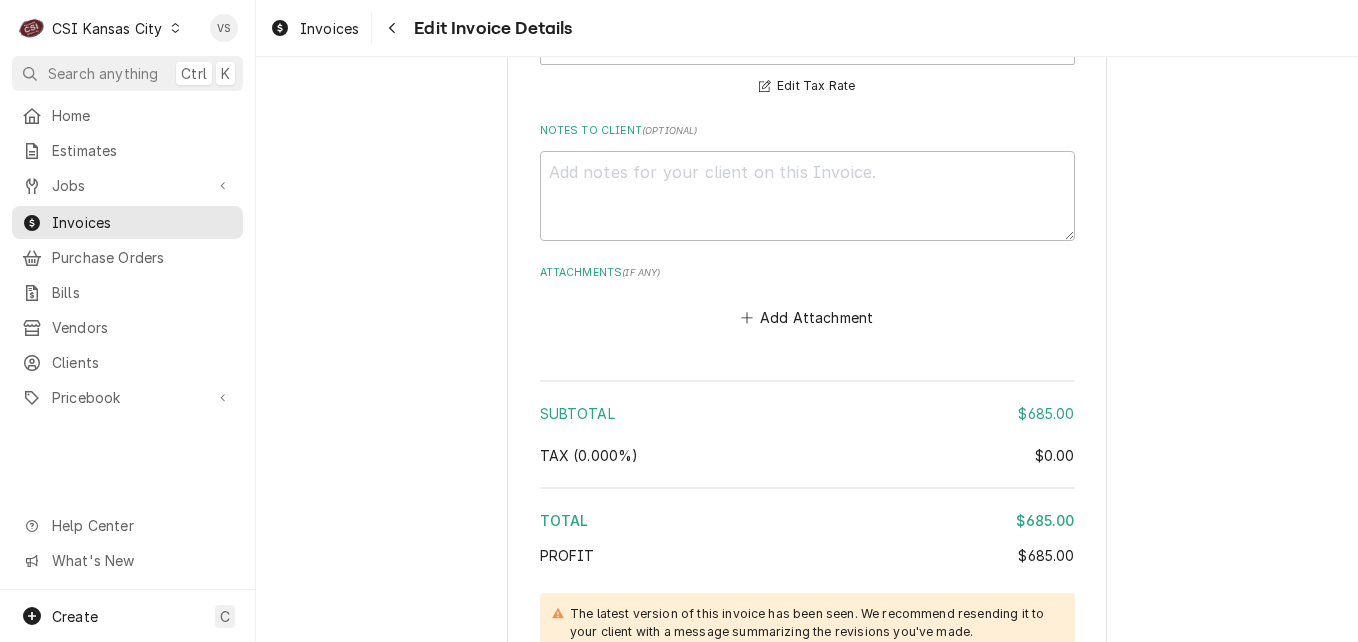 scroll, scrollTop: 4191, scrollLeft: 0, axis: vertical 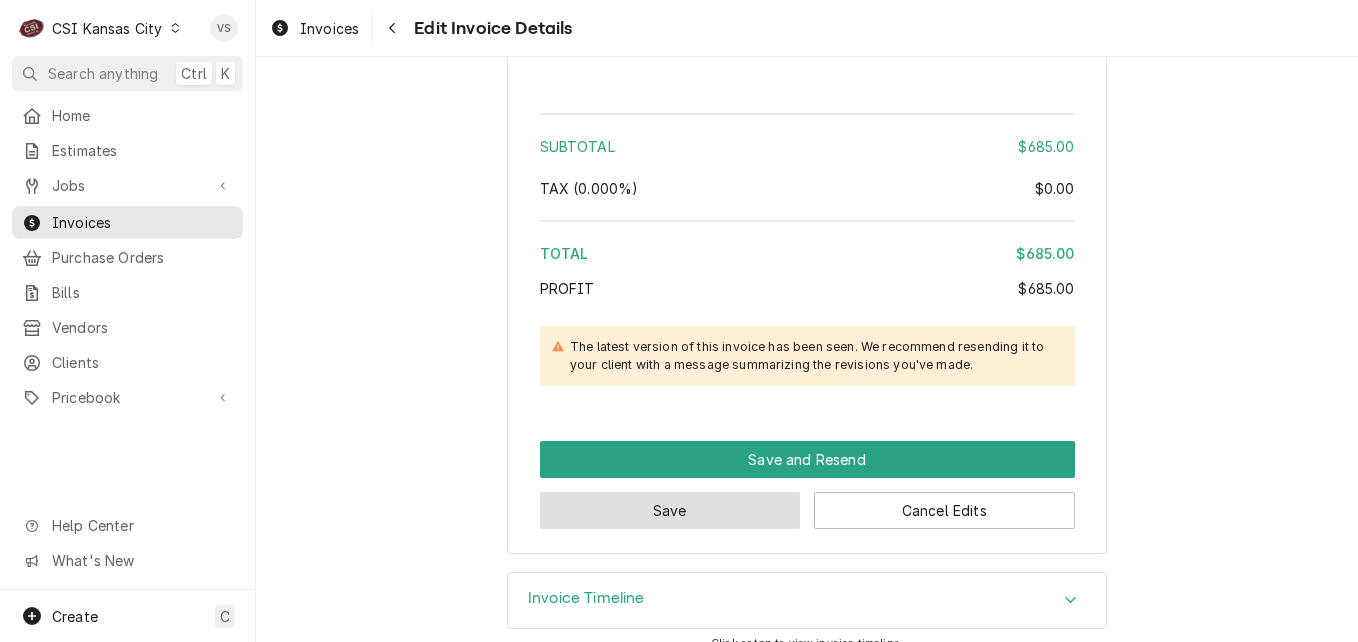 click on "Save" at bounding box center (670, 510) 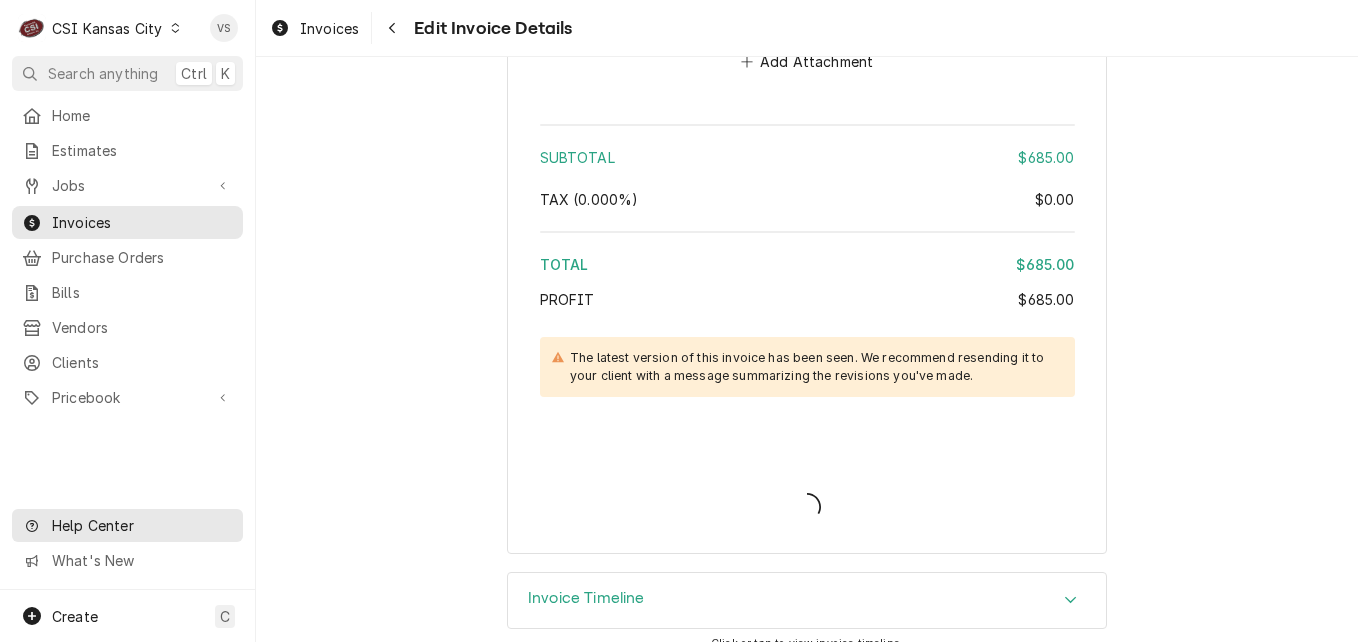 type on "x" 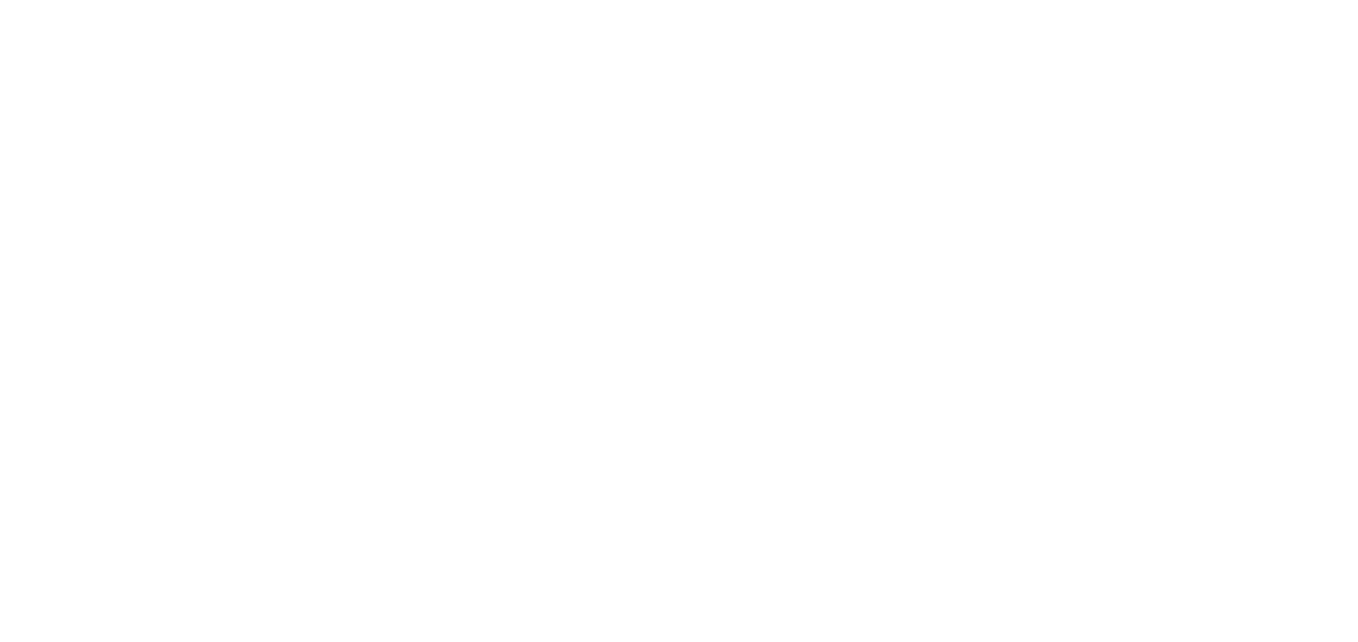 scroll, scrollTop: 0, scrollLeft: 0, axis: both 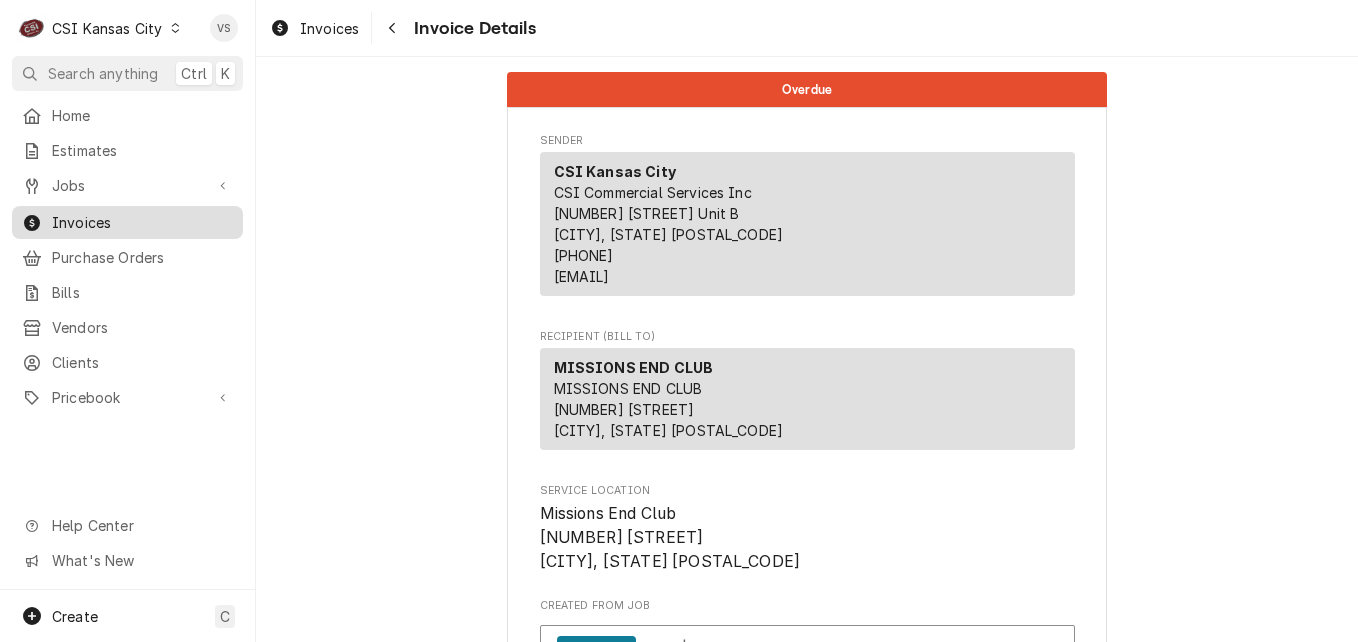 click on "Invoices" at bounding box center (142, 222) 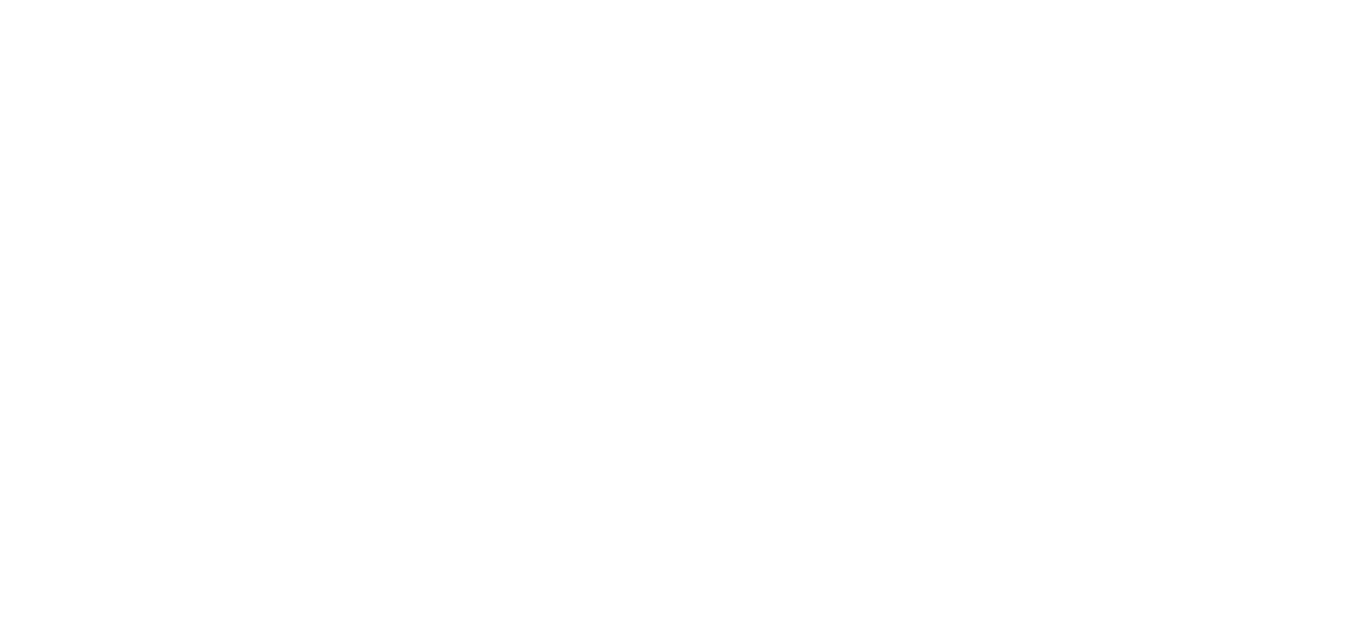 scroll, scrollTop: 0, scrollLeft: 0, axis: both 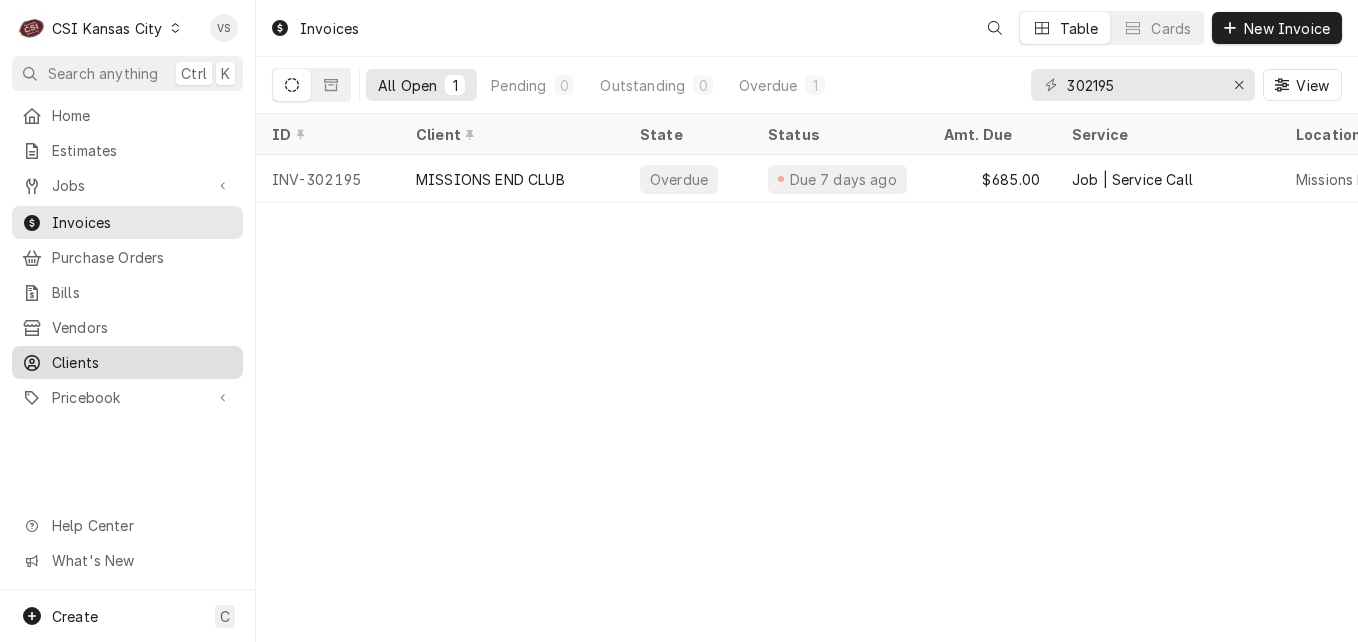 click on "Clients" at bounding box center [142, 362] 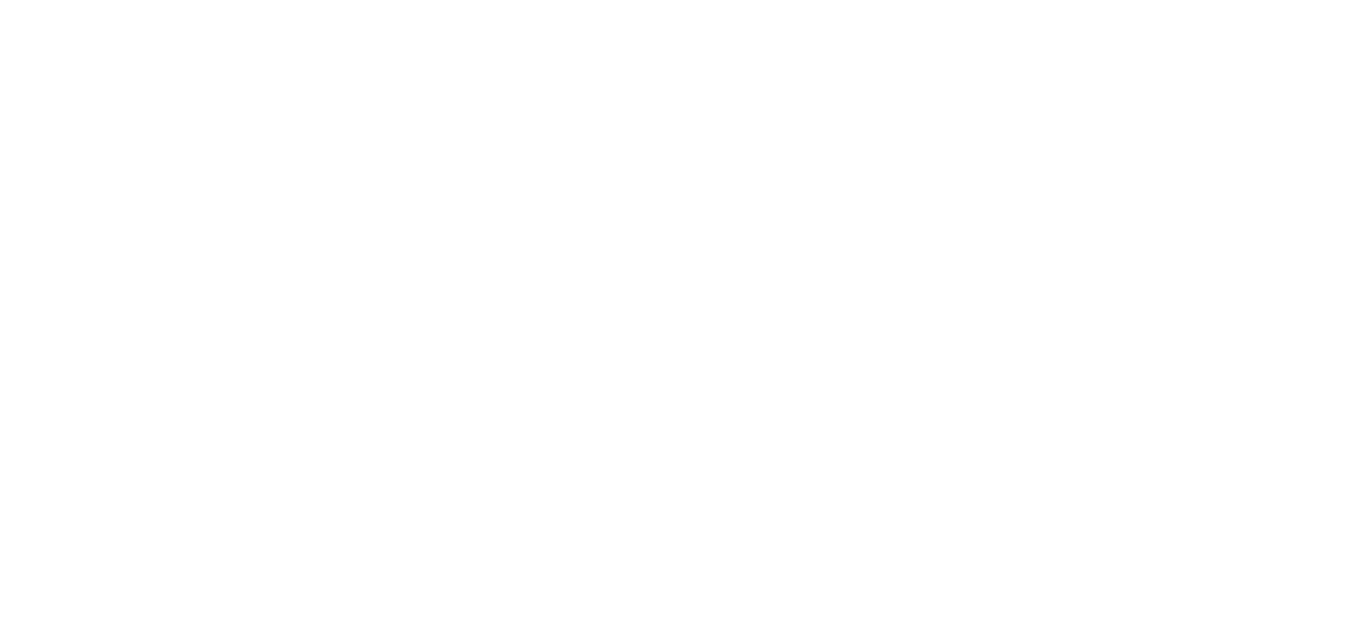 scroll, scrollTop: 0, scrollLeft: 0, axis: both 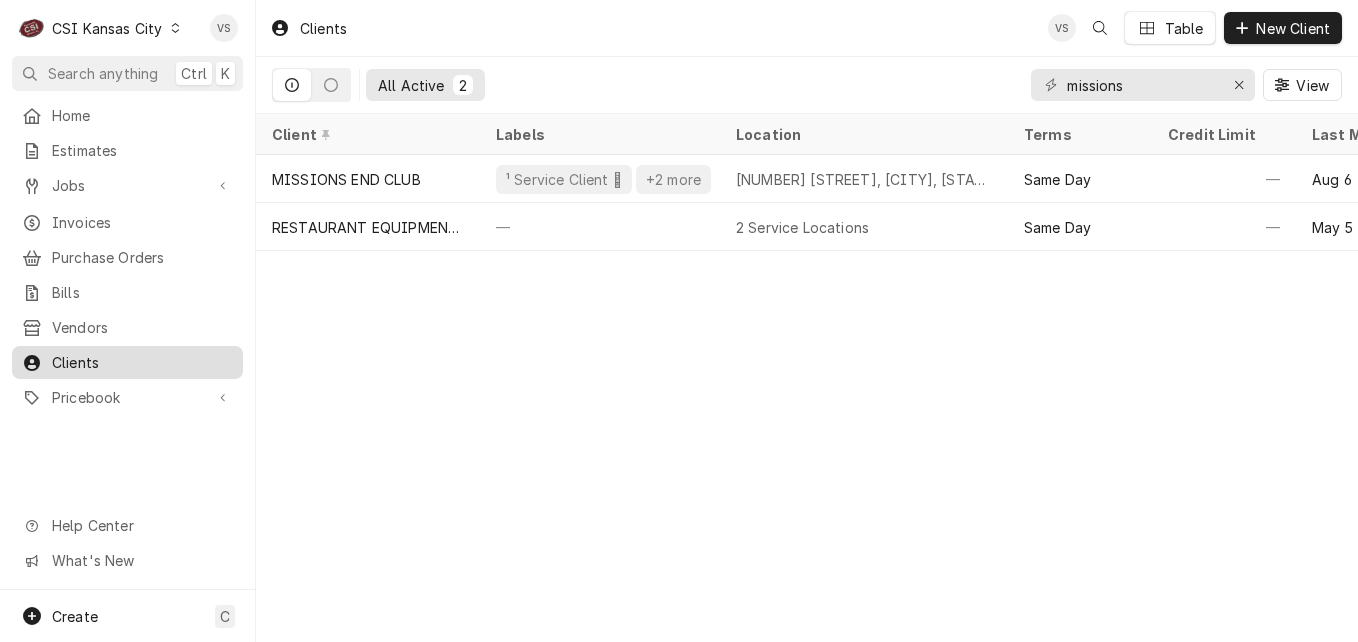click on "Clients" at bounding box center (142, 362) 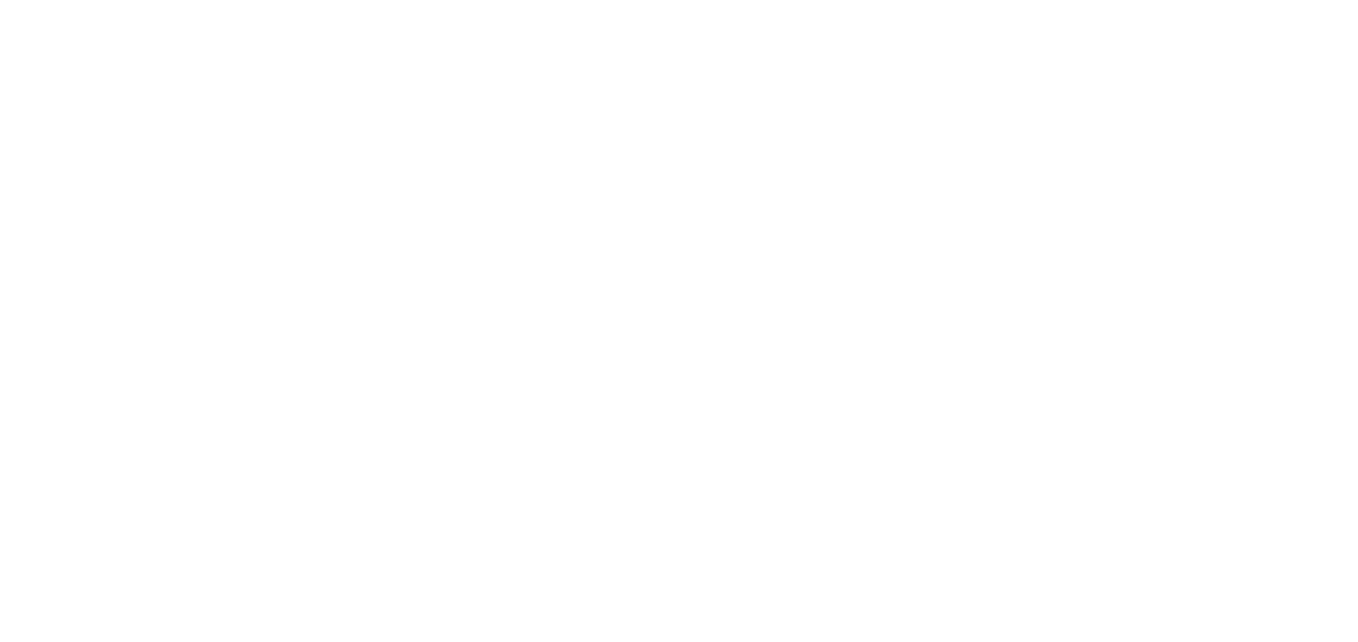 scroll, scrollTop: 0, scrollLeft: 0, axis: both 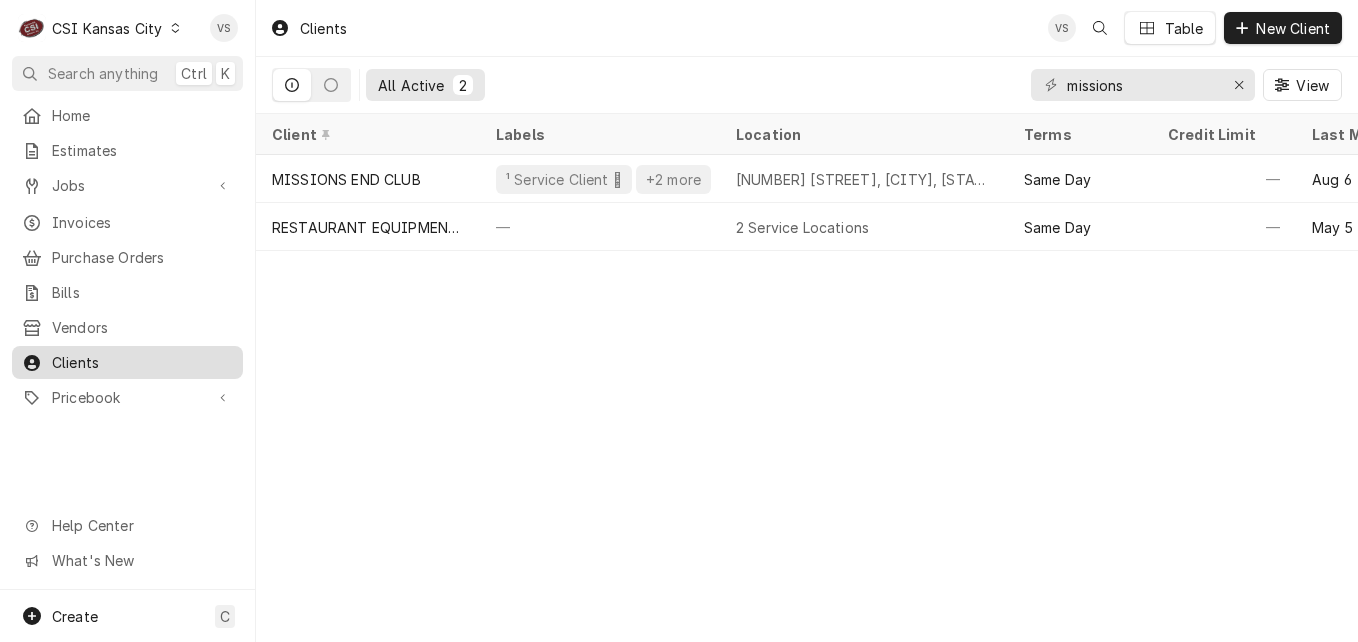 click on "Clients" at bounding box center (142, 362) 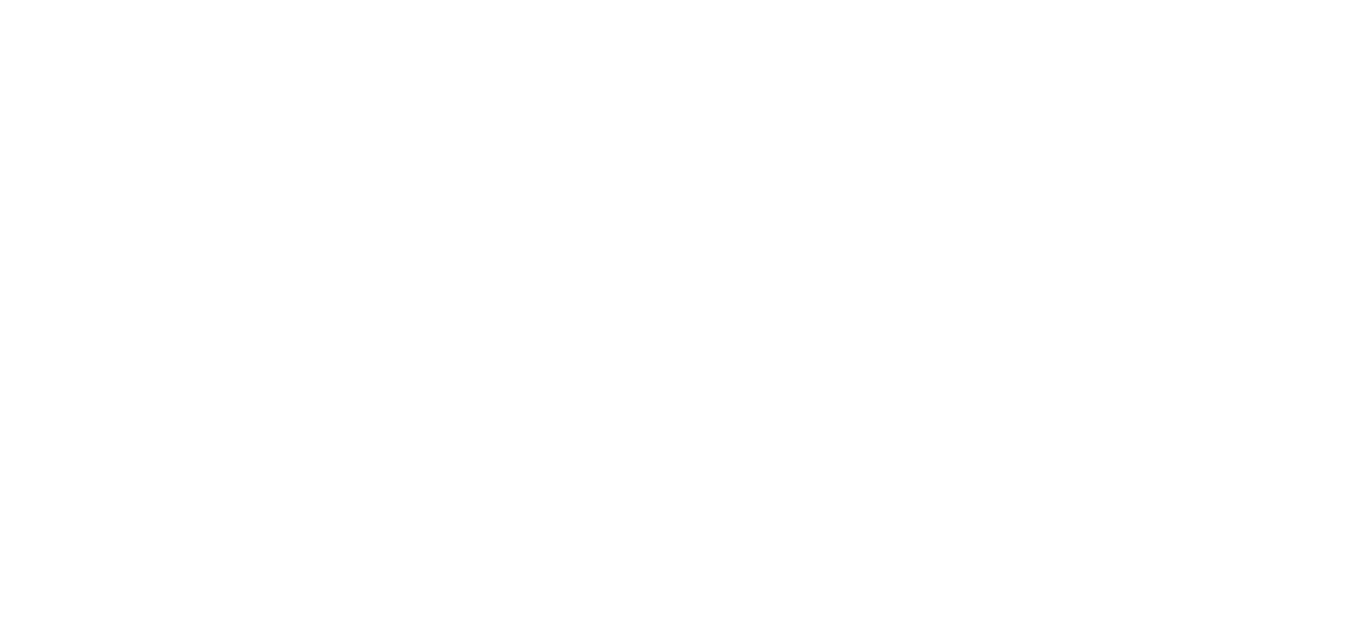 scroll, scrollTop: 0, scrollLeft: 0, axis: both 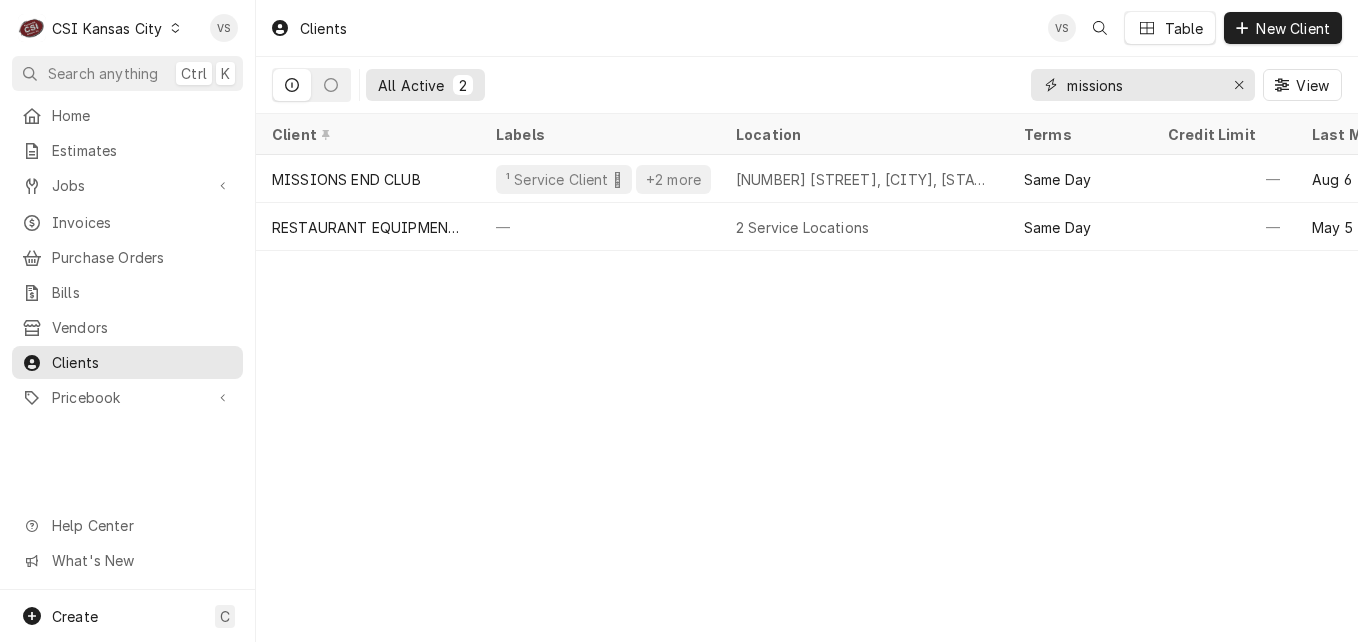 drag, startPoint x: 1135, startPoint y: 83, endPoint x: 1046, endPoint y: 87, distance: 89.08984 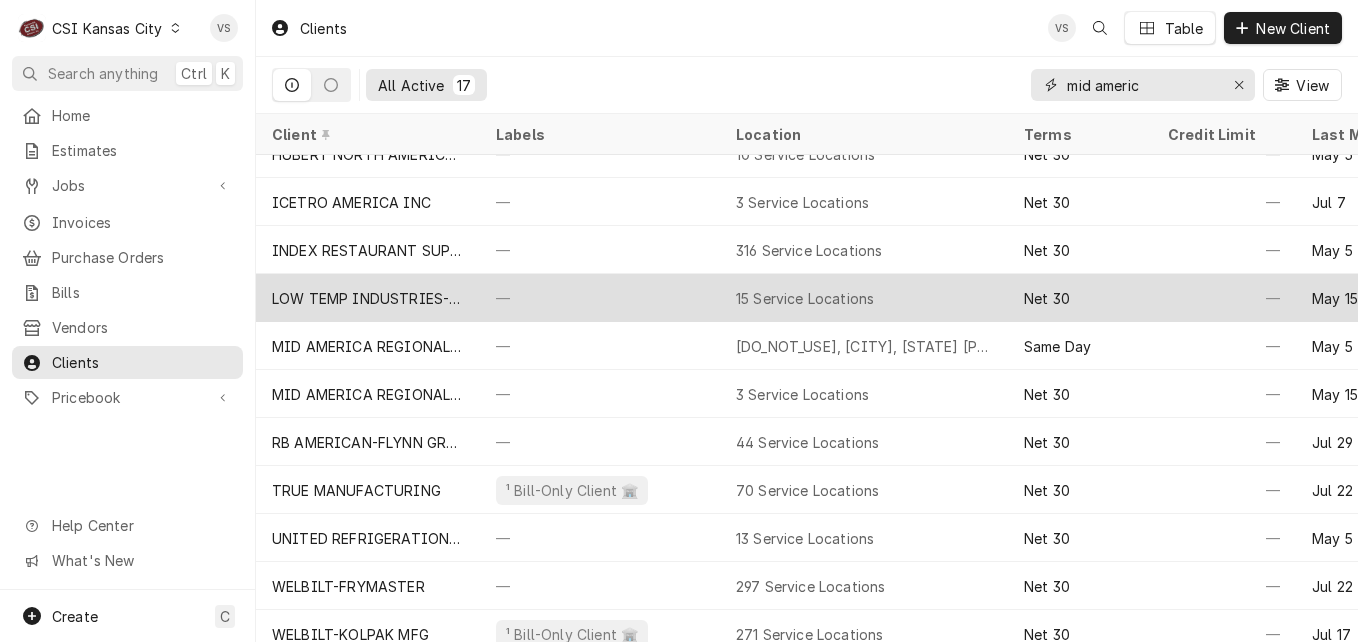 scroll, scrollTop: 339, scrollLeft: 0, axis: vertical 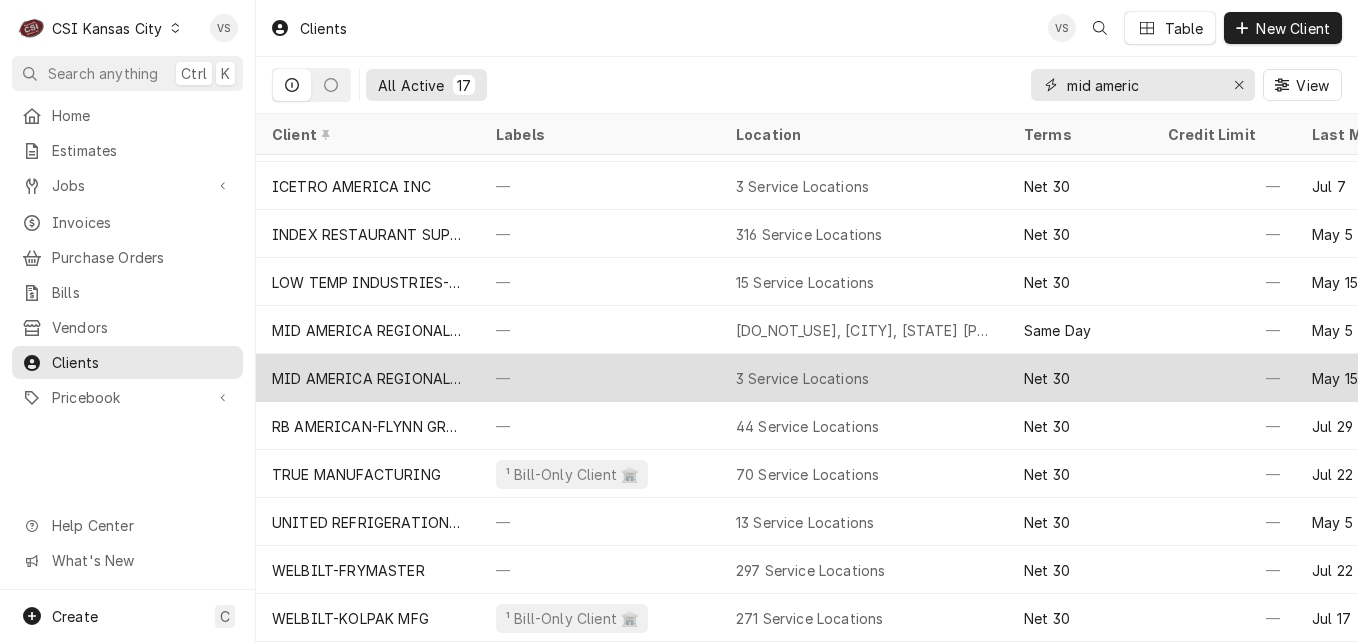 type on "mid americ" 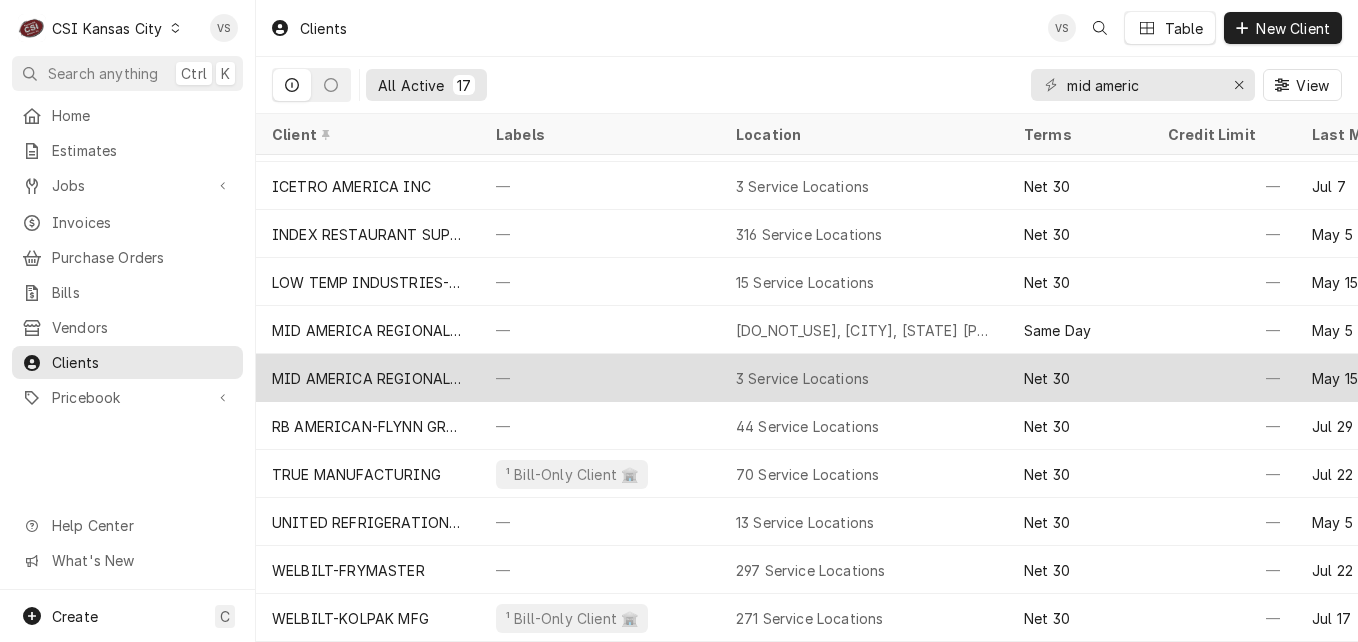 click on "MID AMERICA REGIONAL COUNCIL (2)" at bounding box center (368, 378) 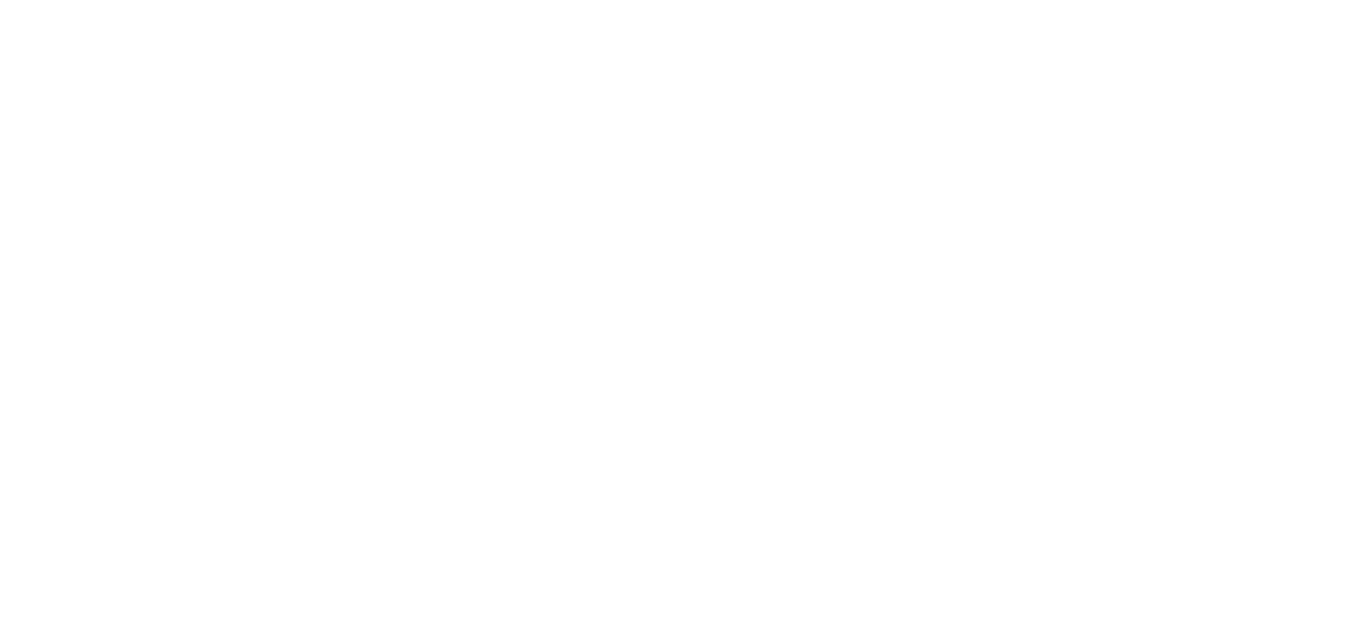 scroll, scrollTop: 0, scrollLeft: 0, axis: both 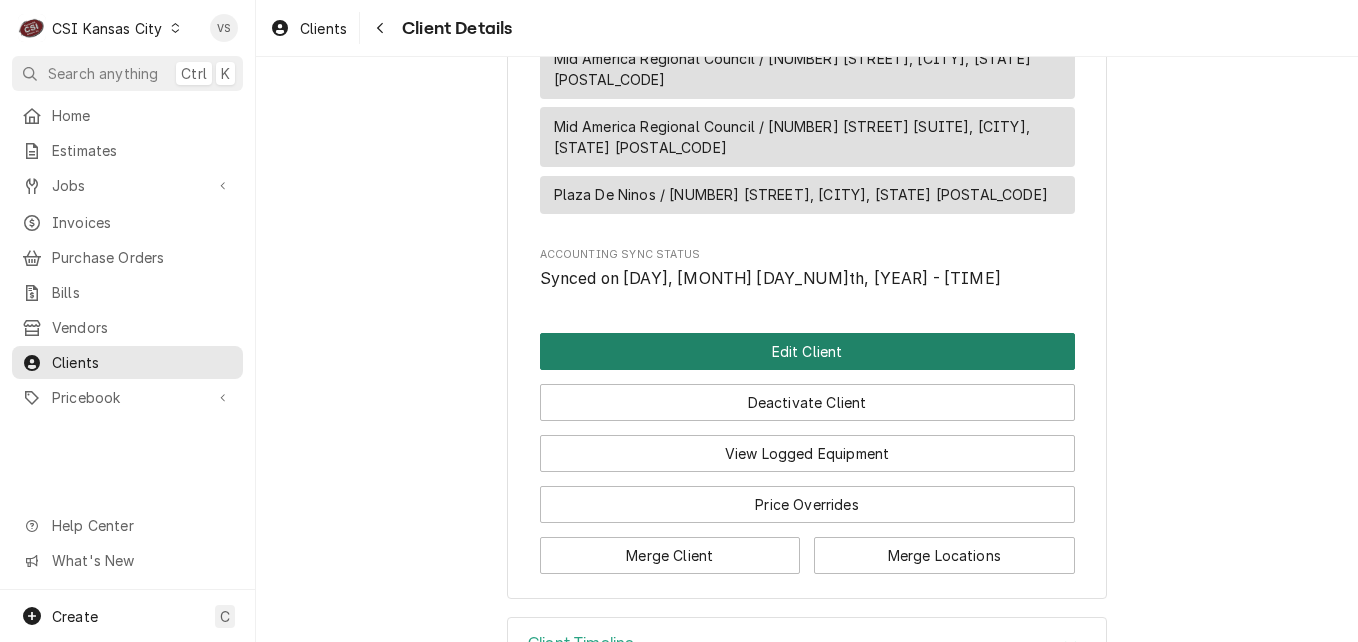 click on "Edit Client" at bounding box center (807, 351) 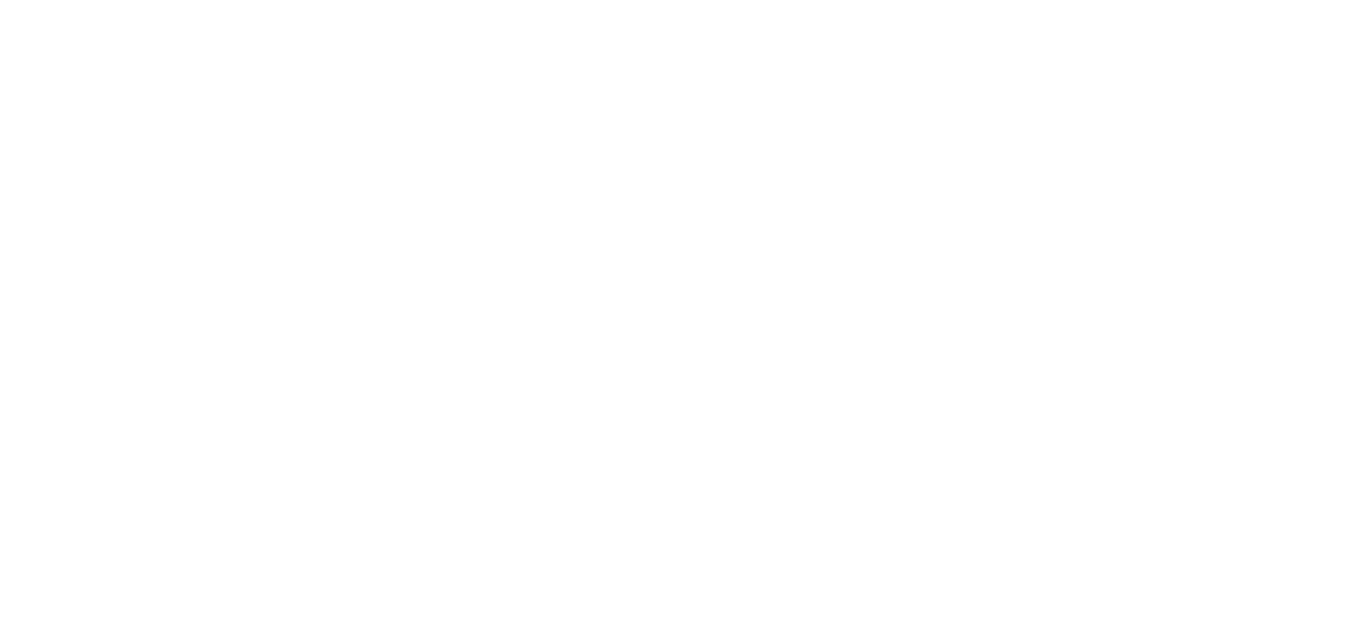 scroll, scrollTop: 0, scrollLeft: 0, axis: both 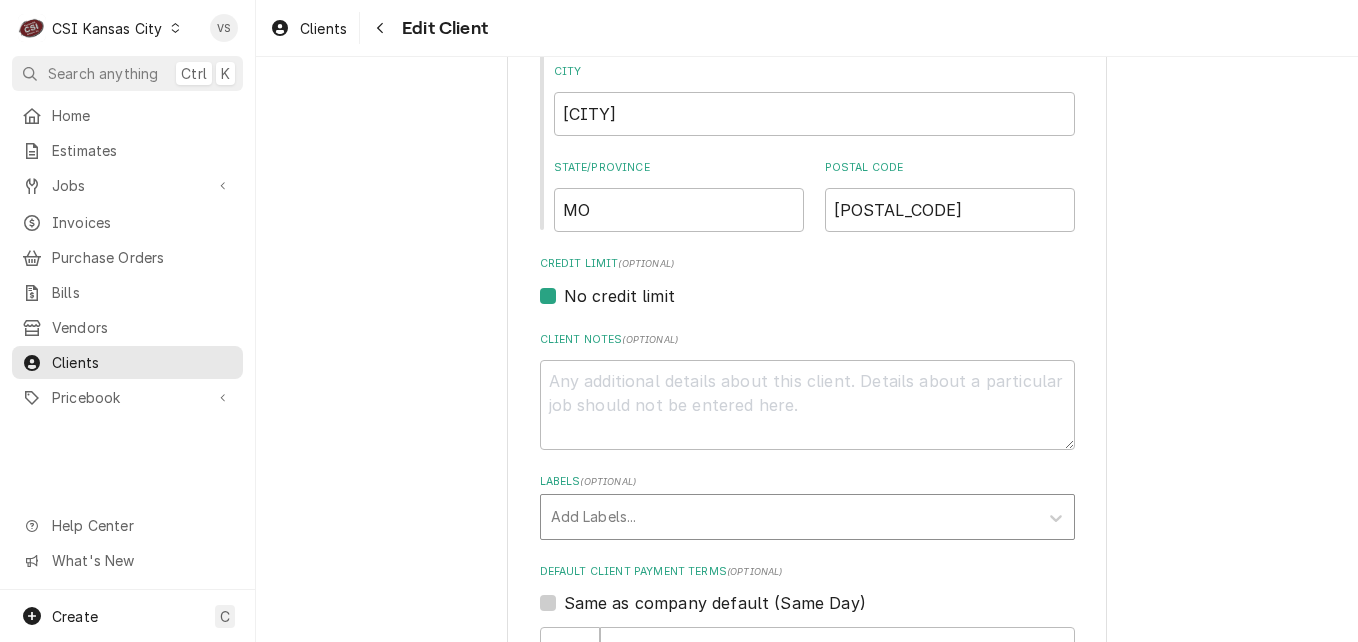 click at bounding box center [789, 517] 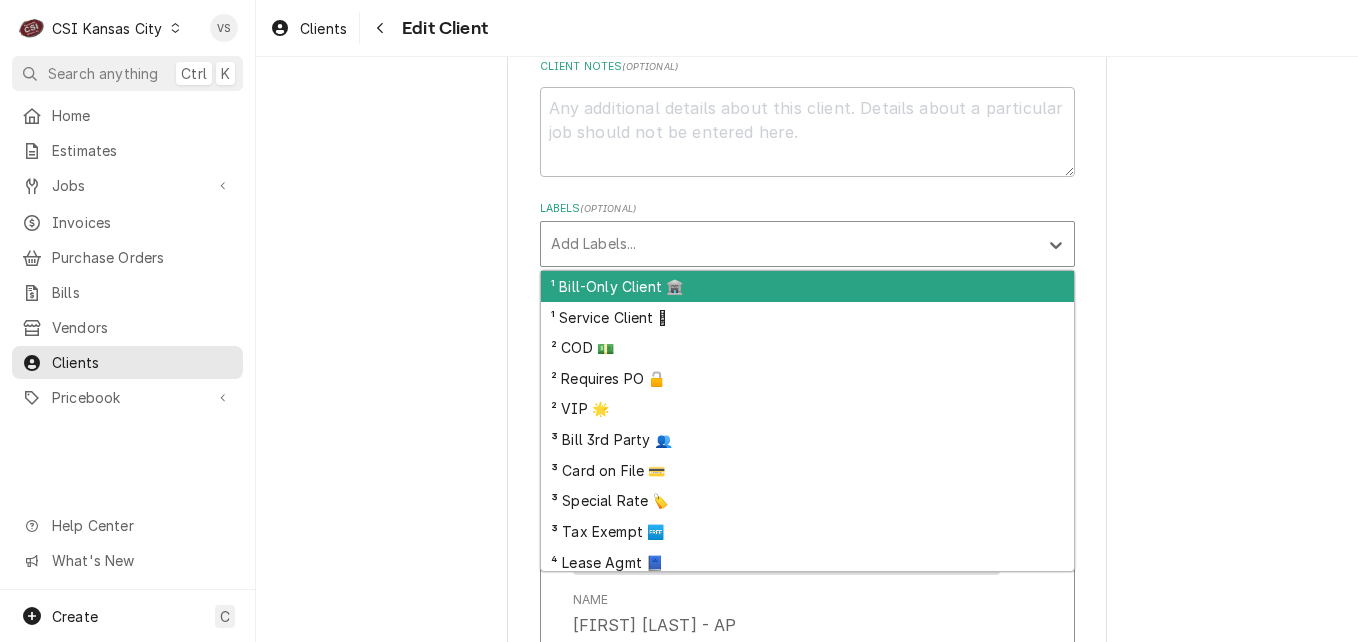 scroll, scrollTop: 1000, scrollLeft: 0, axis: vertical 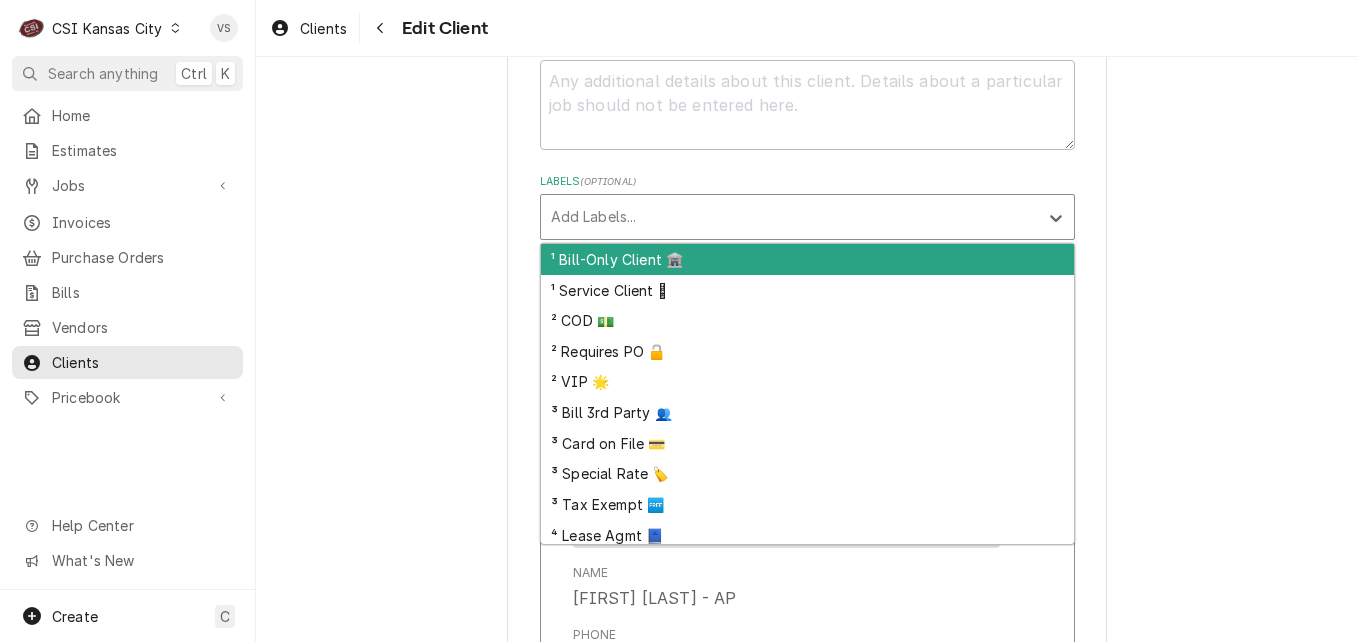click on "³ Tax Exempt 🆓" at bounding box center [807, 504] 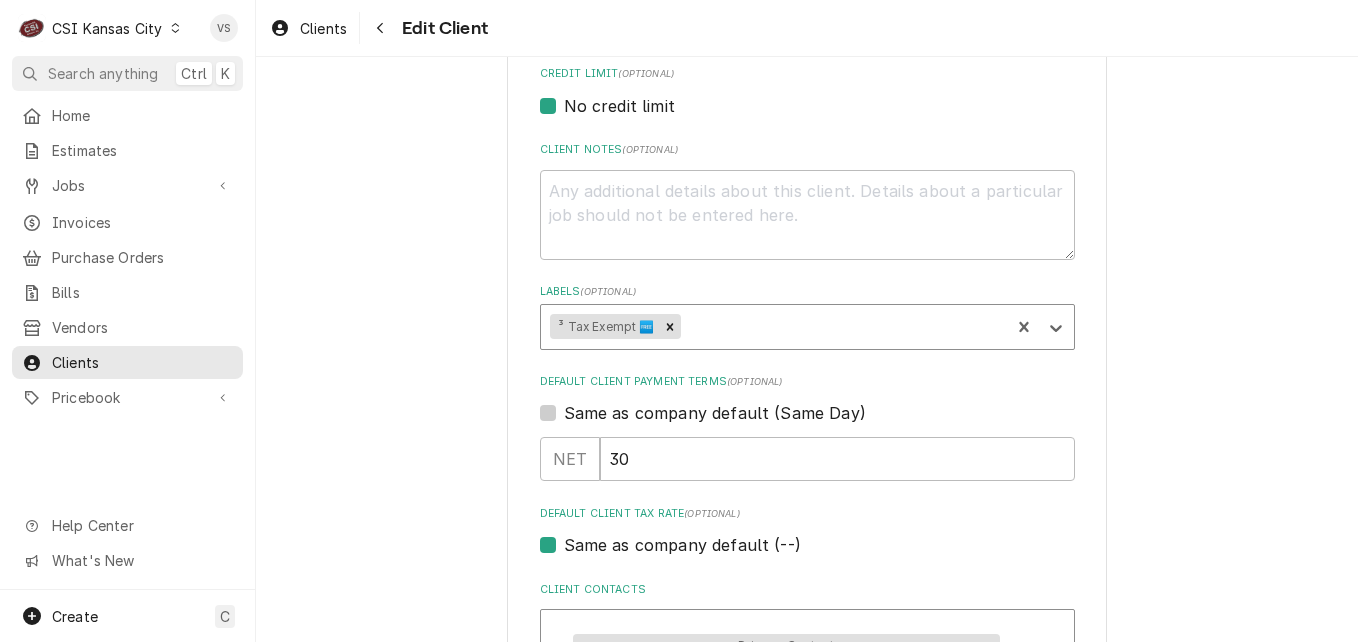 scroll, scrollTop: 1000, scrollLeft: 0, axis: vertical 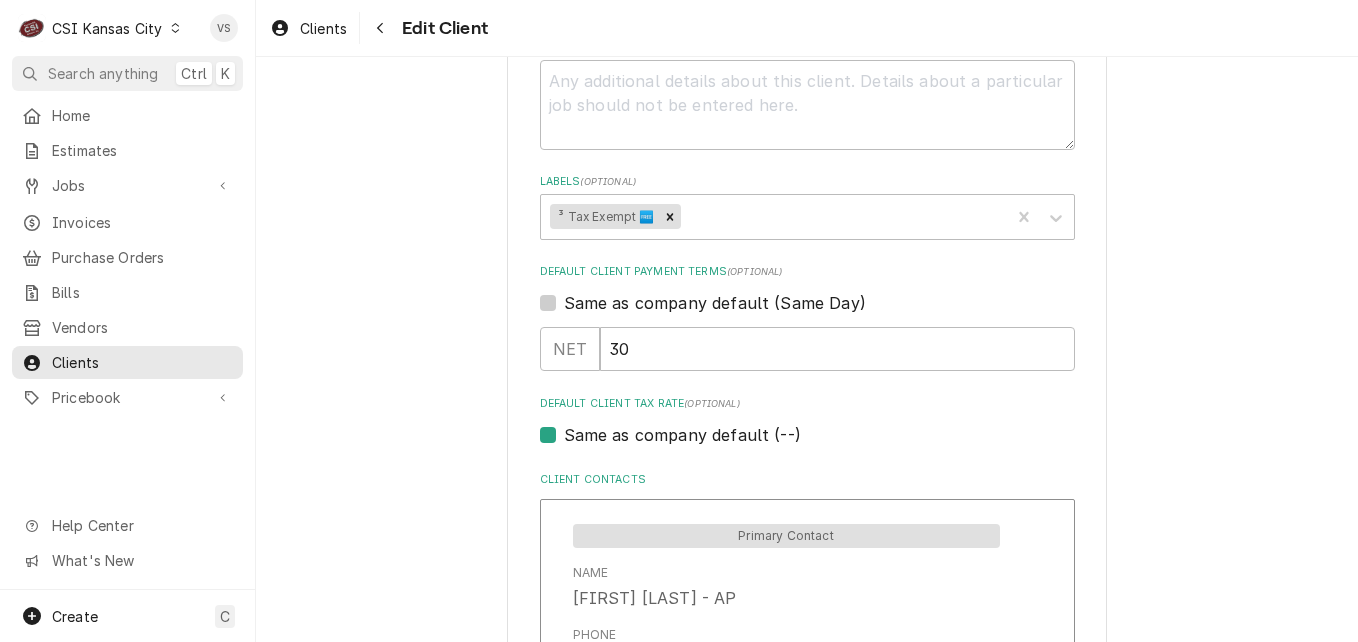 click on "Same as company default (--)" at bounding box center (682, 435) 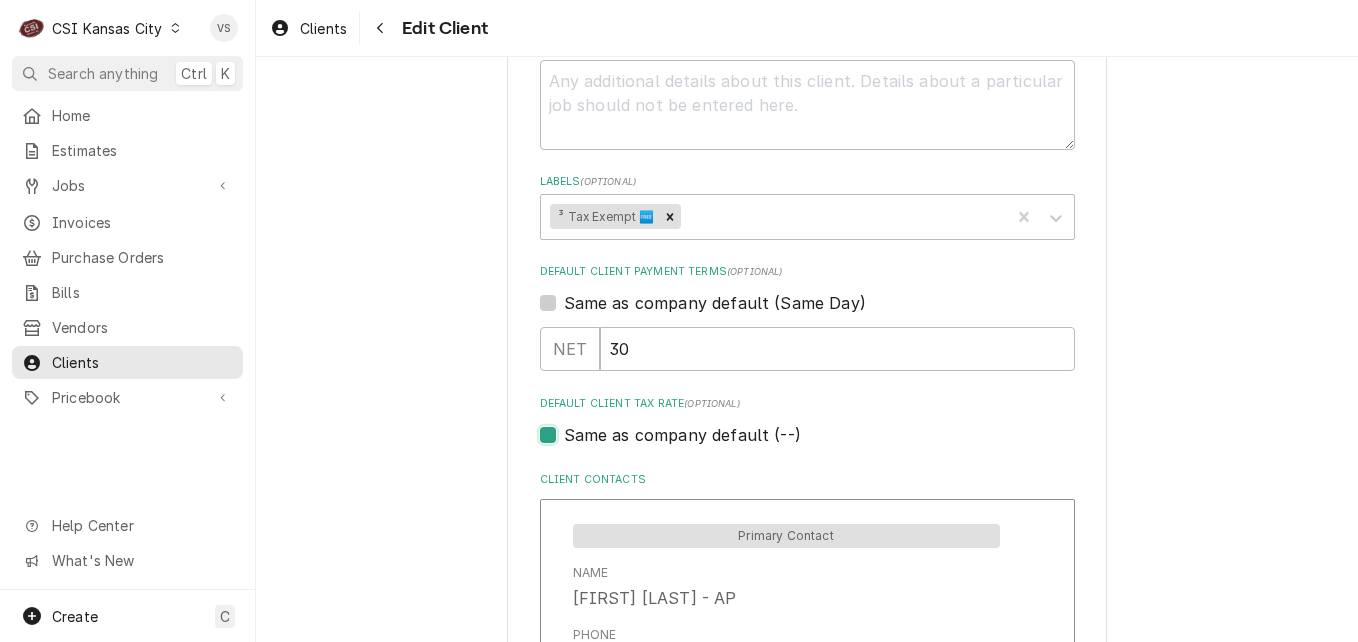 click on "Same as company default (--)" at bounding box center [831, 445] 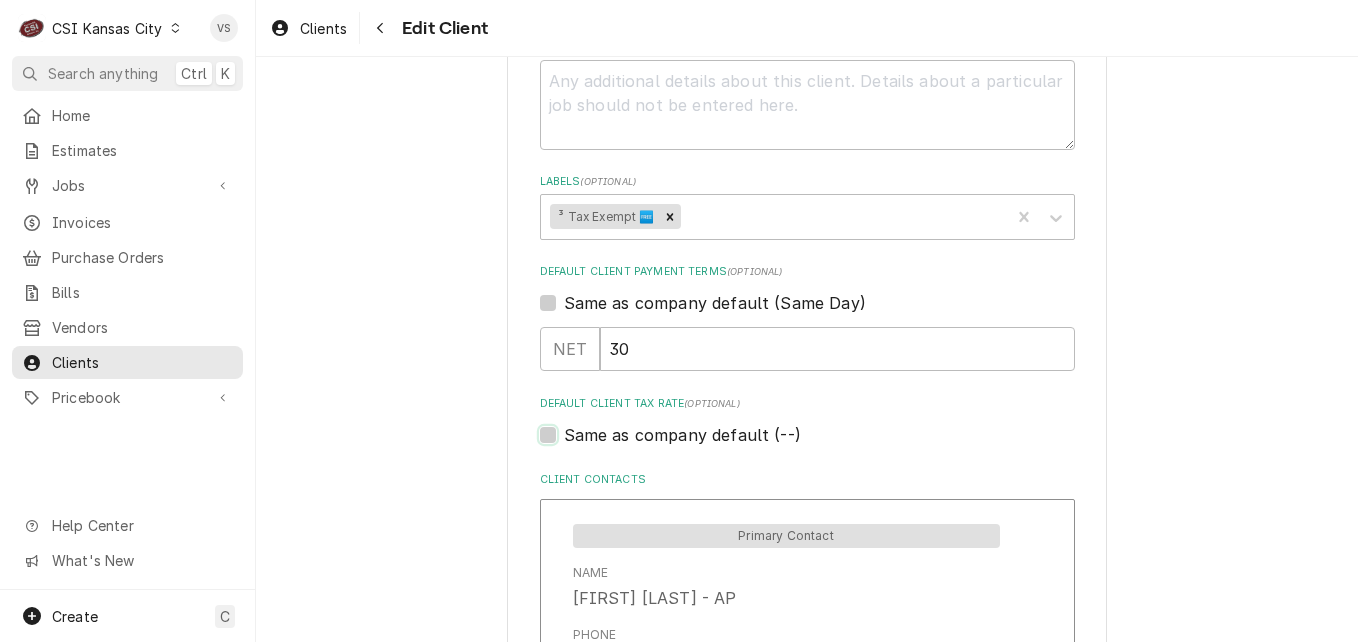 checkbox on "false" 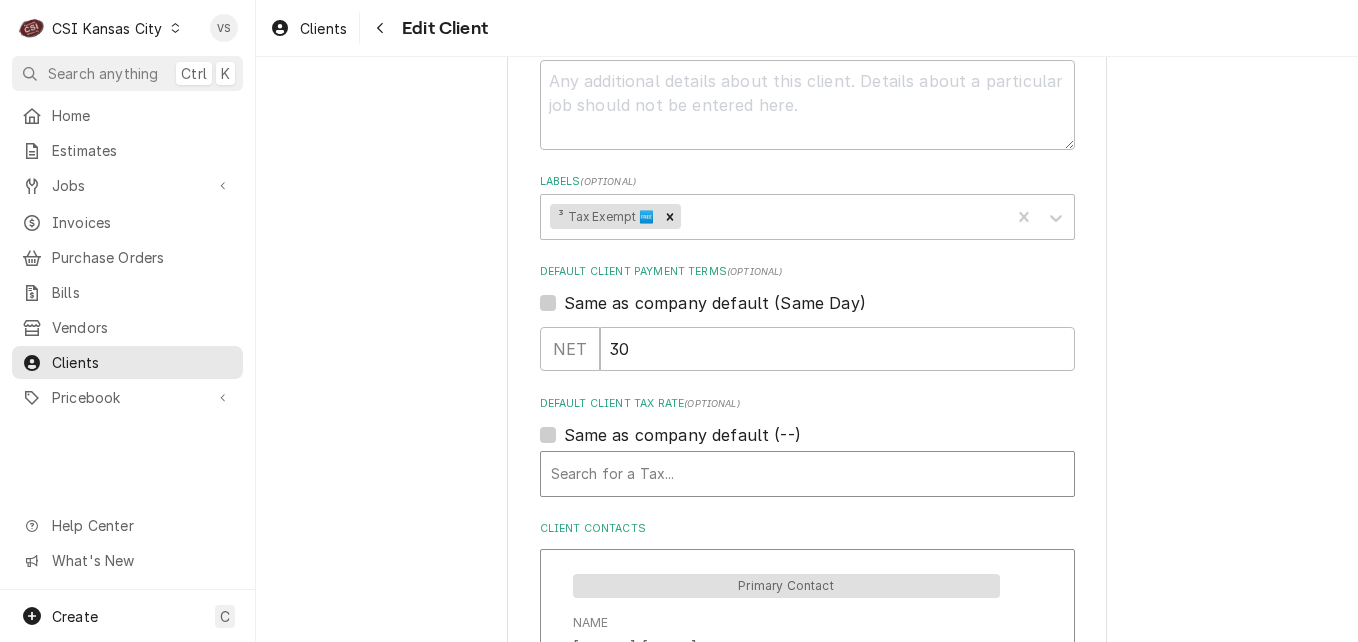 click at bounding box center [807, 474] 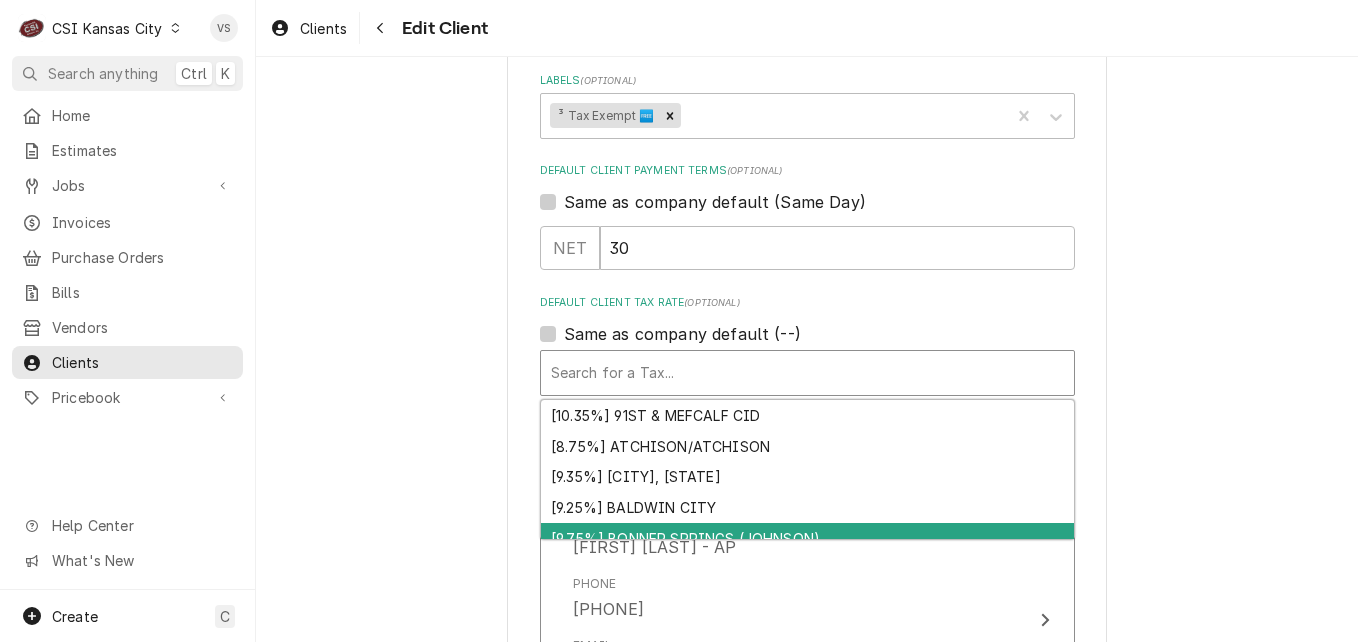 scroll, scrollTop: 1100, scrollLeft: 0, axis: vertical 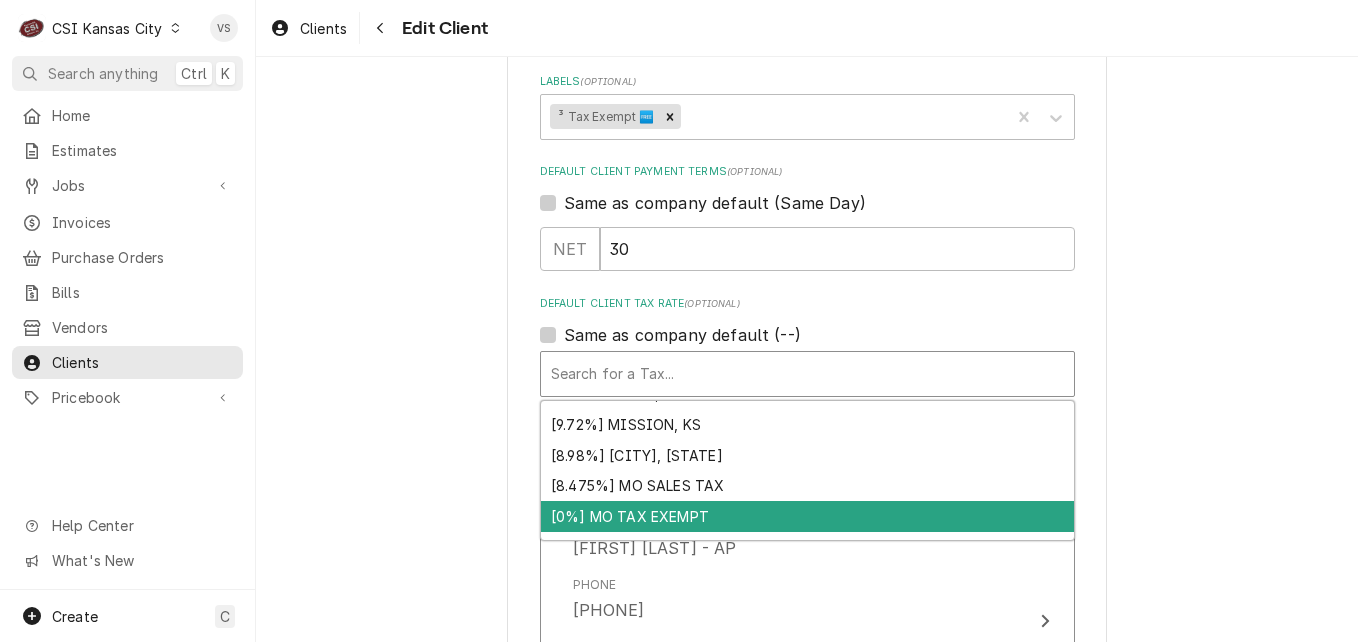 click on "[0%] MO TAX EXEMPT" at bounding box center [807, 516] 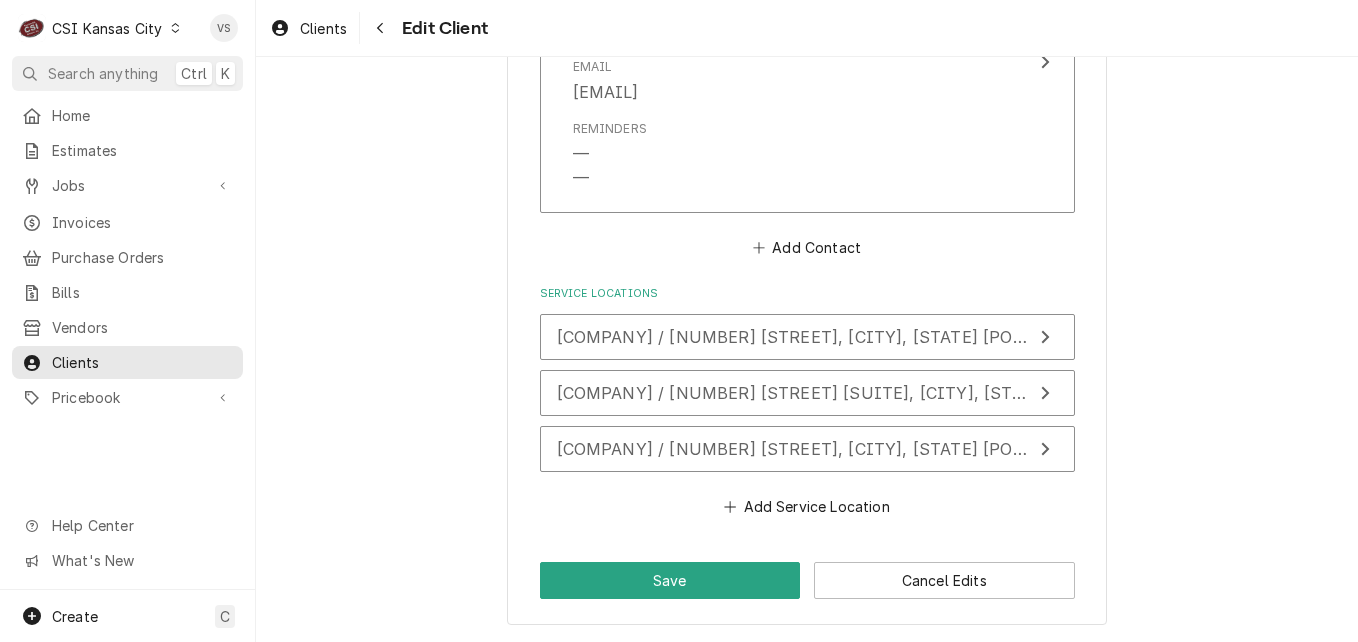 scroll, scrollTop: 2676, scrollLeft: 0, axis: vertical 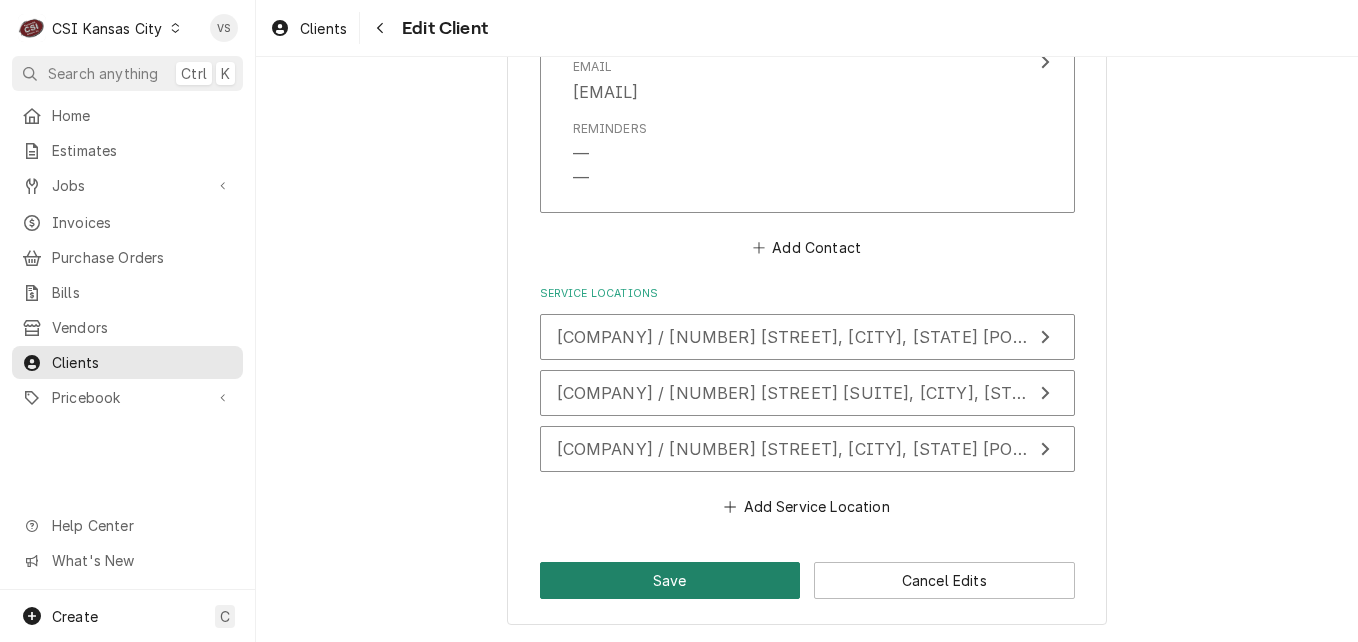 click on "Save" at bounding box center [670, 580] 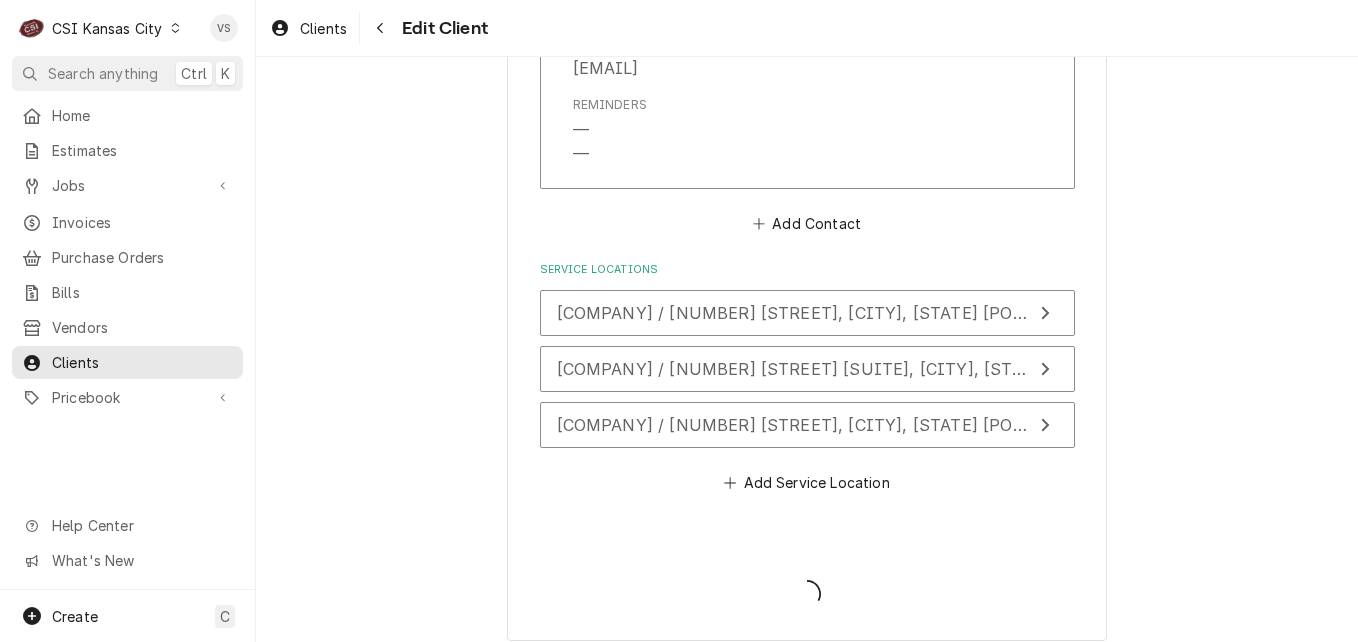 type on "x" 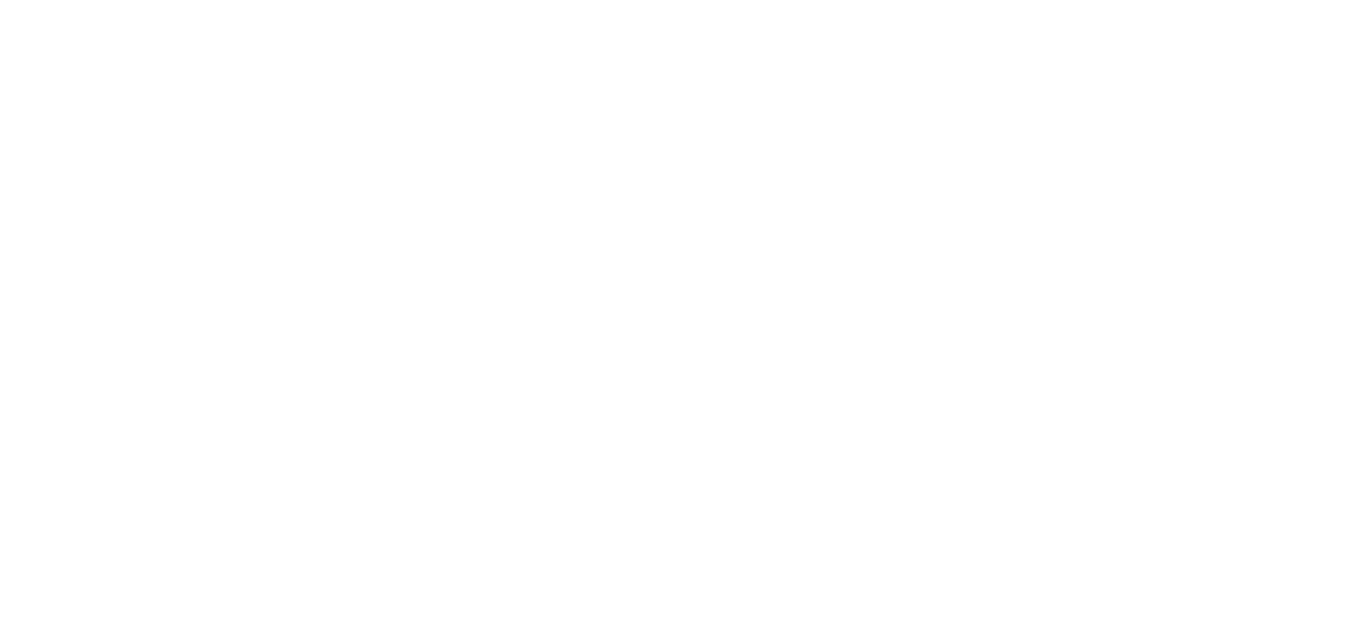 scroll, scrollTop: 0, scrollLeft: 0, axis: both 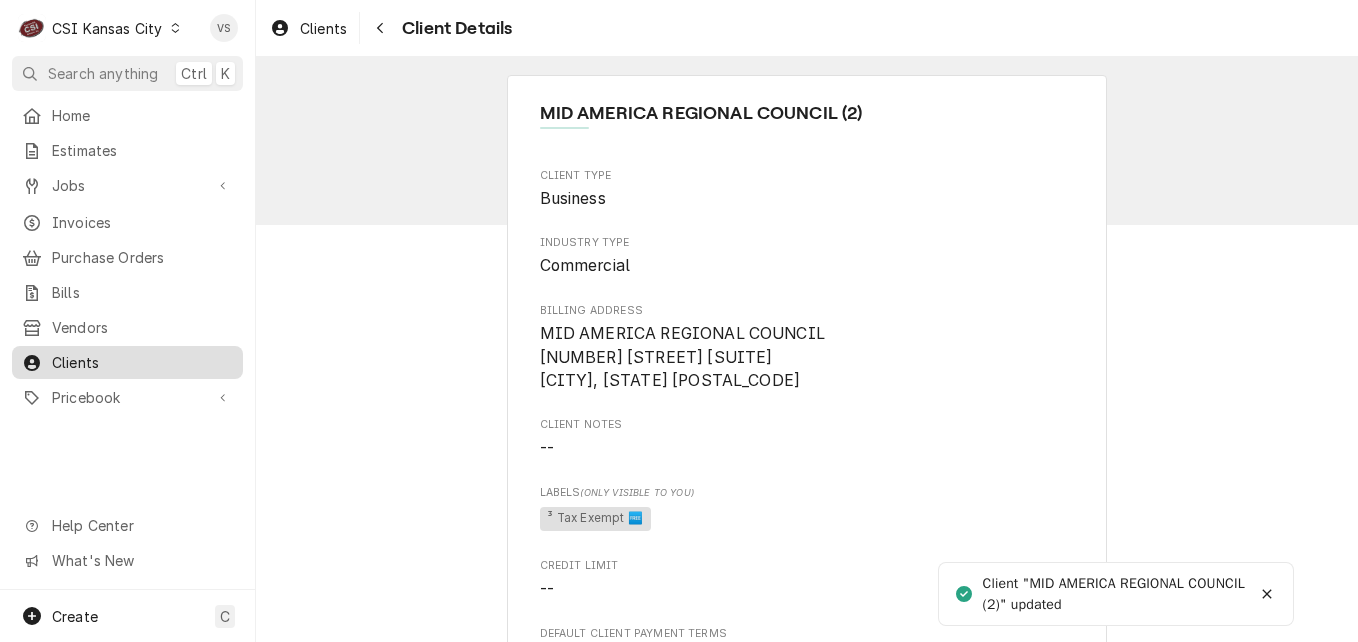 click on "Clients" at bounding box center (142, 362) 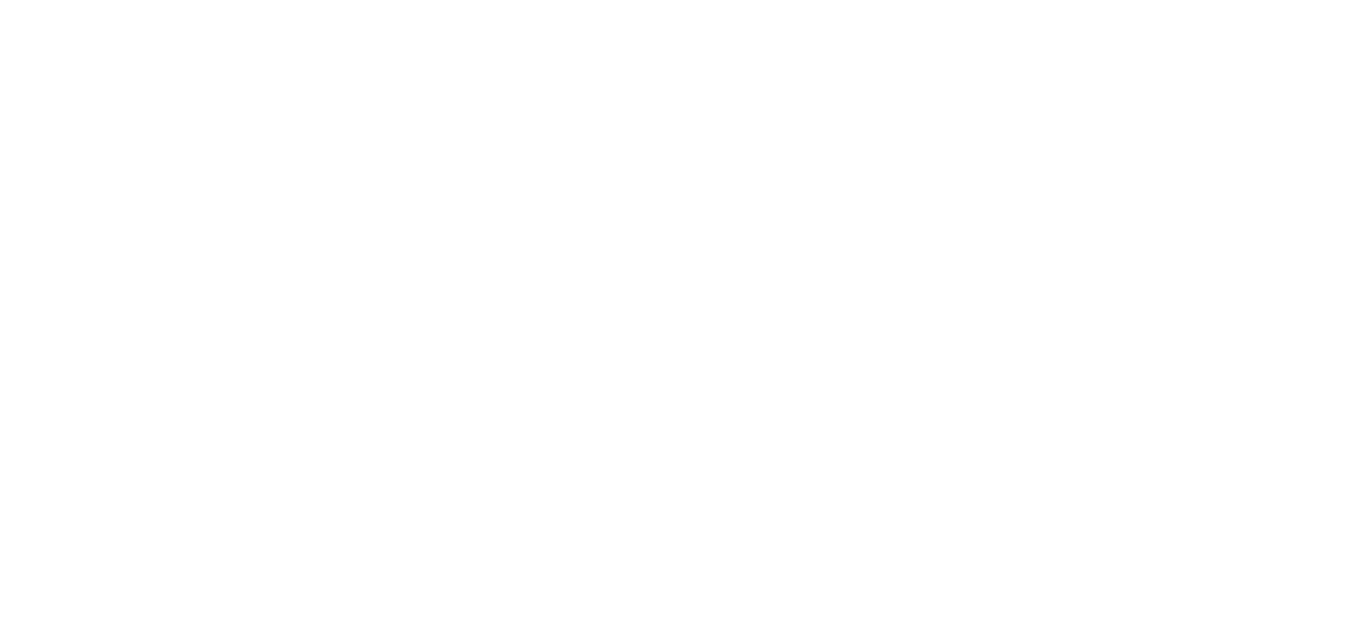 scroll, scrollTop: 0, scrollLeft: 0, axis: both 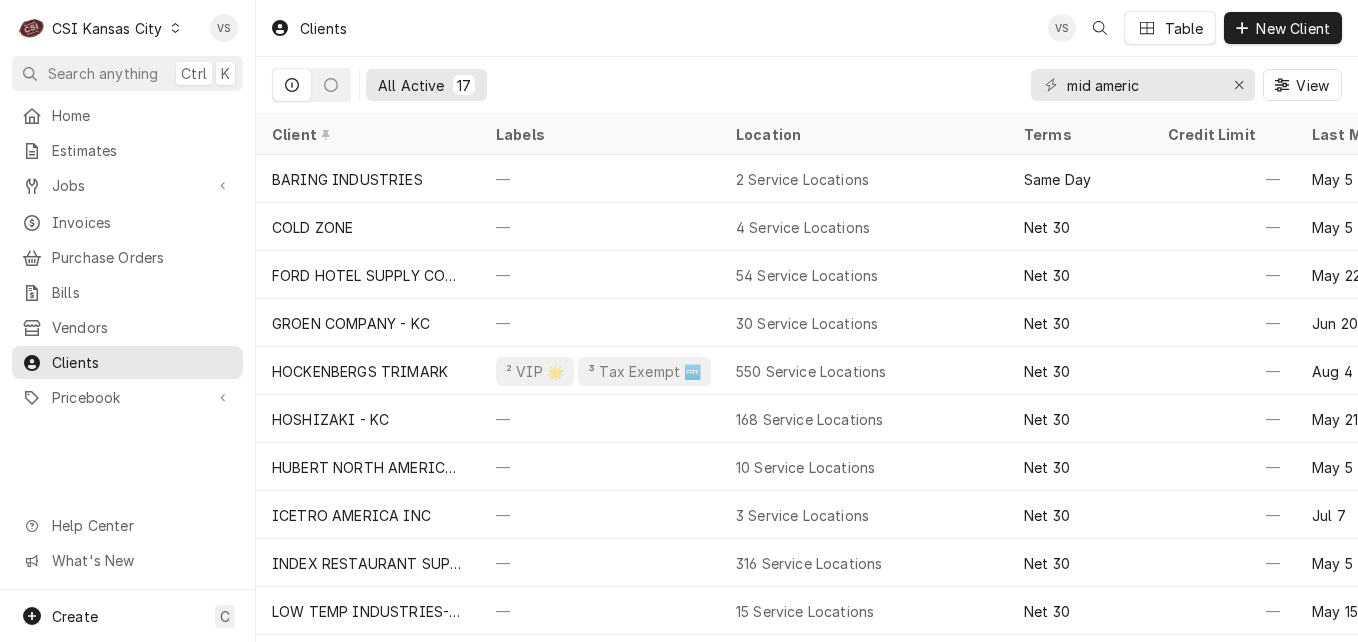 click 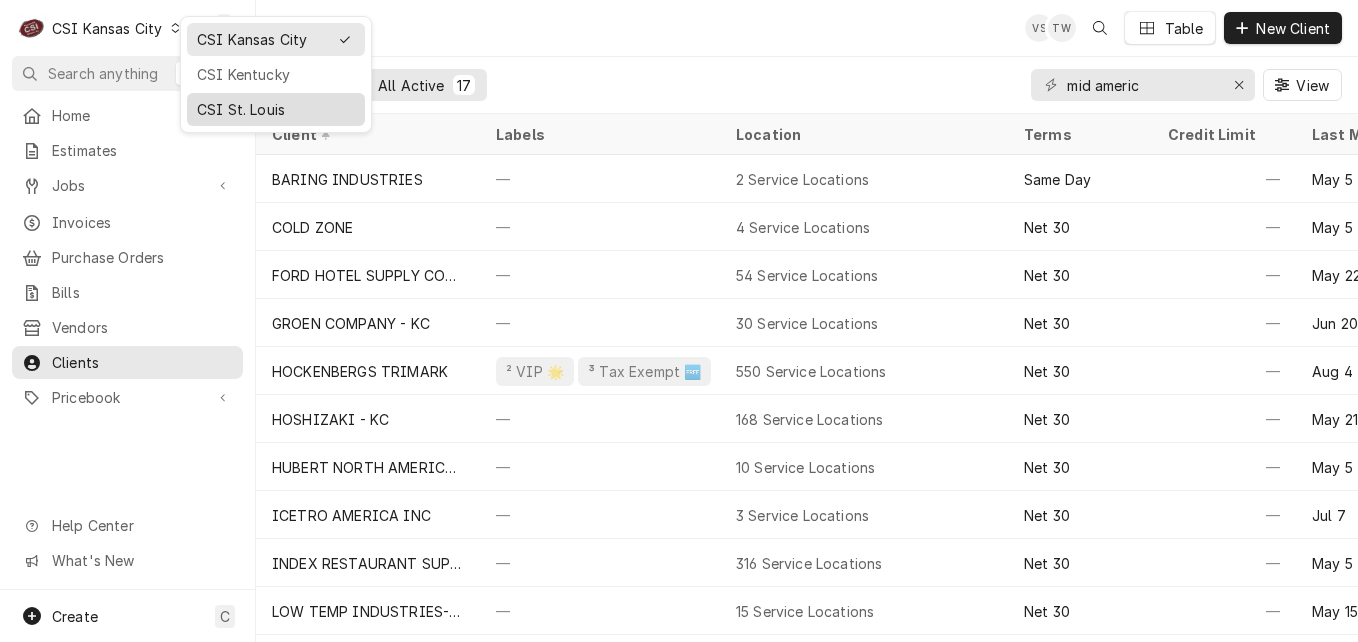 click on "CSI St. Louis" at bounding box center [276, 109] 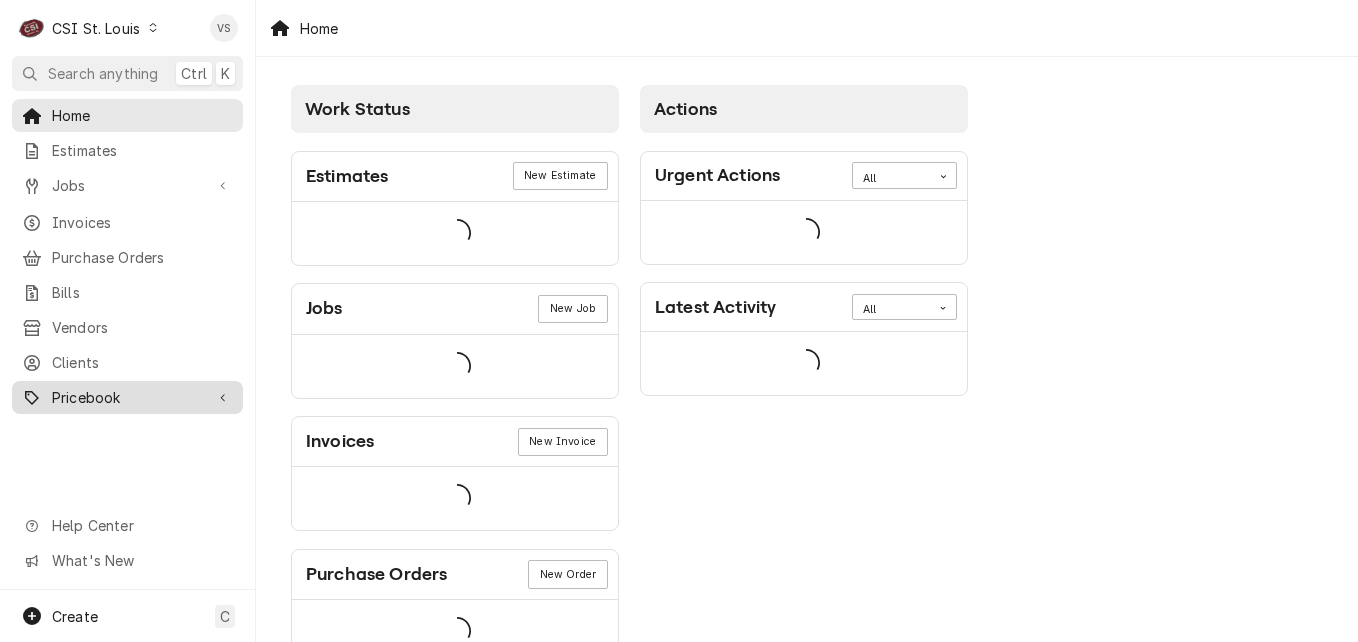 scroll, scrollTop: 0, scrollLeft: 0, axis: both 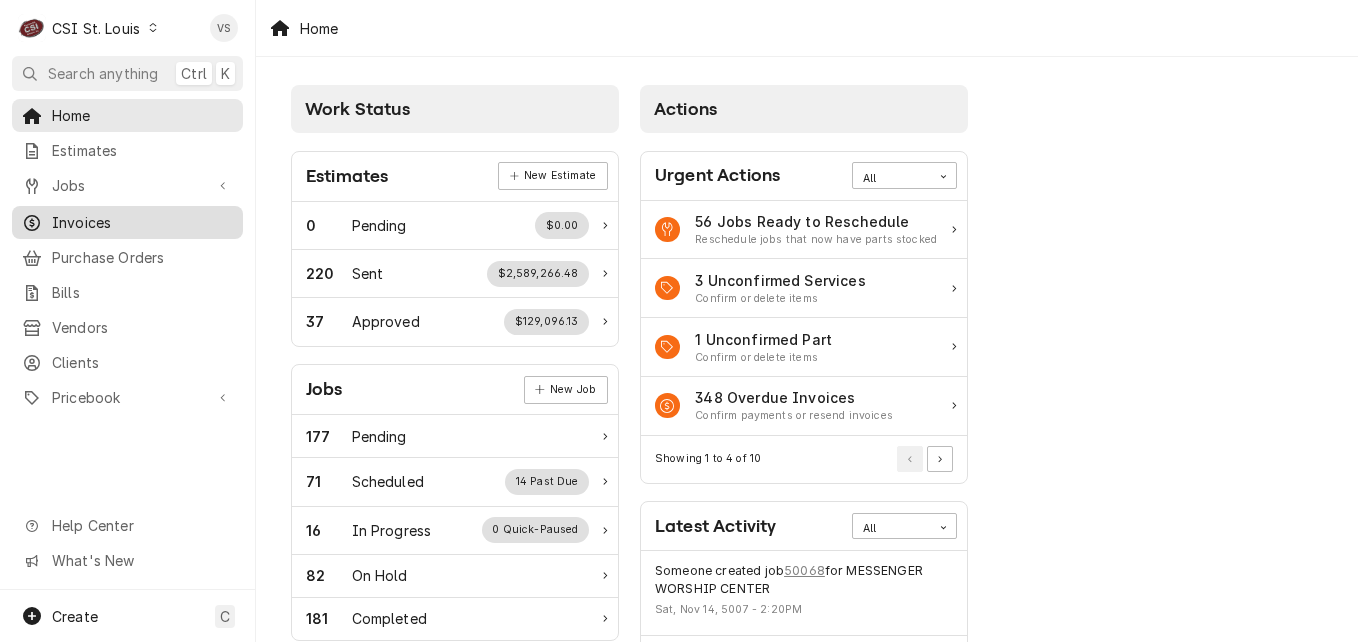 click on "Invoices" at bounding box center (142, 222) 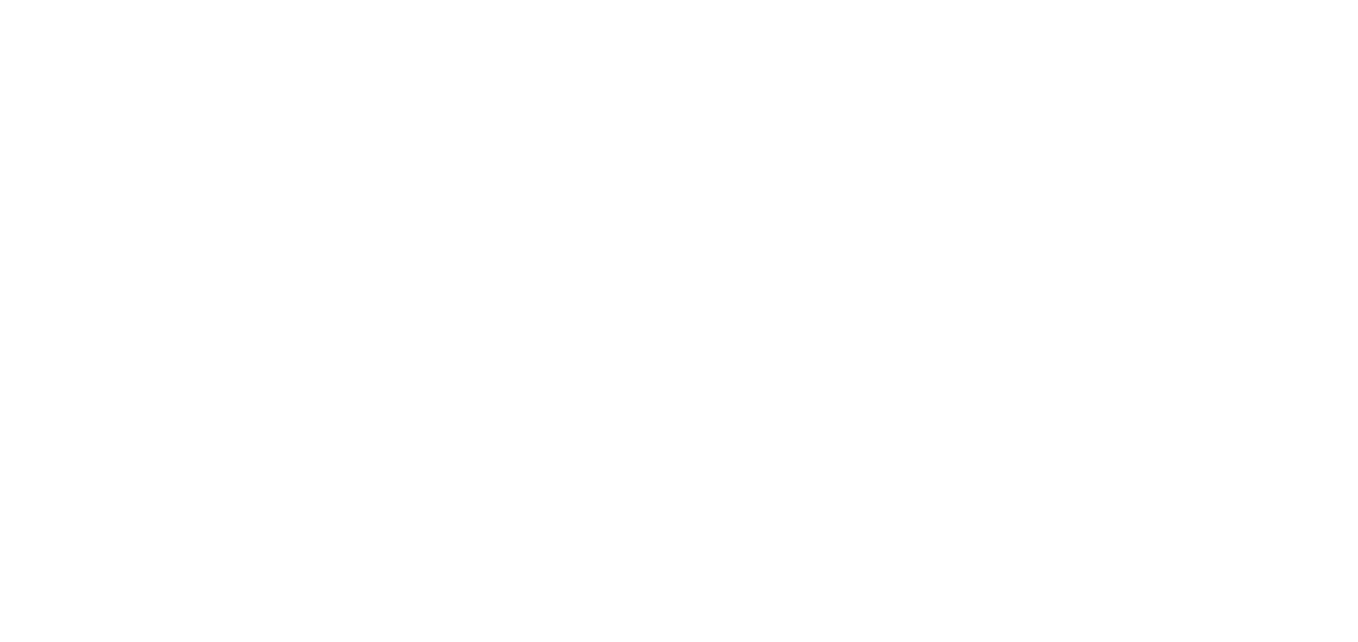 scroll, scrollTop: 0, scrollLeft: 0, axis: both 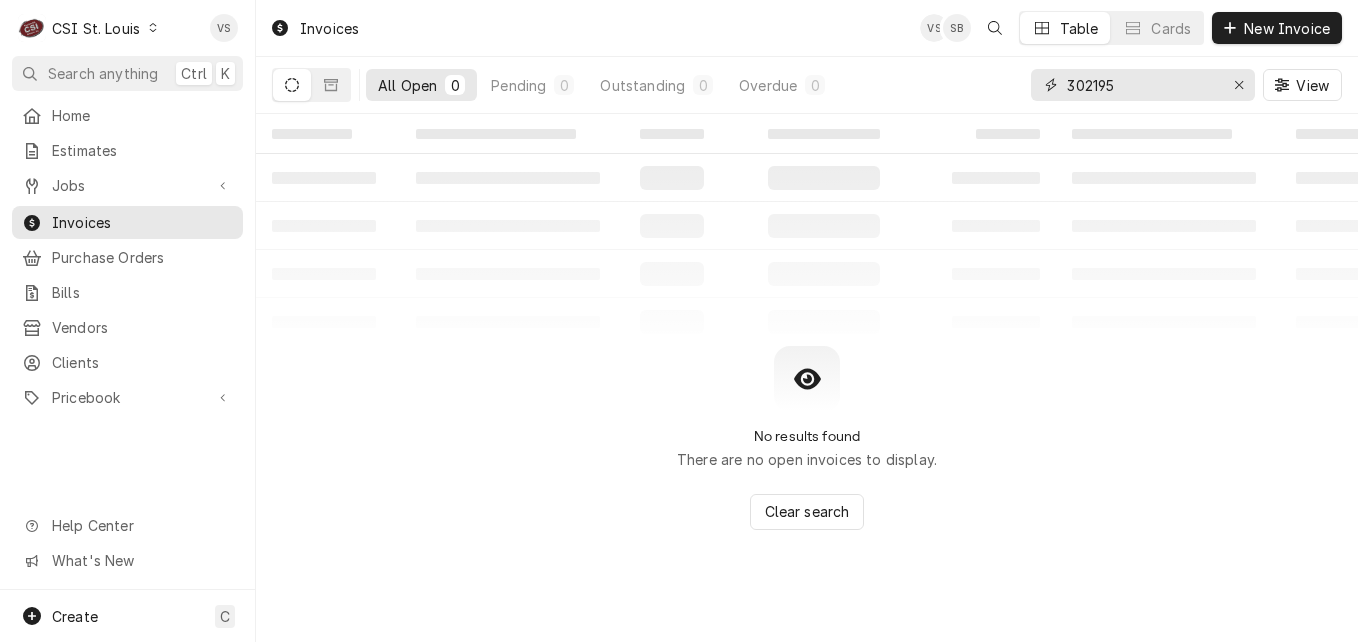 click on "All Open 0 Pending 0 Outstanding 0 Overdue 0 302195 View" at bounding box center (807, 85) 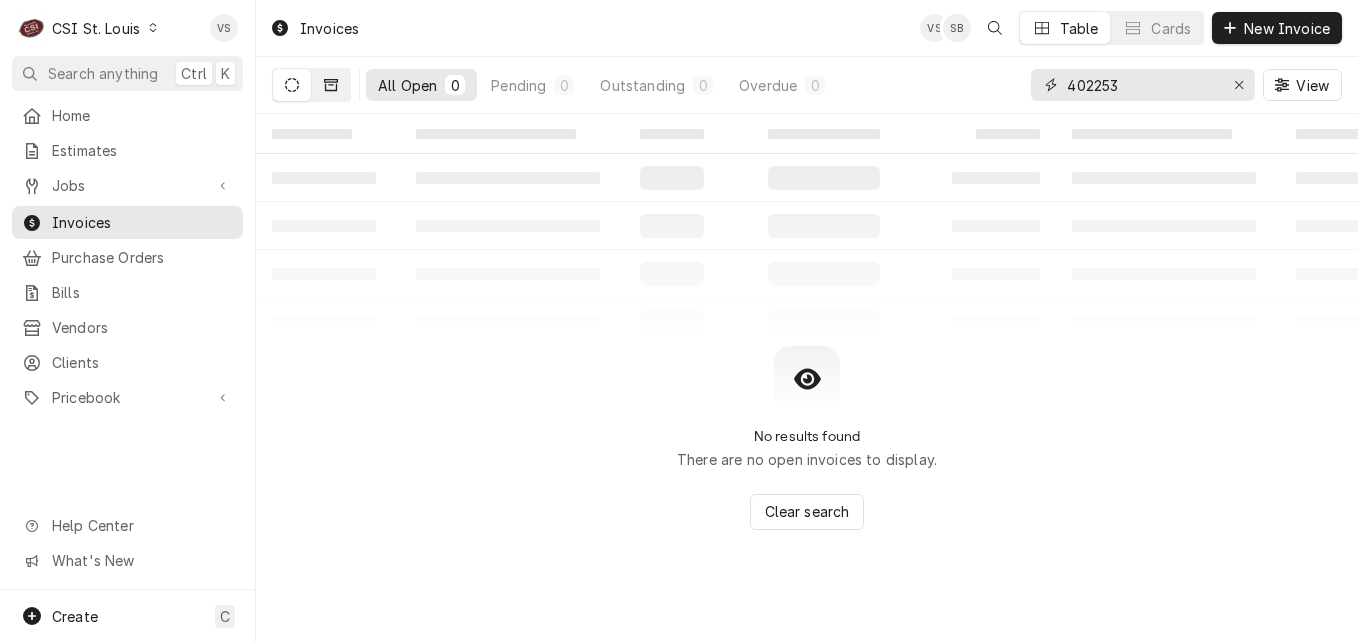 type on "402253" 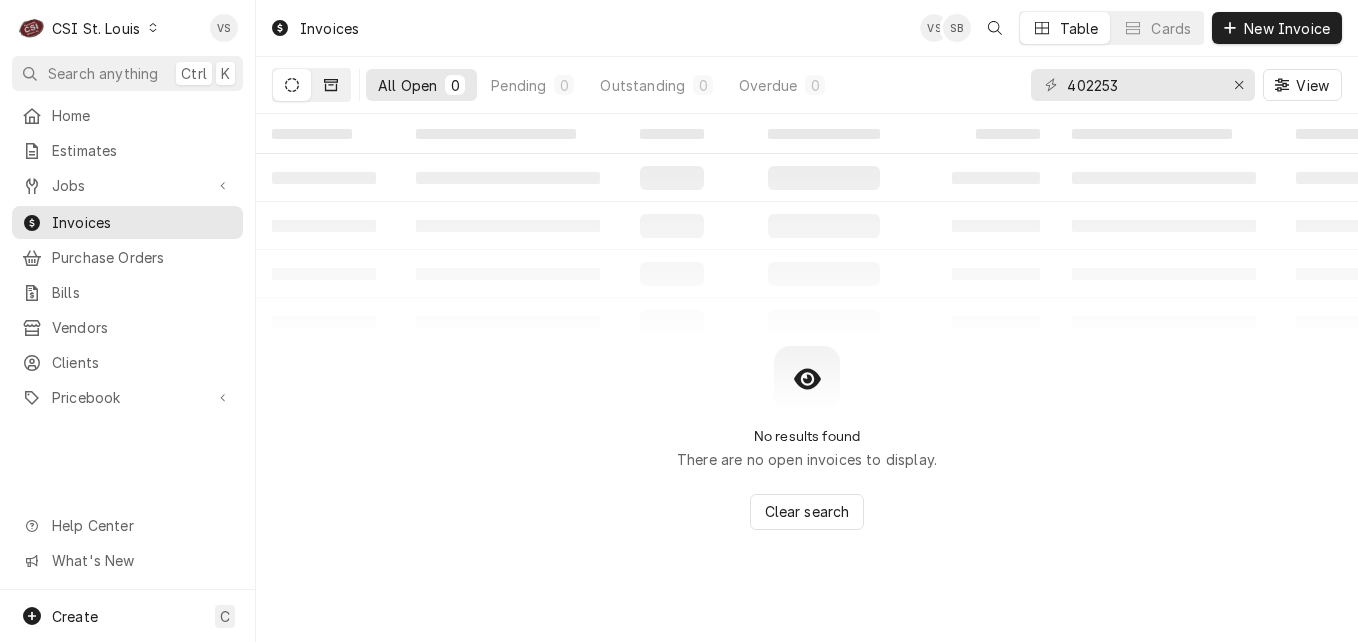 click at bounding box center (331, 85) 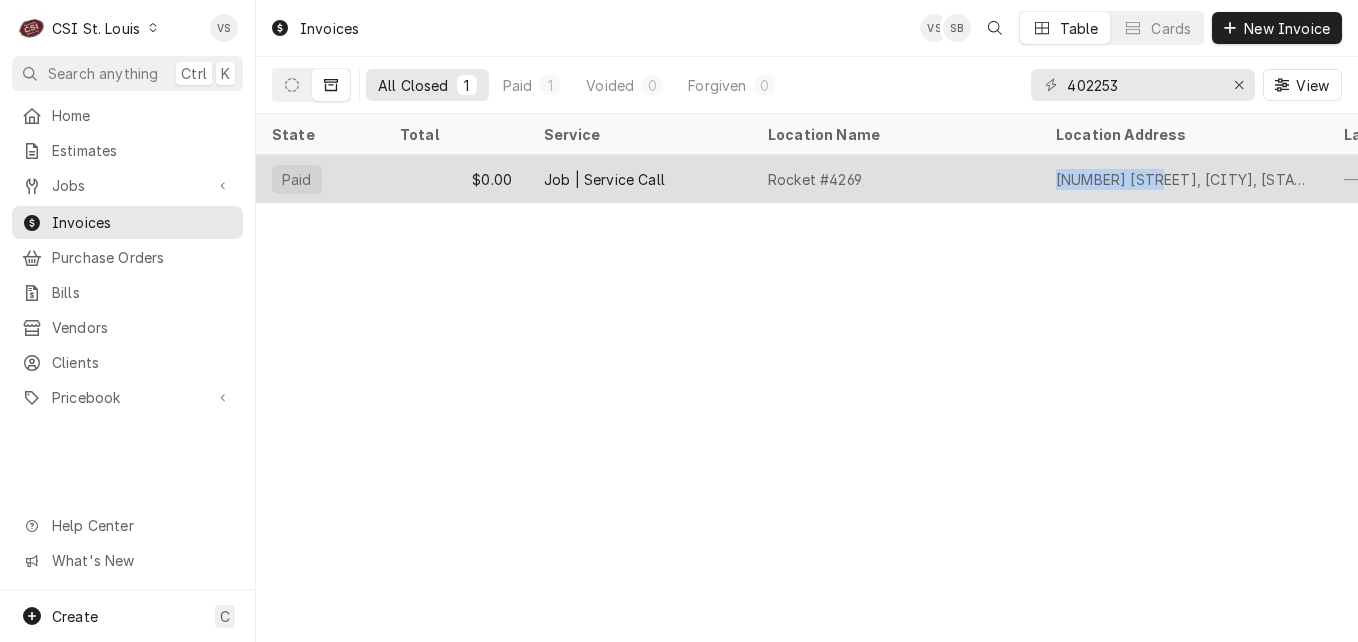 drag, startPoint x: 1053, startPoint y: 178, endPoint x: 1149, endPoint y: 179, distance: 96.00521 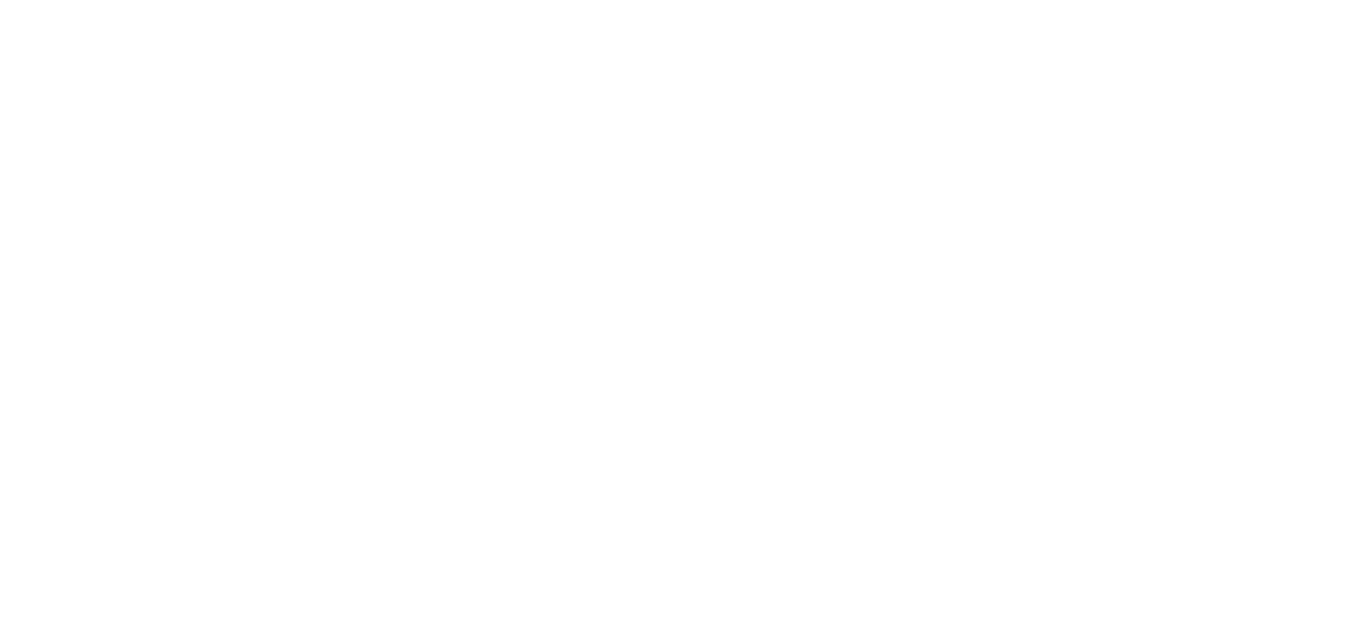 scroll, scrollTop: 0, scrollLeft: 0, axis: both 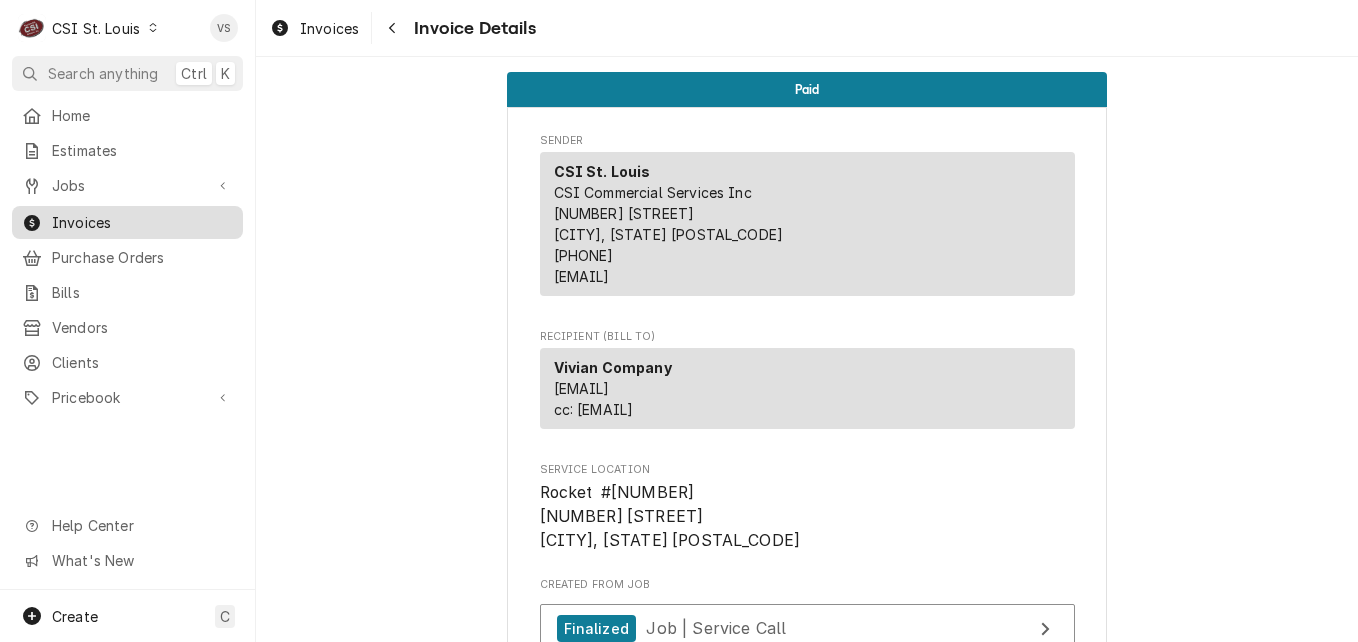 click on "Invoices" at bounding box center [142, 222] 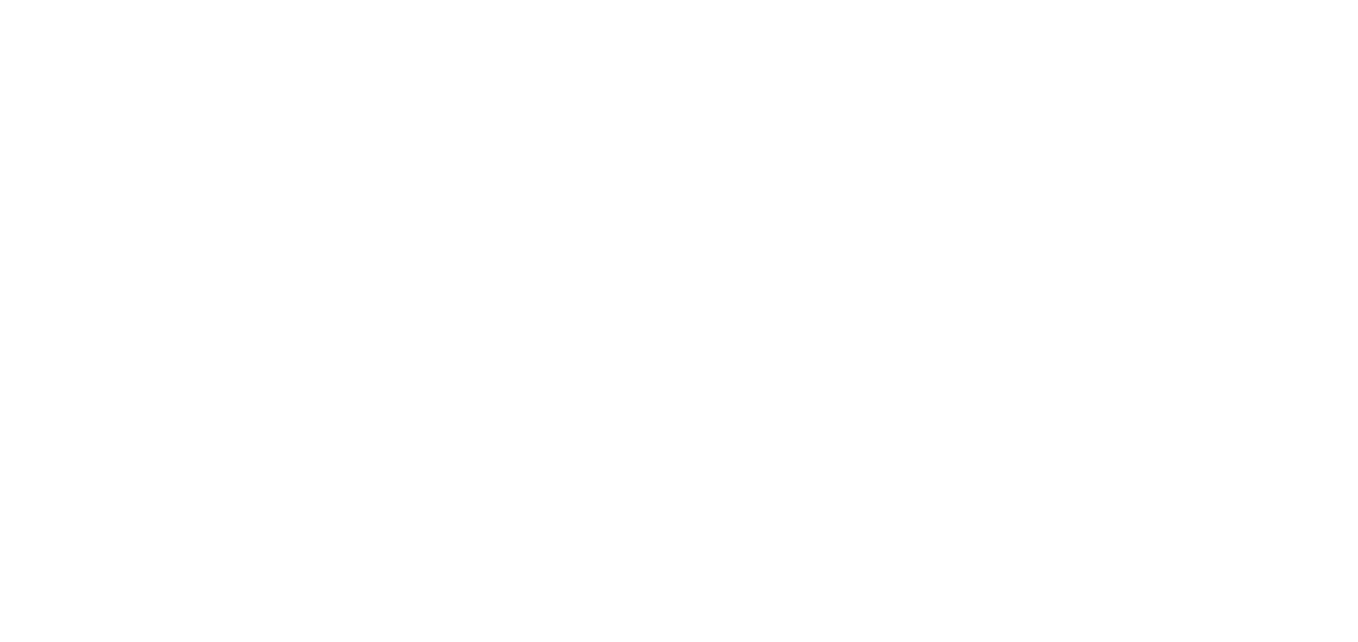 scroll, scrollTop: 0, scrollLeft: 0, axis: both 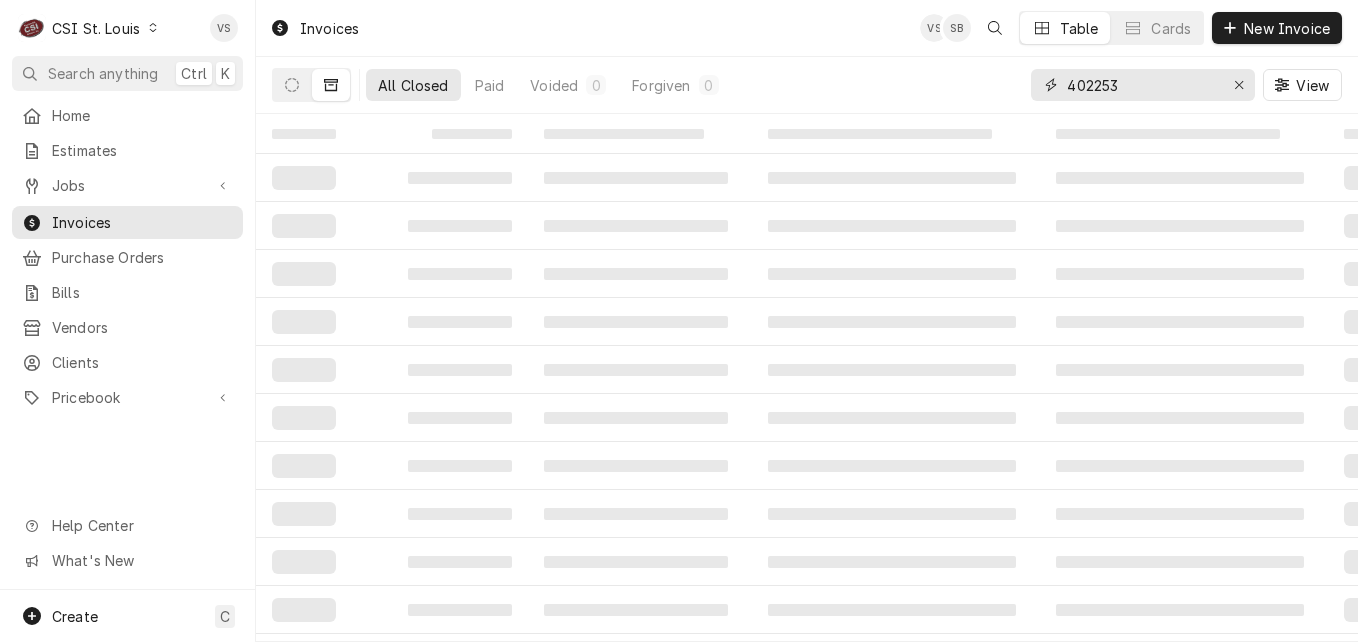 click on "402253" at bounding box center (1143, 85) 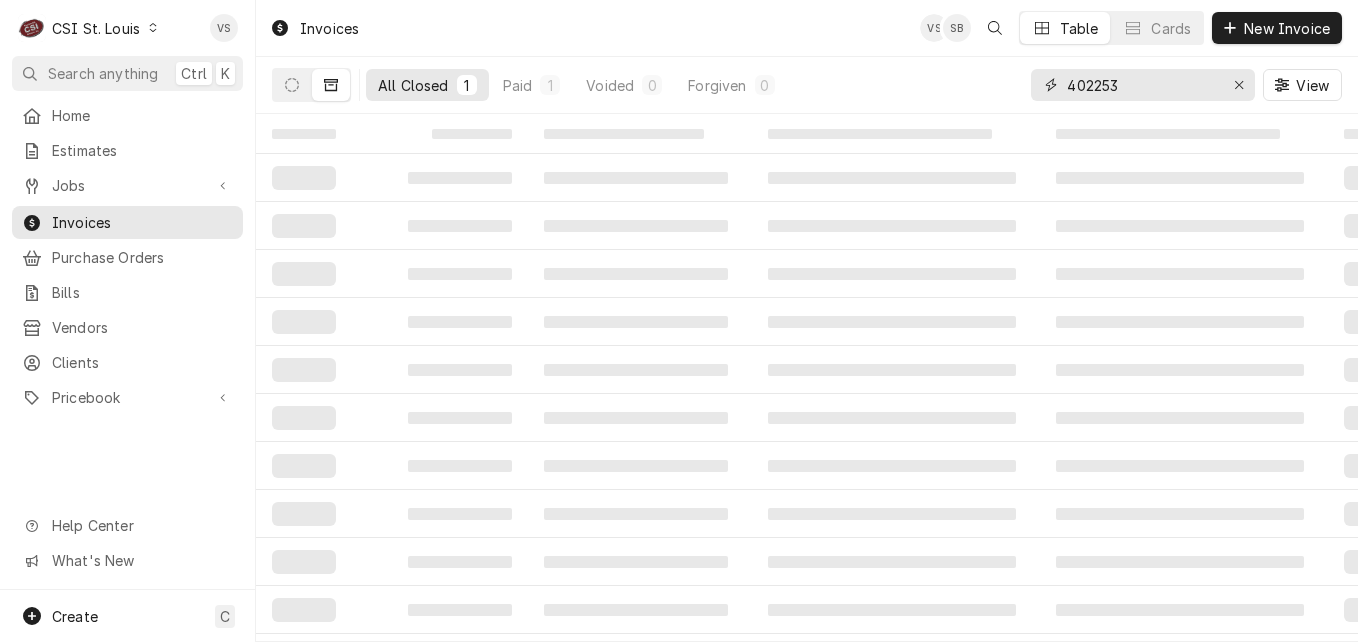 paste on "1022" 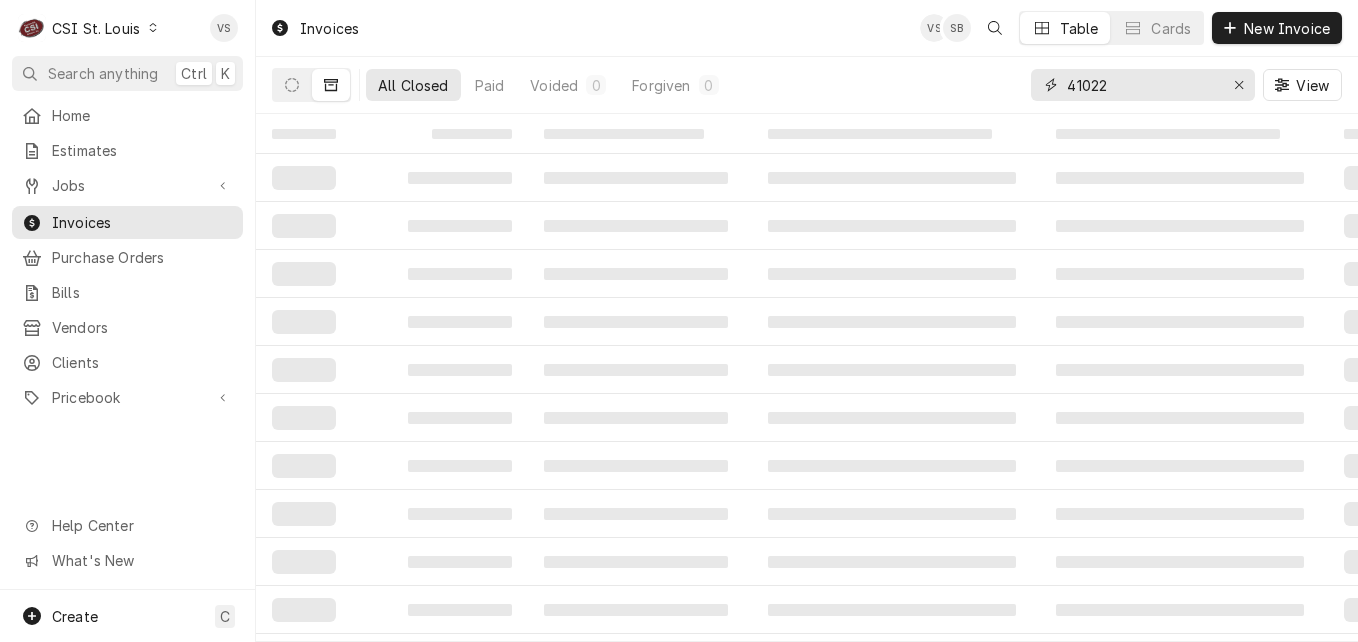 click on "41022" at bounding box center (1143, 85) 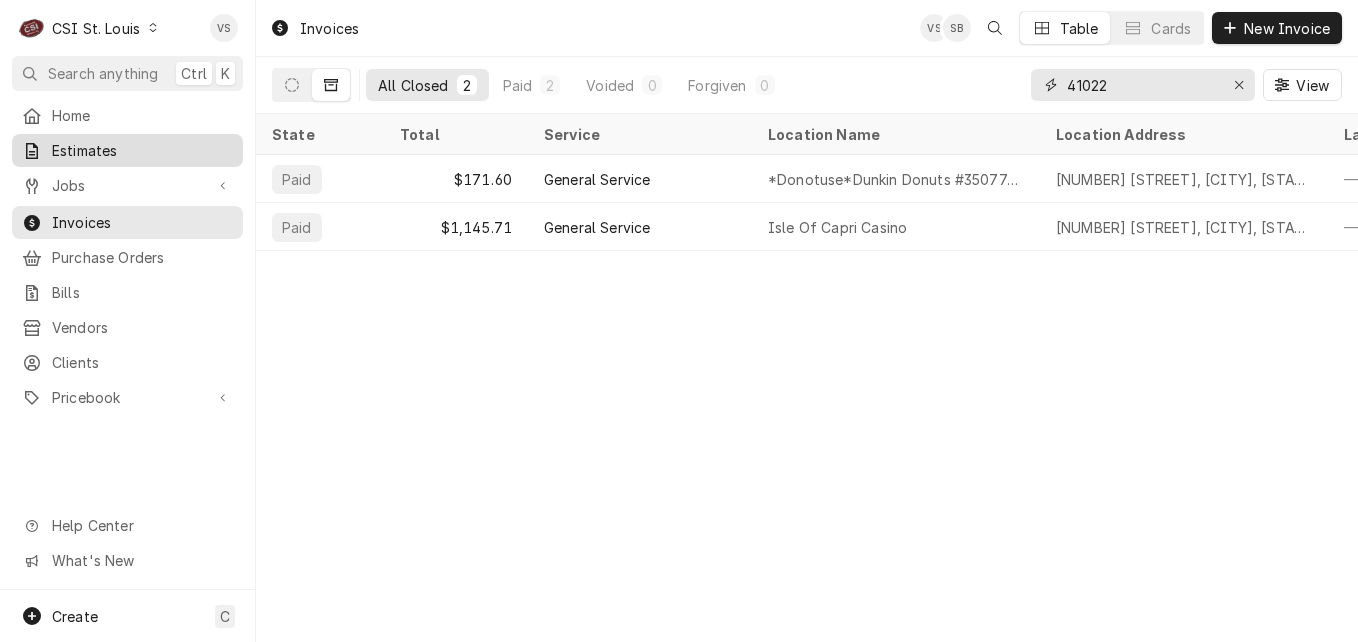 type on "41022" 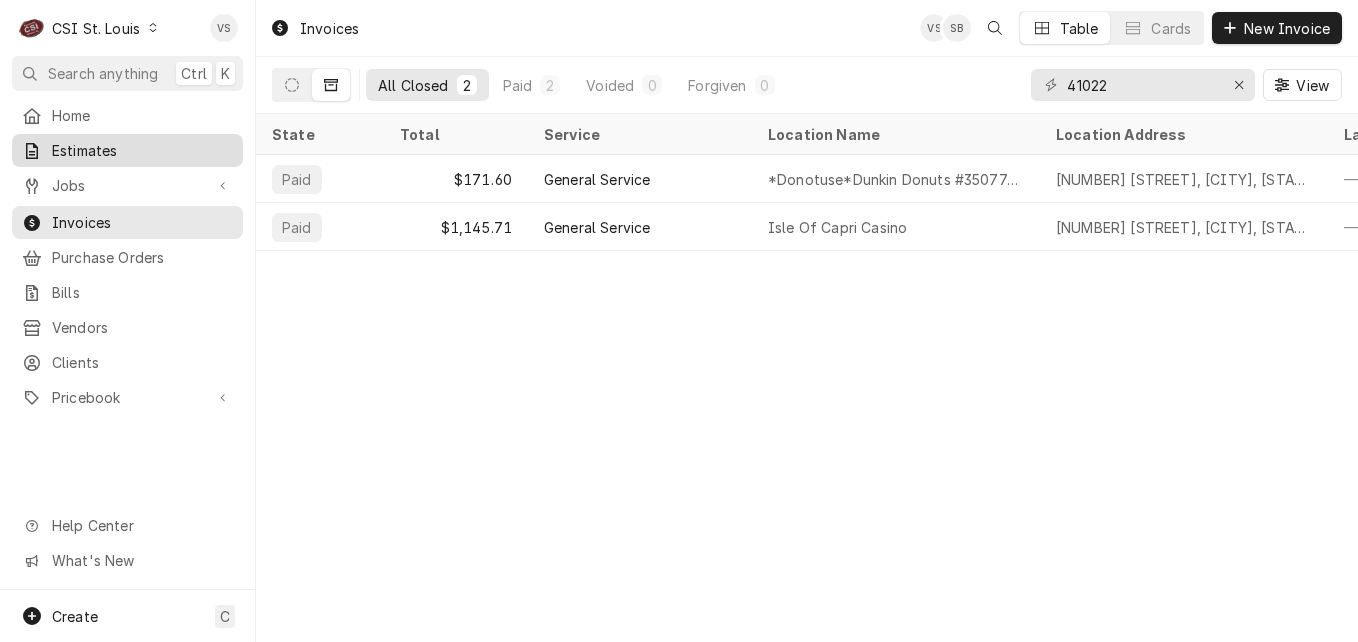 click on "Estimates" at bounding box center (142, 150) 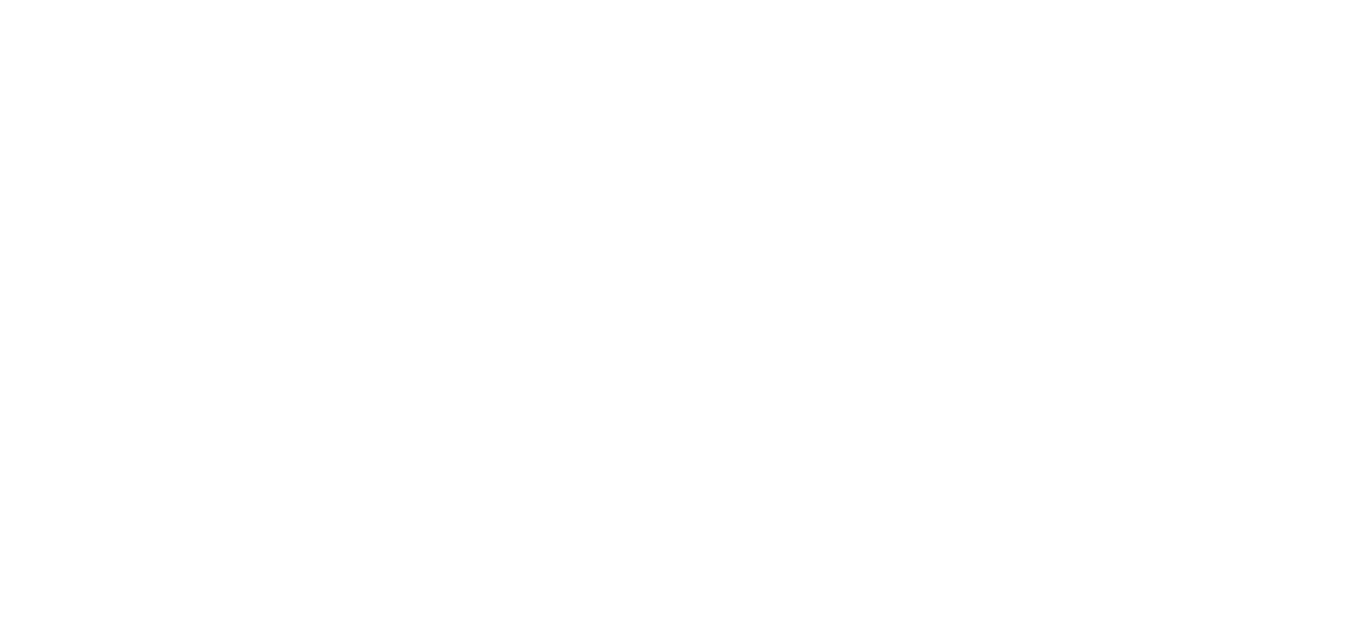 scroll, scrollTop: 0, scrollLeft: 0, axis: both 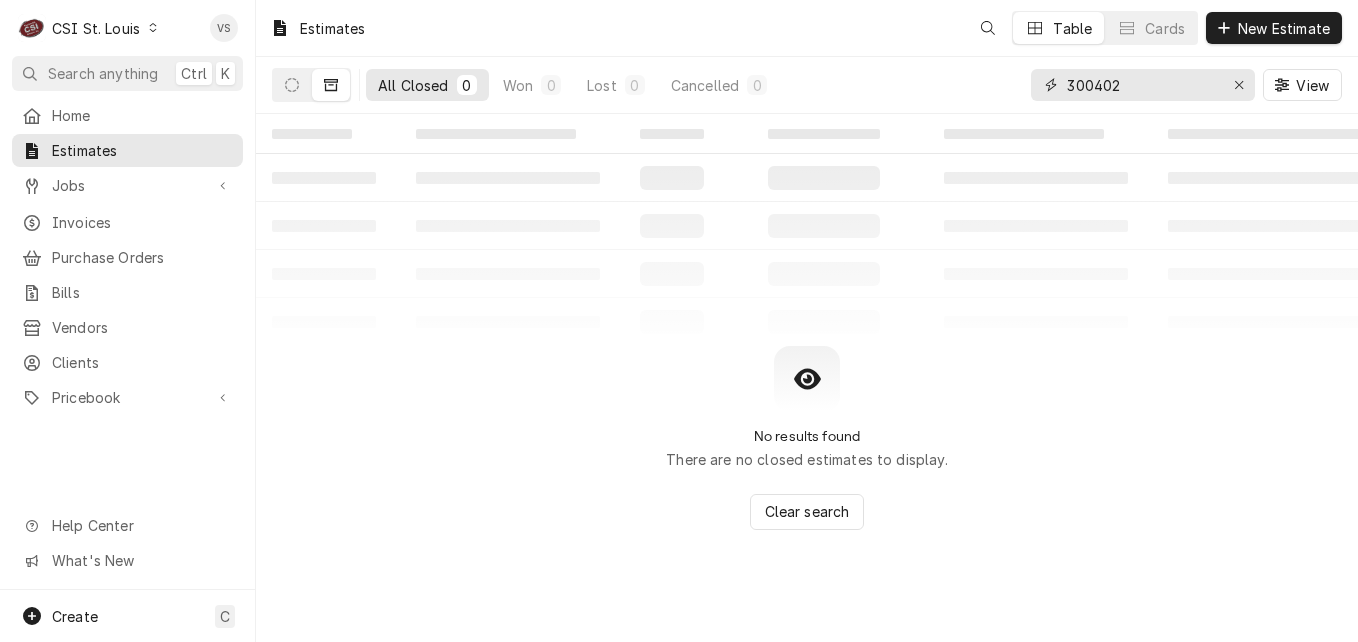 click on "300402" at bounding box center [1143, 85] 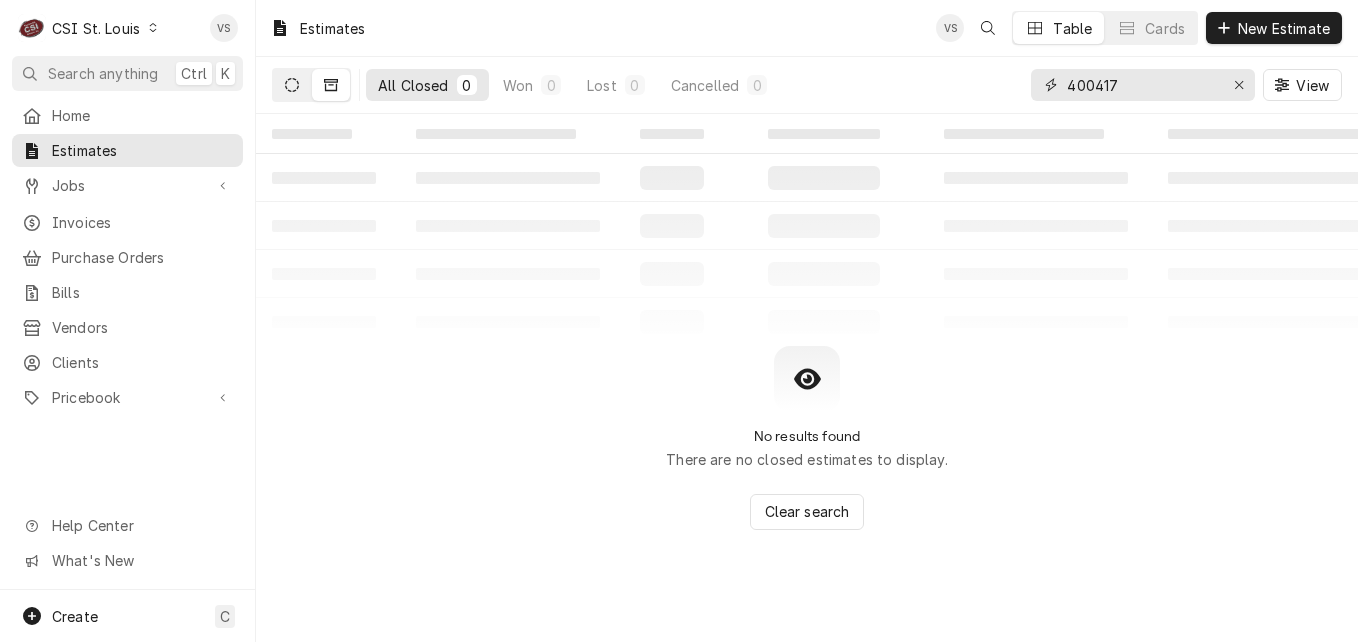 type on "400417" 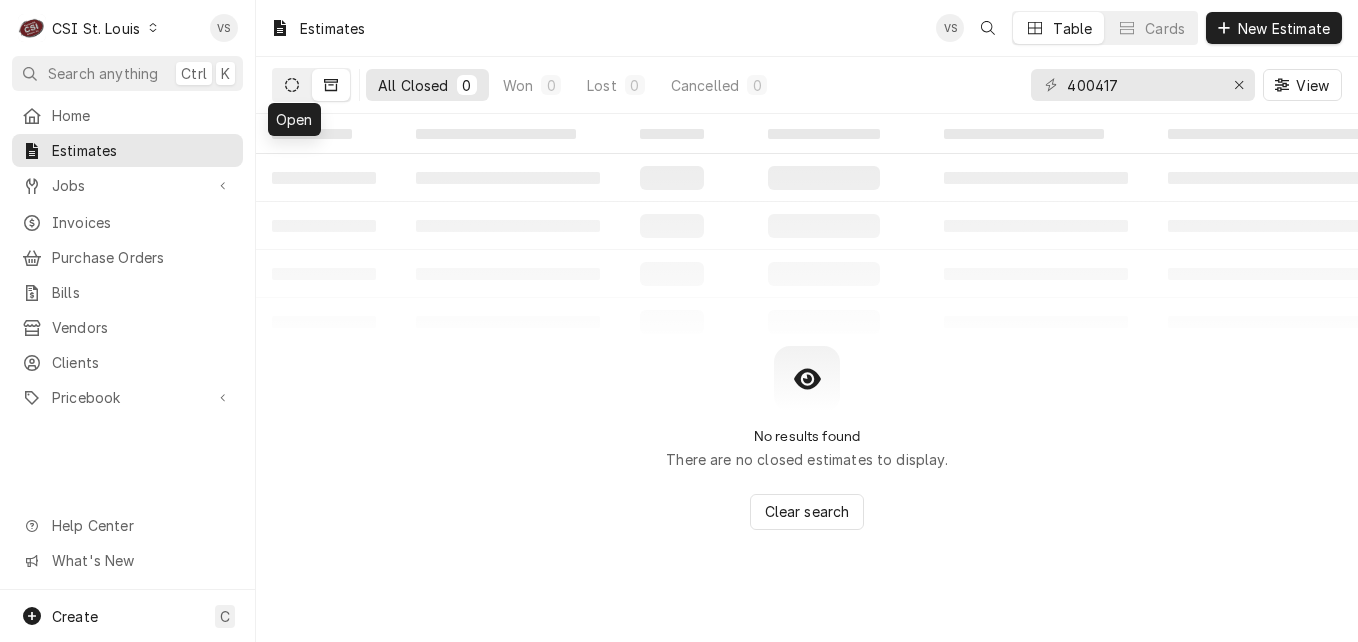 click 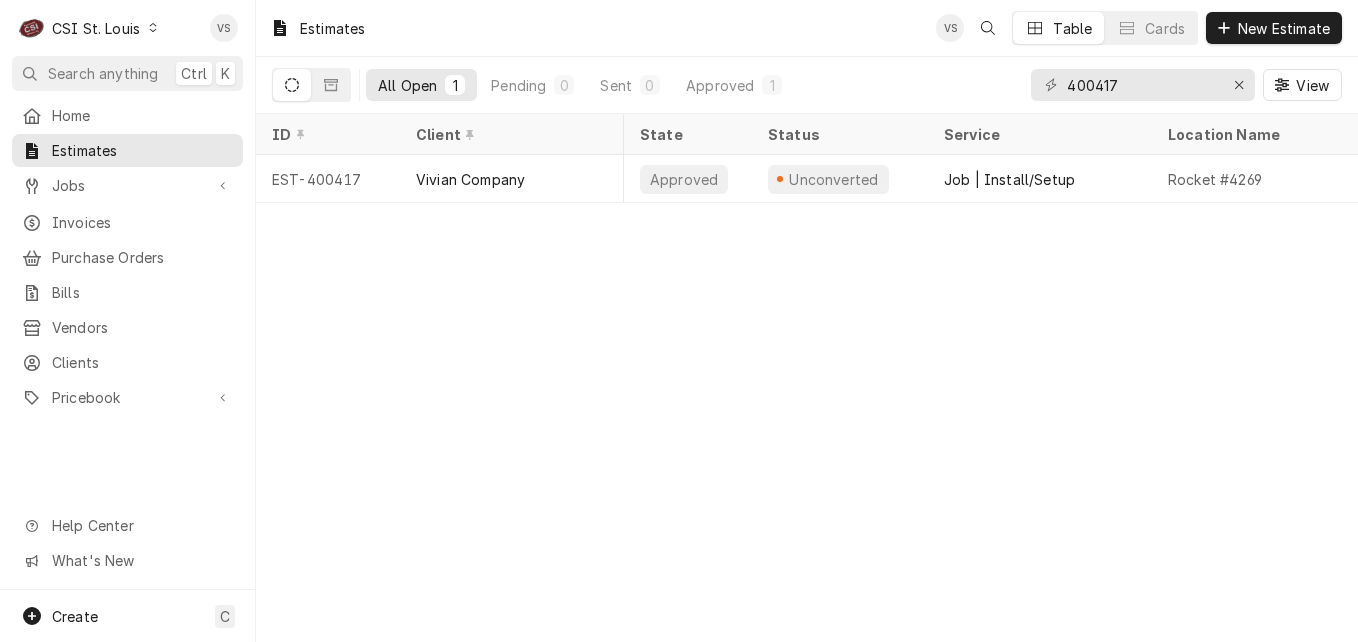 scroll, scrollTop: 0, scrollLeft: 964, axis: horizontal 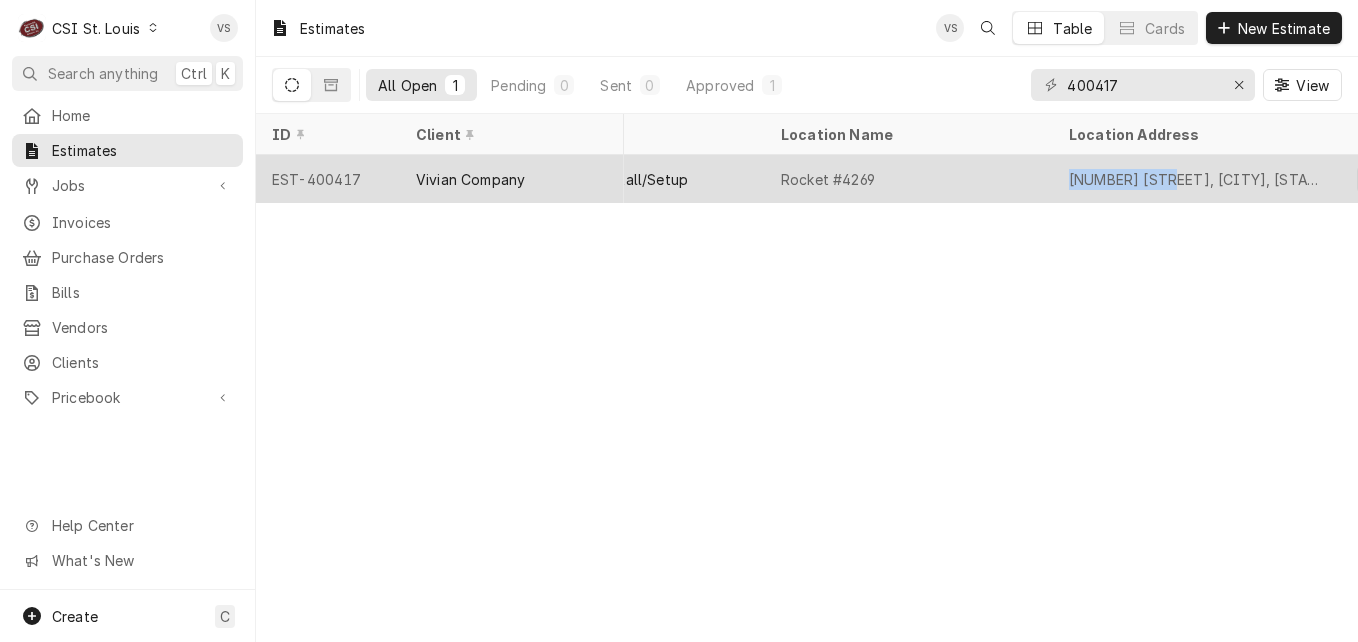 drag, startPoint x: 1071, startPoint y: 178, endPoint x: 1163, endPoint y: 177, distance: 92.00543 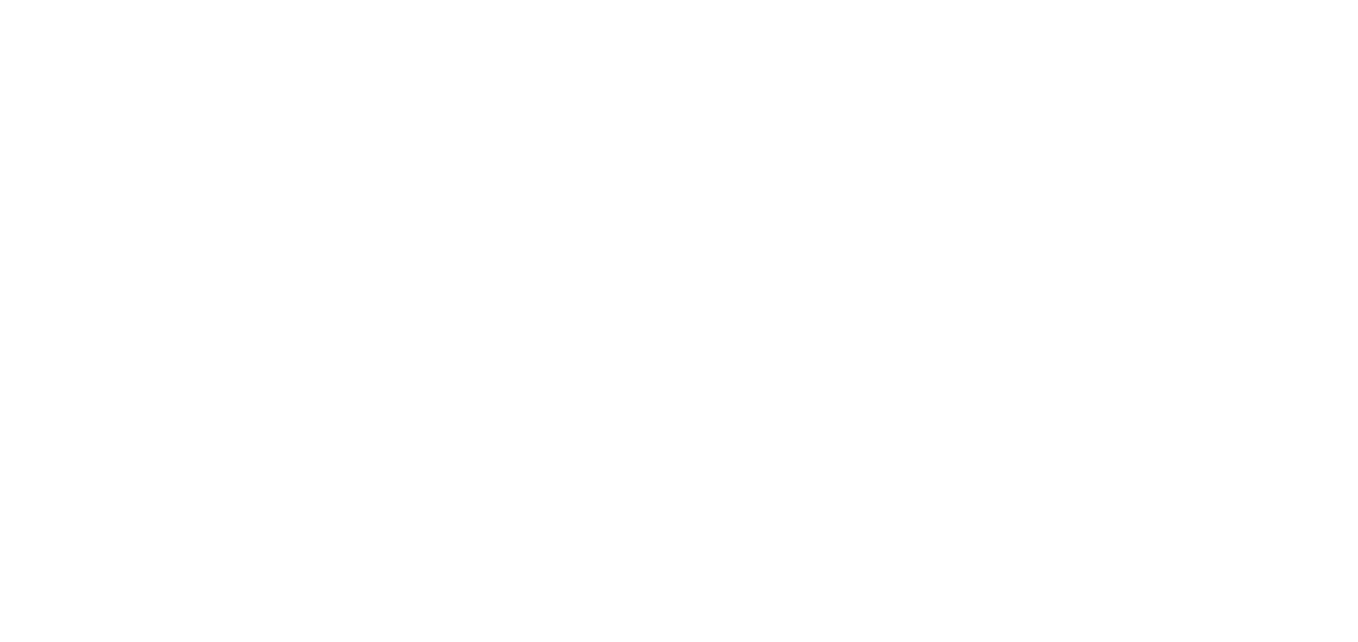 scroll, scrollTop: 0, scrollLeft: 0, axis: both 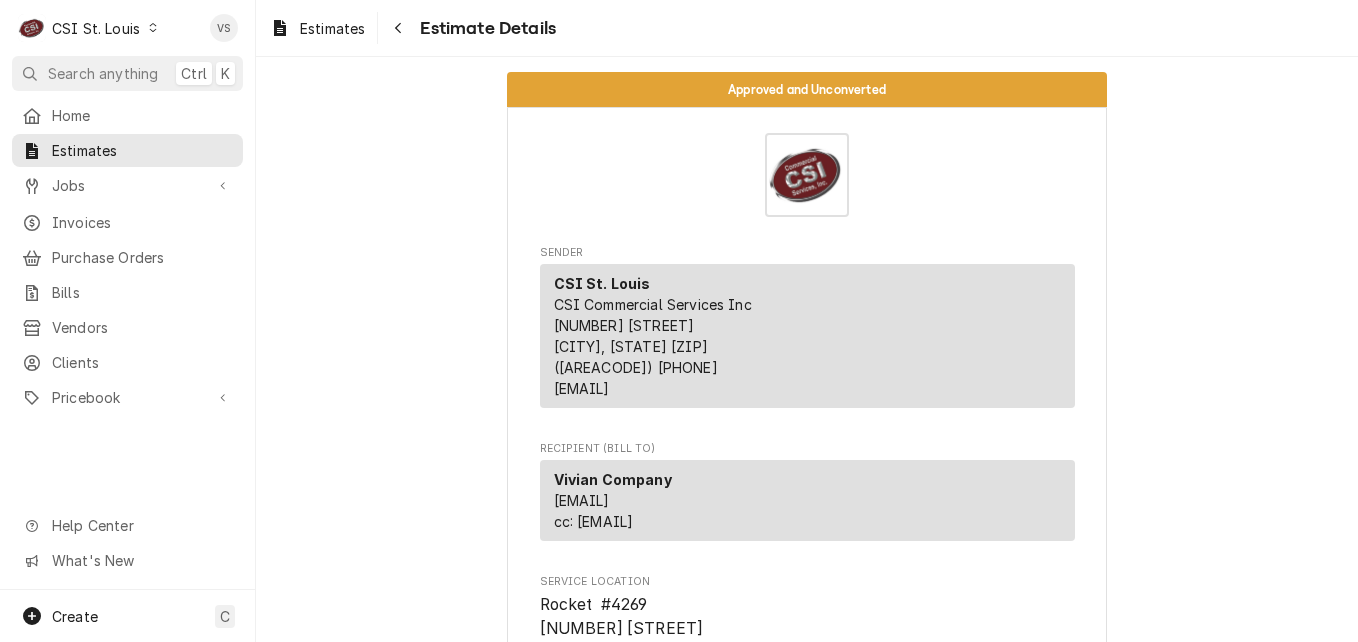 drag, startPoint x: 0, startPoint y: 0, endPoint x: 334, endPoint y: 208, distance: 393.47174 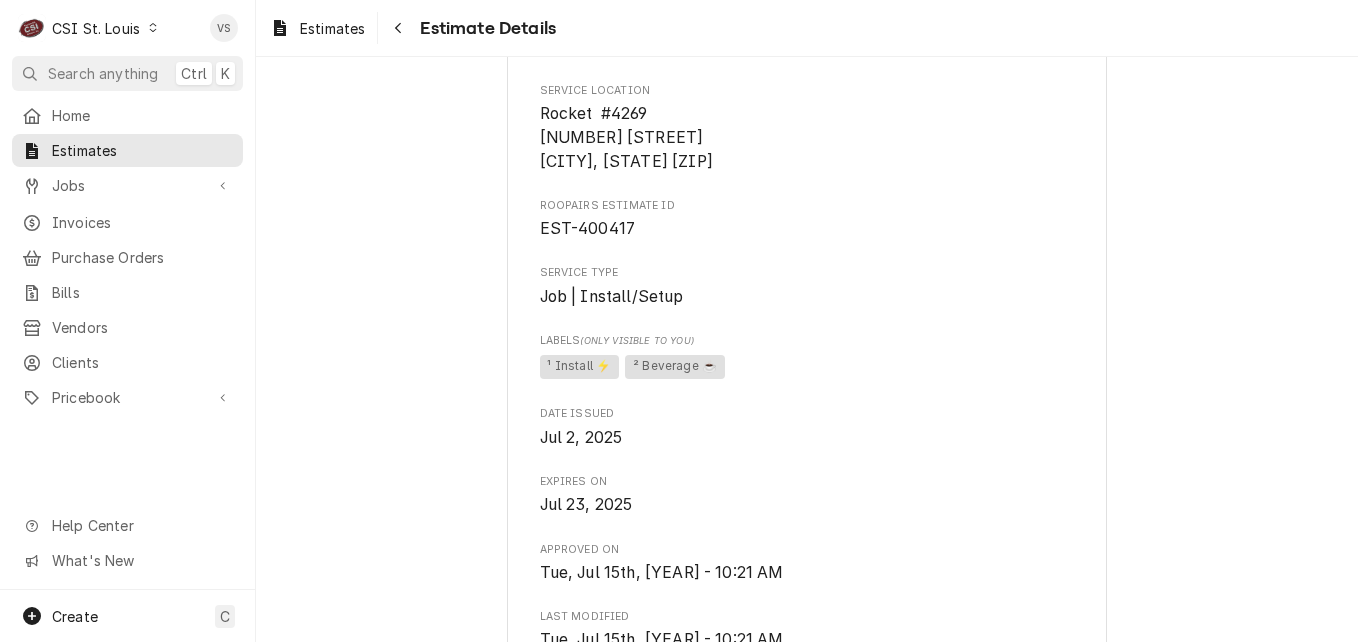 scroll, scrollTop: 500, scrollLeft: 0, axis: vertical 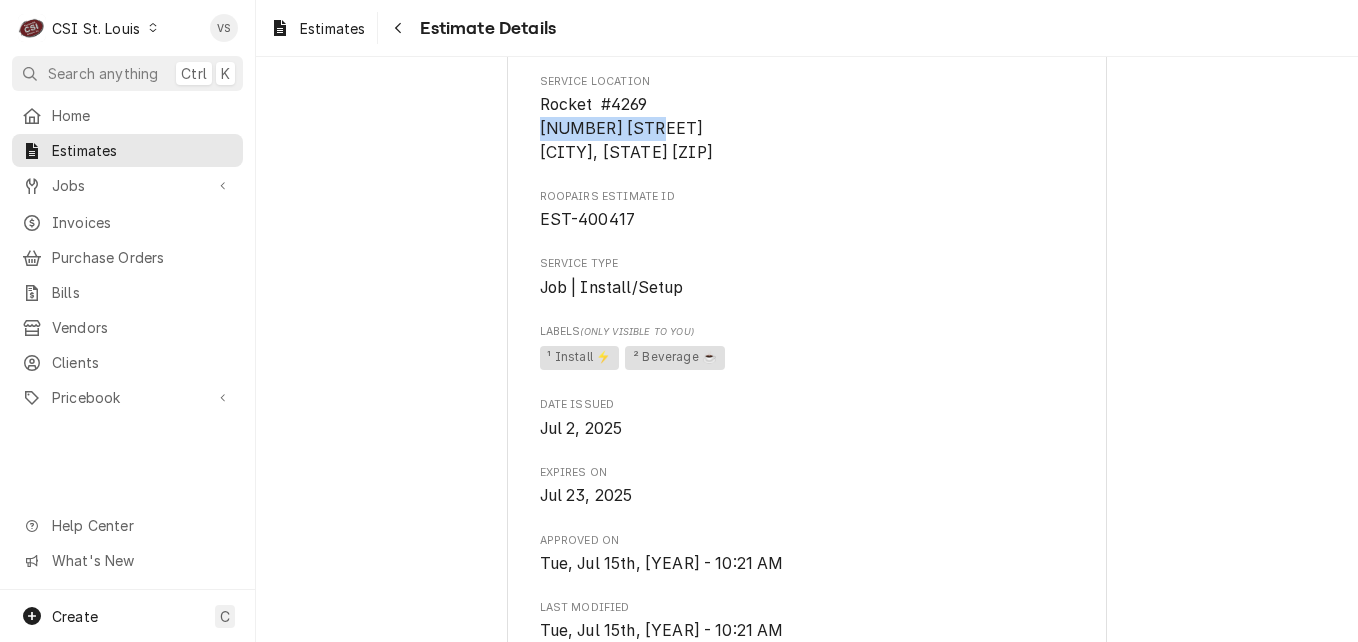 drag, startPoint x: 654, startPoint y: 128, endPoint x: 510, endPoint y: 126, distance: 144.01389 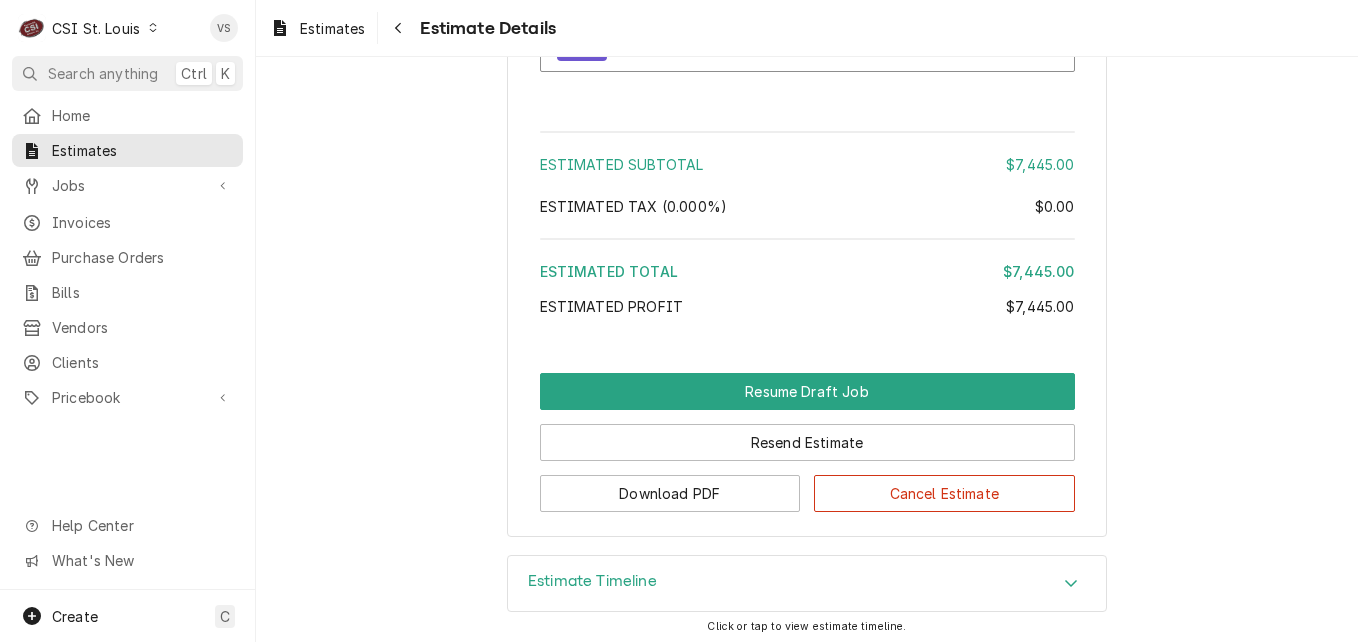 scroll, scrollTop: 4507, scrollLeft: 0, axis: vertical 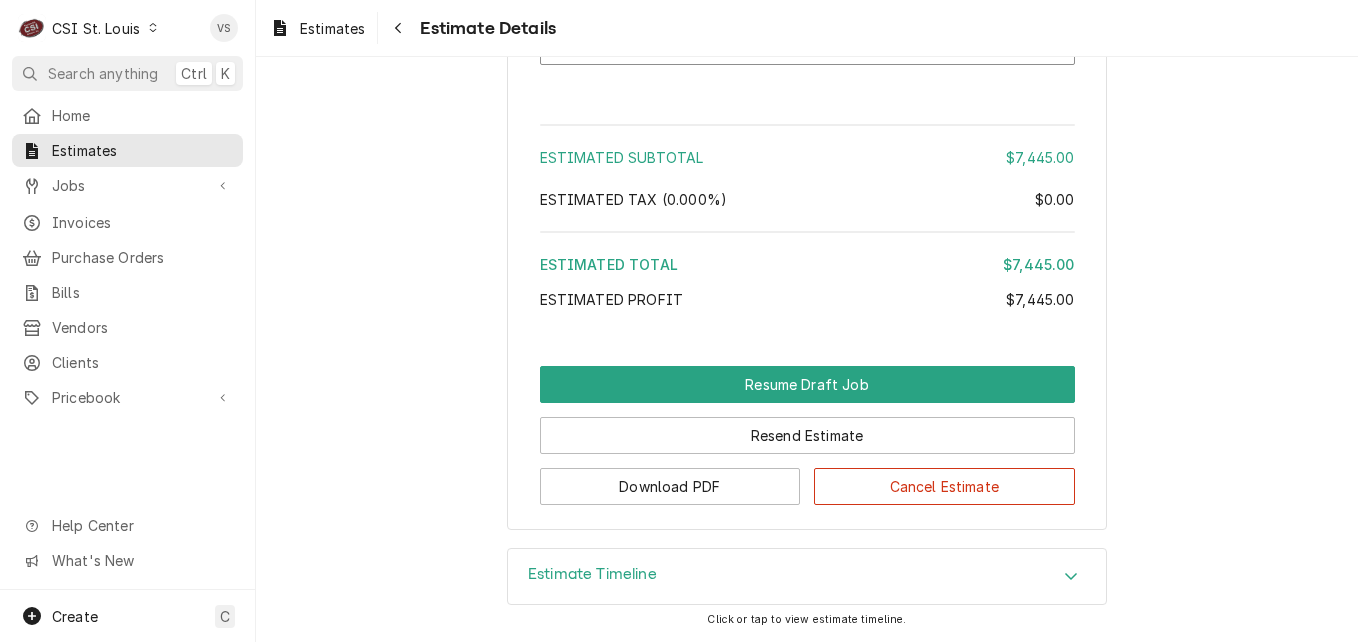 click 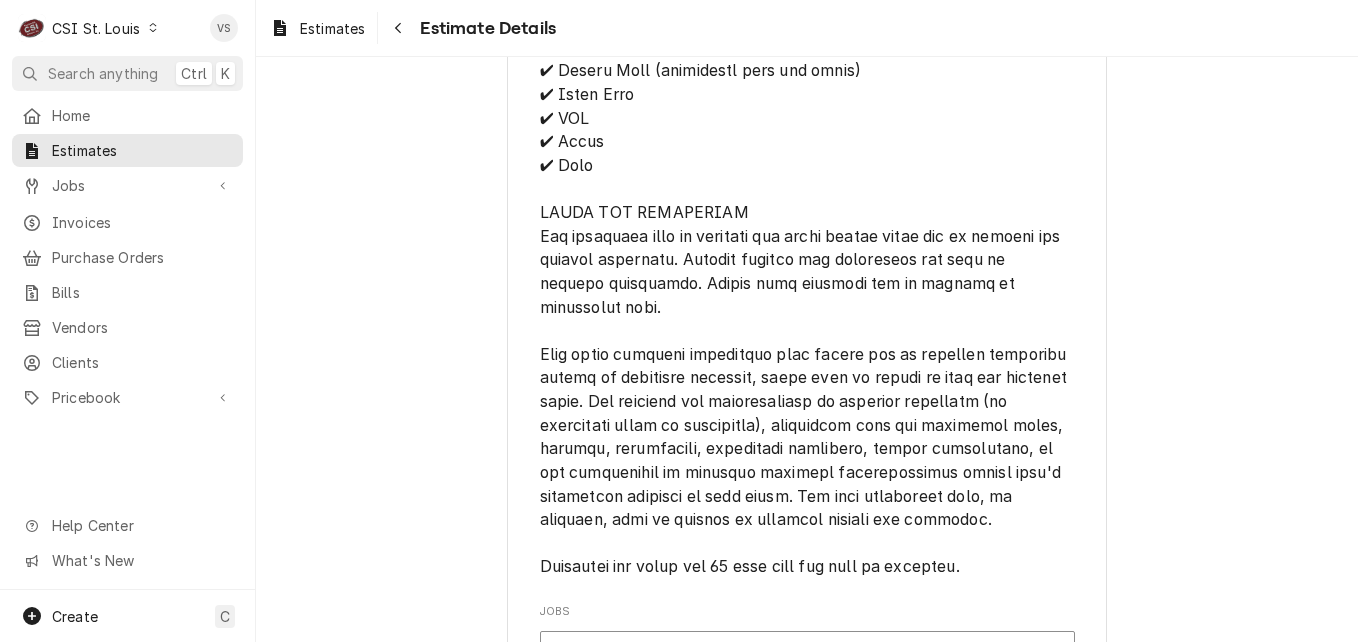 scroll, scrollTop: 3605, scrollLeft: 0, axis: vertical 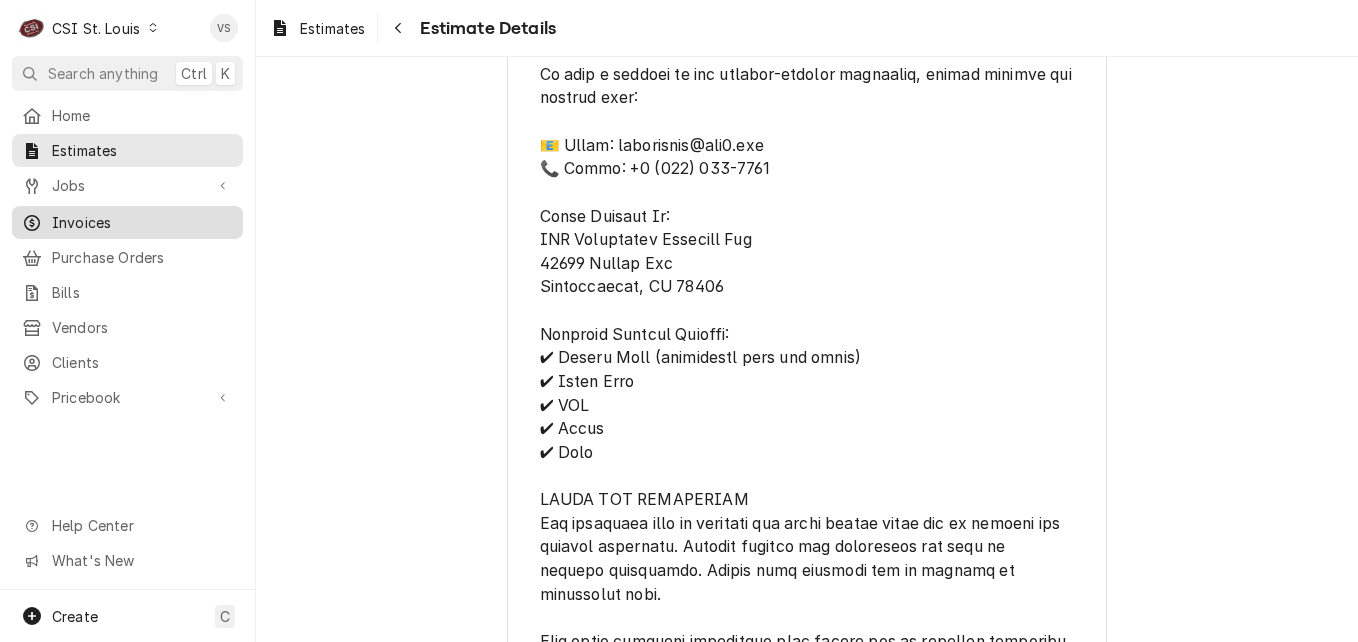 click on "Invoices" at bounding box center (142, 222) 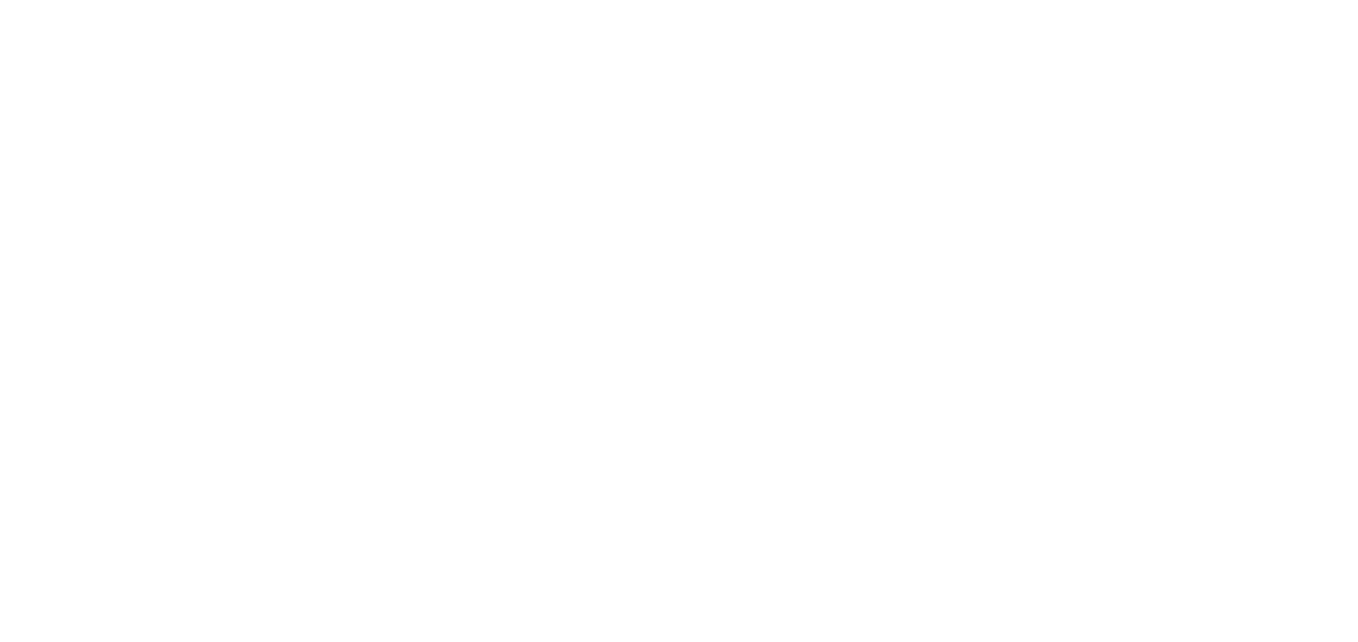 scroll, scrollTop: 0, scrollLeft: 0, axis: both 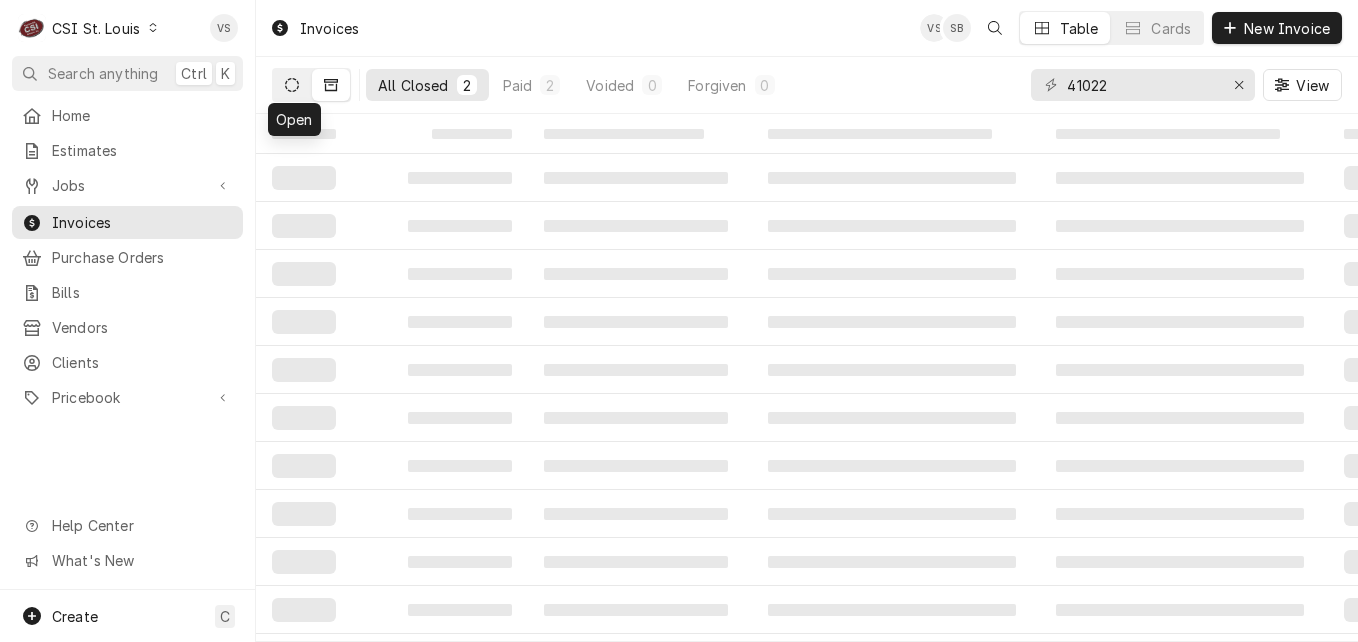 click at bounding box center [292, 85] 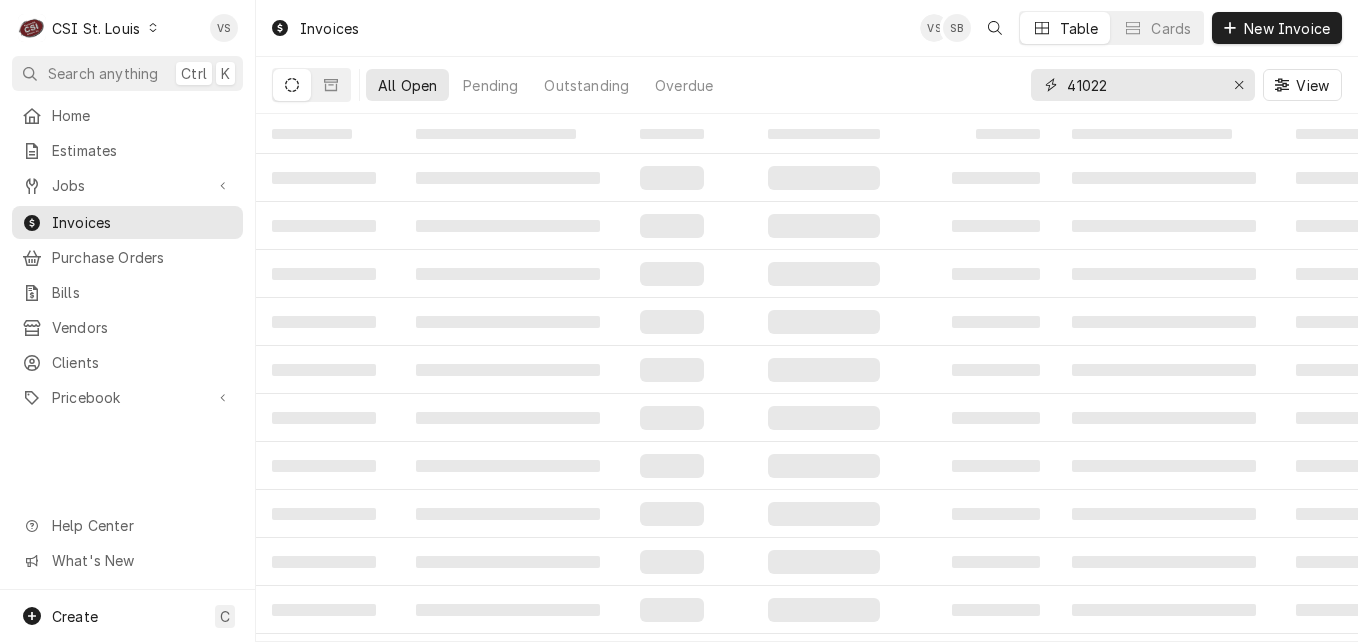 click on "41022" at bounding box center (1143, 85) 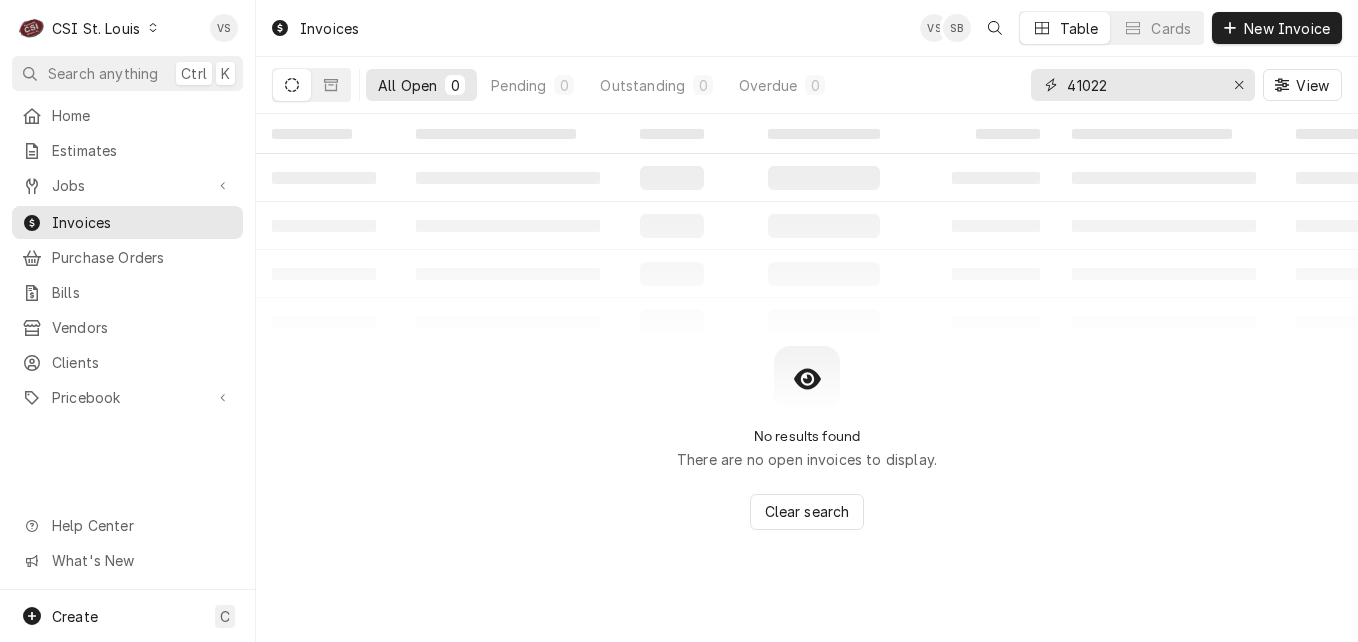 paste on "[NUMBER] [STREET]" 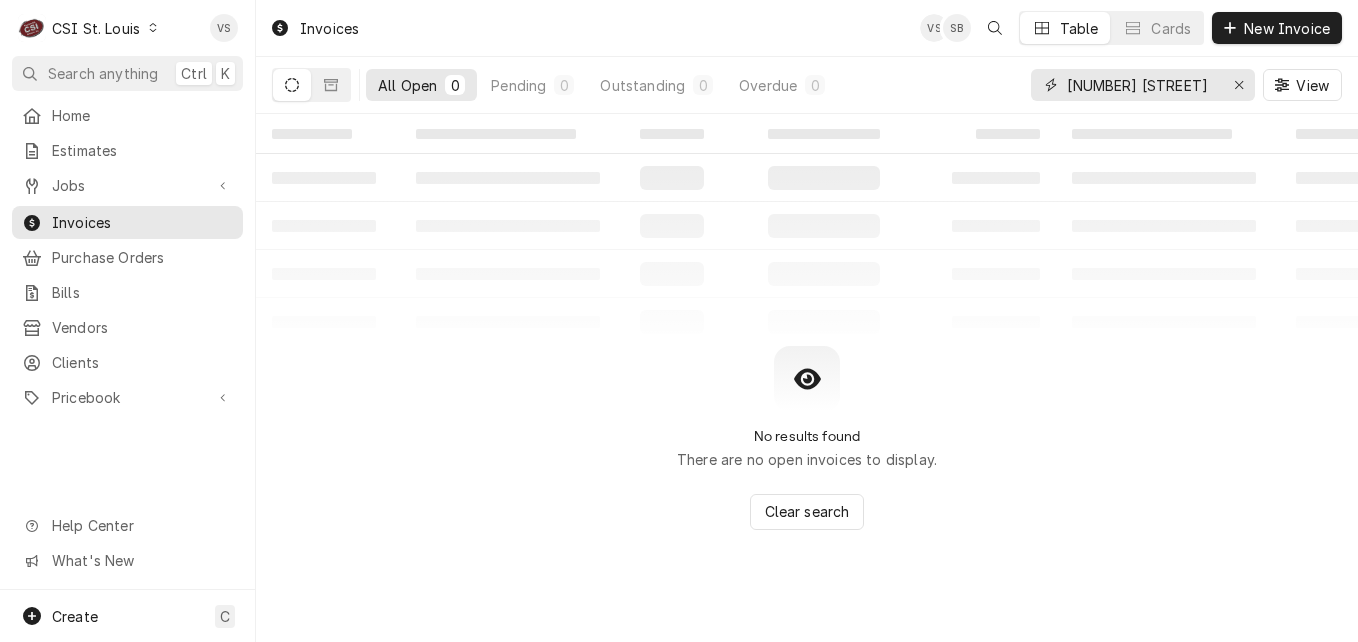 click on "[NUMBER] [STREET]" at bounding box center [1142, 85] 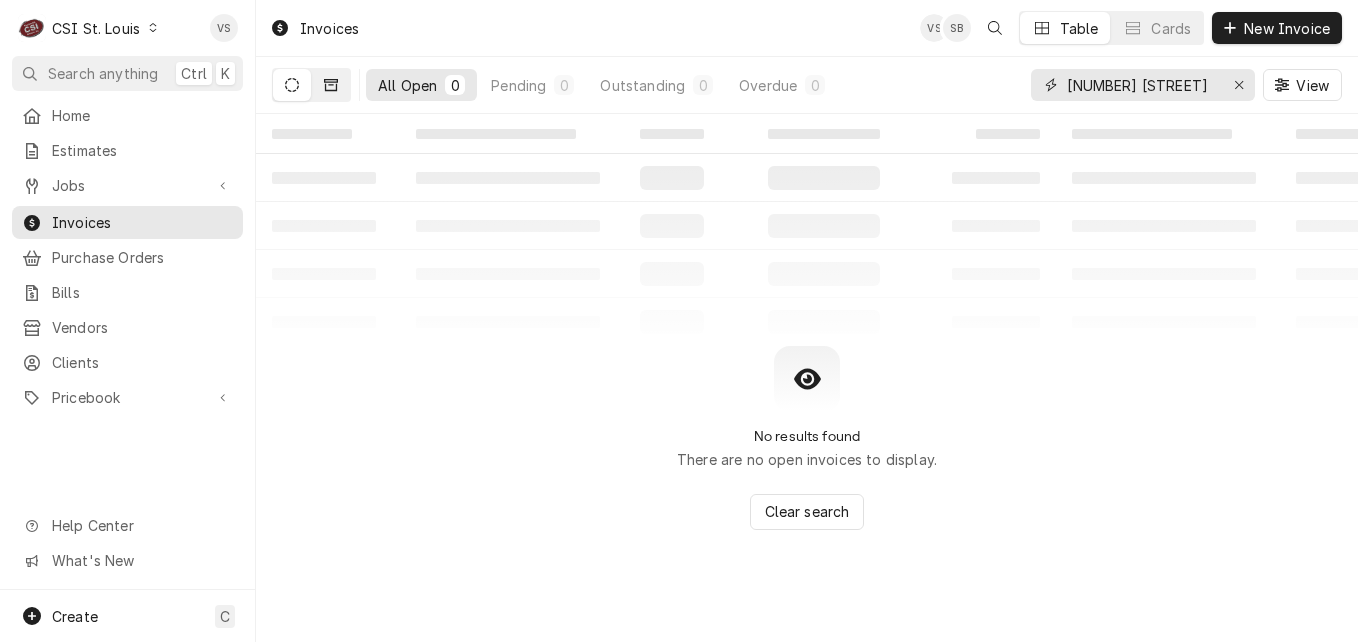 type on "[NUMBER] [STREET]" 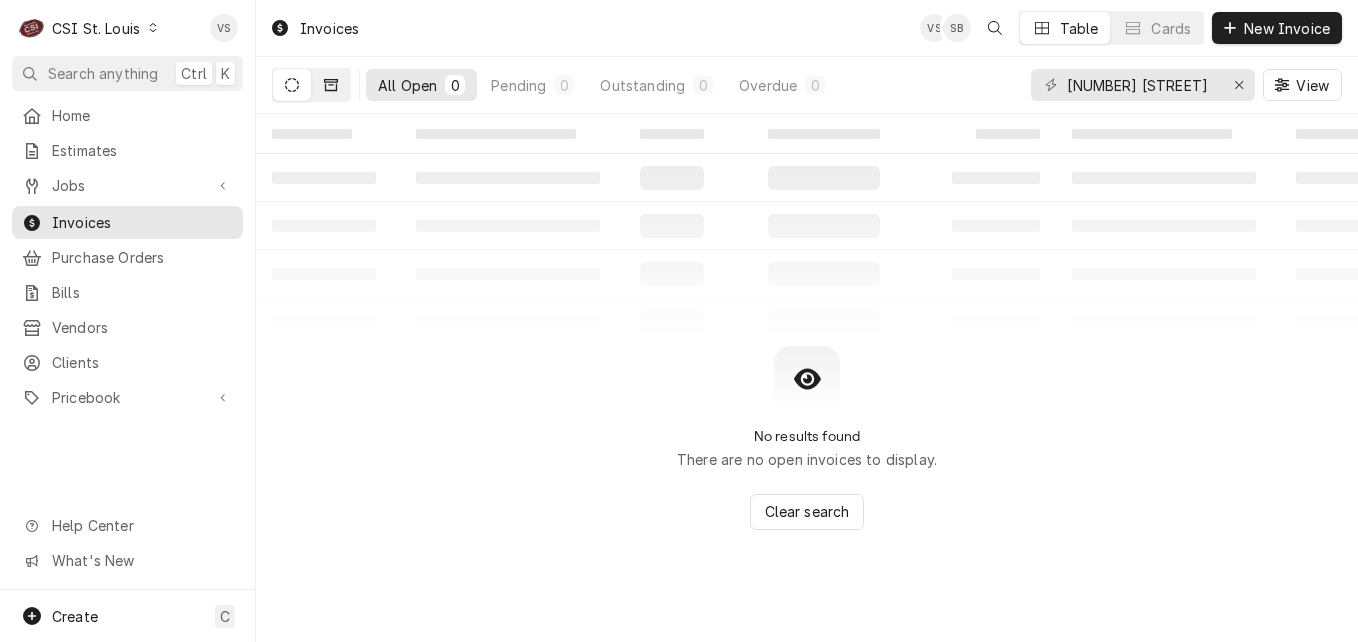click 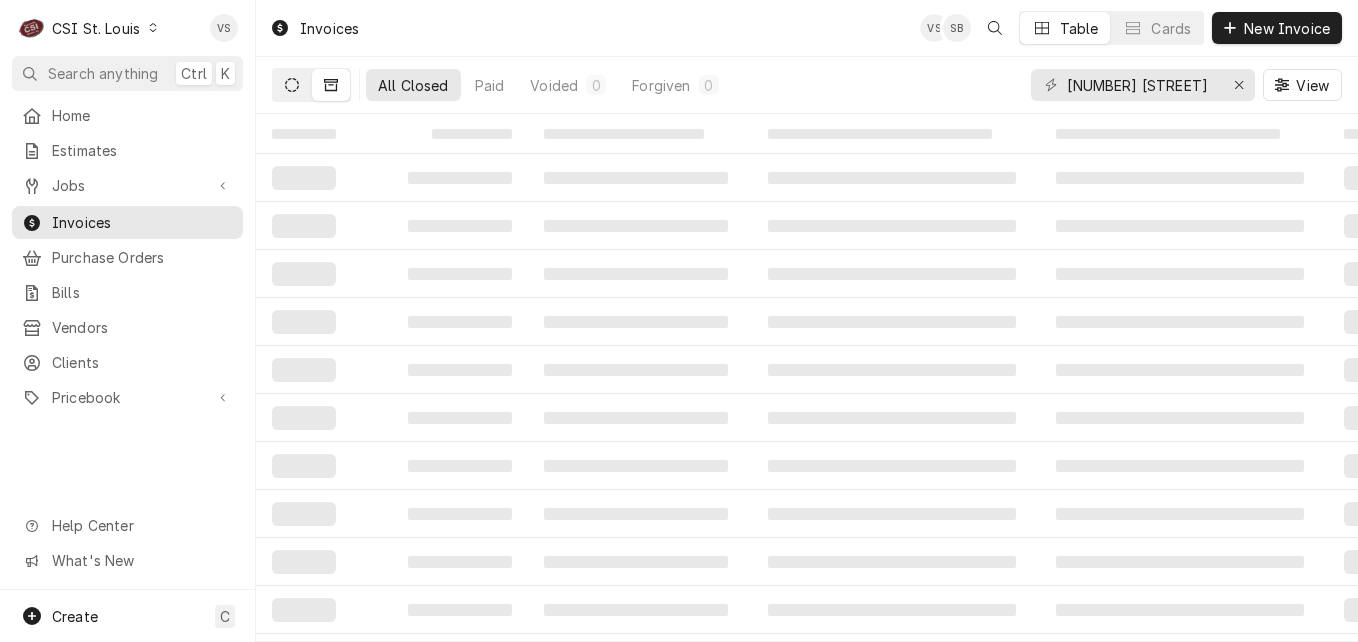 click at bounding box center [292, 85] 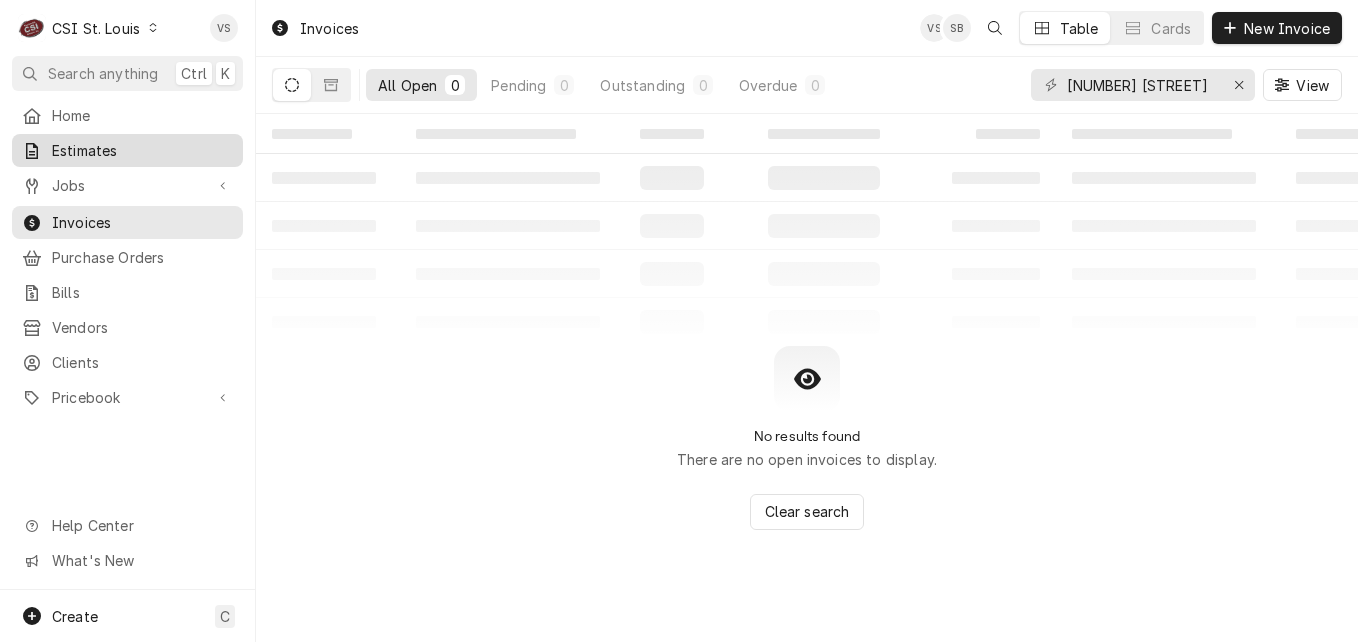 click on "Estimates" at bounding box center [142, 150] 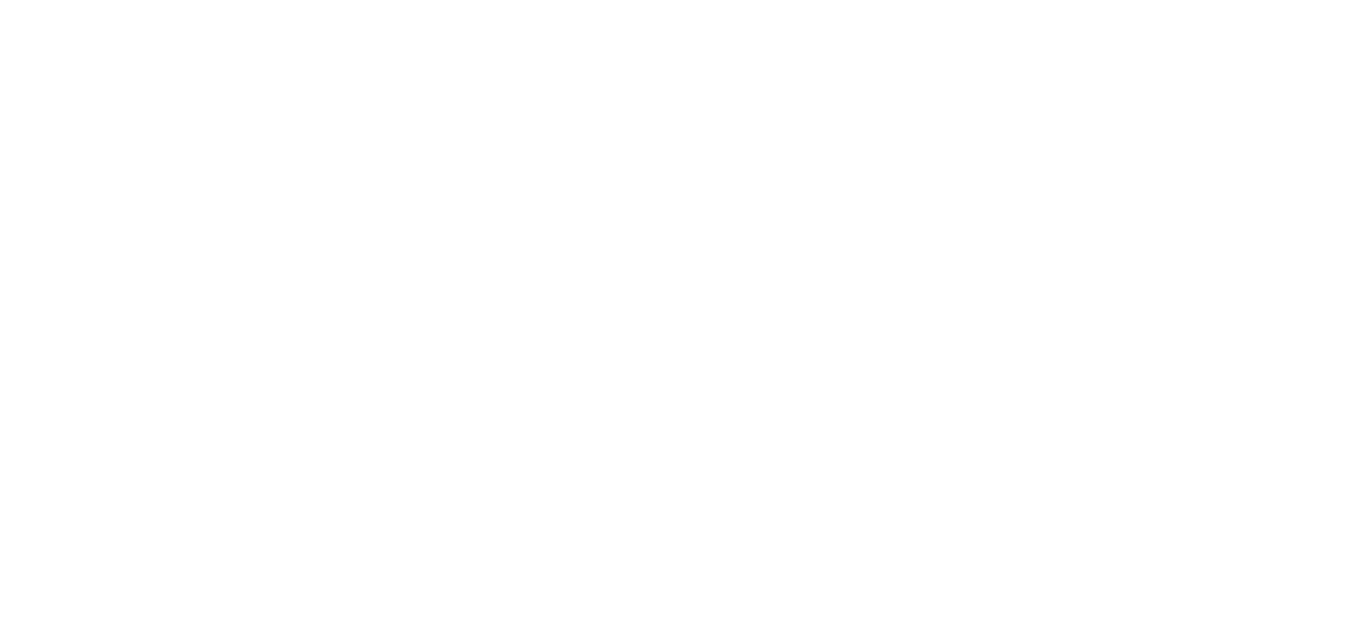 scroll, scrollTop: 0, scrollLeft: 0, axis: both 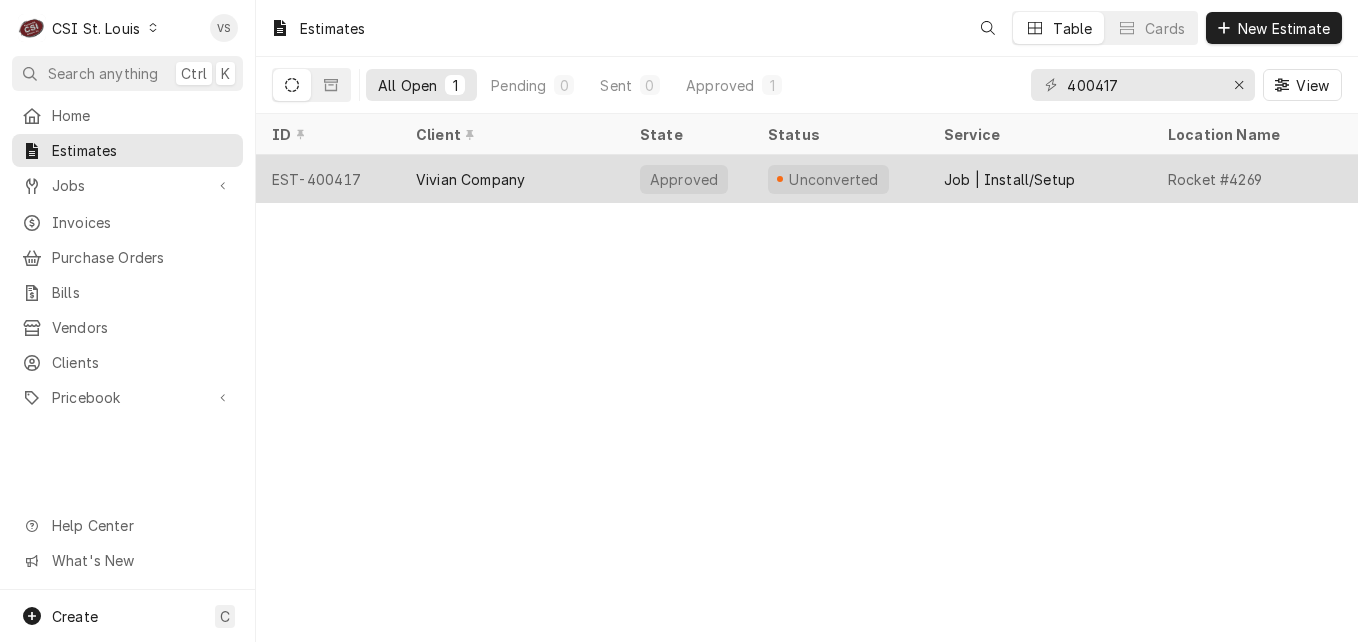 click on "Vivian Company" at bounding box center (512, 179) 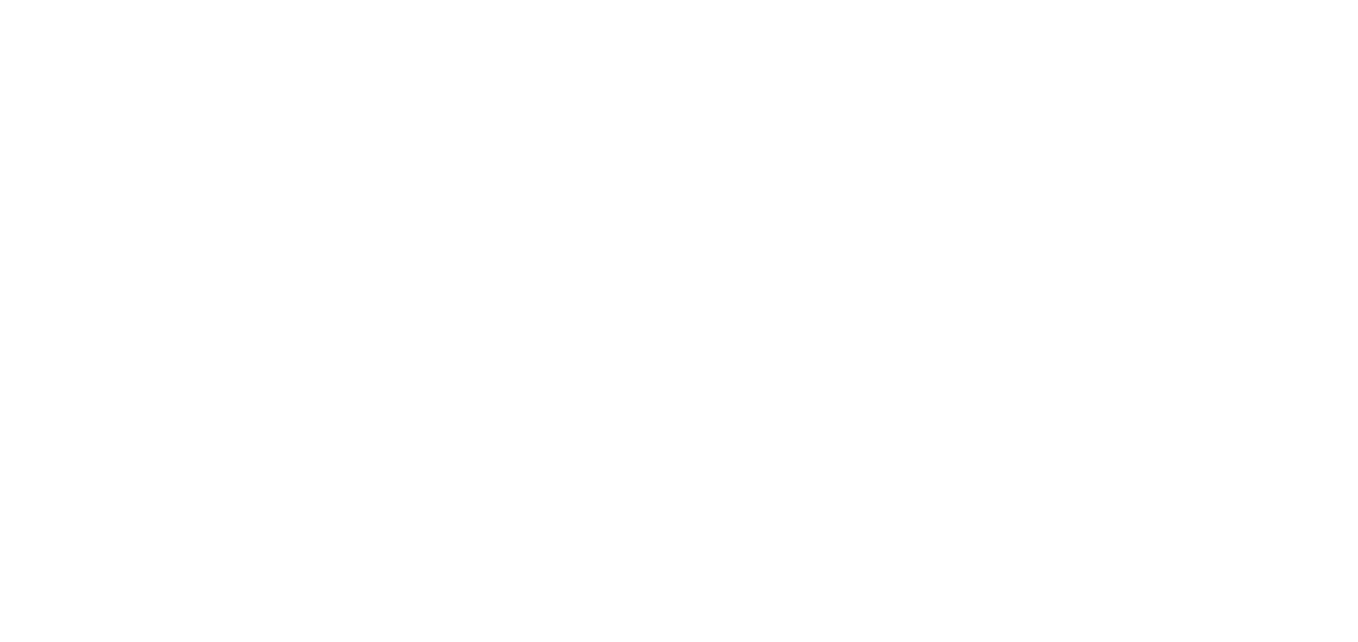 scroll, scrollTop: 0, scrollLeft: 0, axis: both 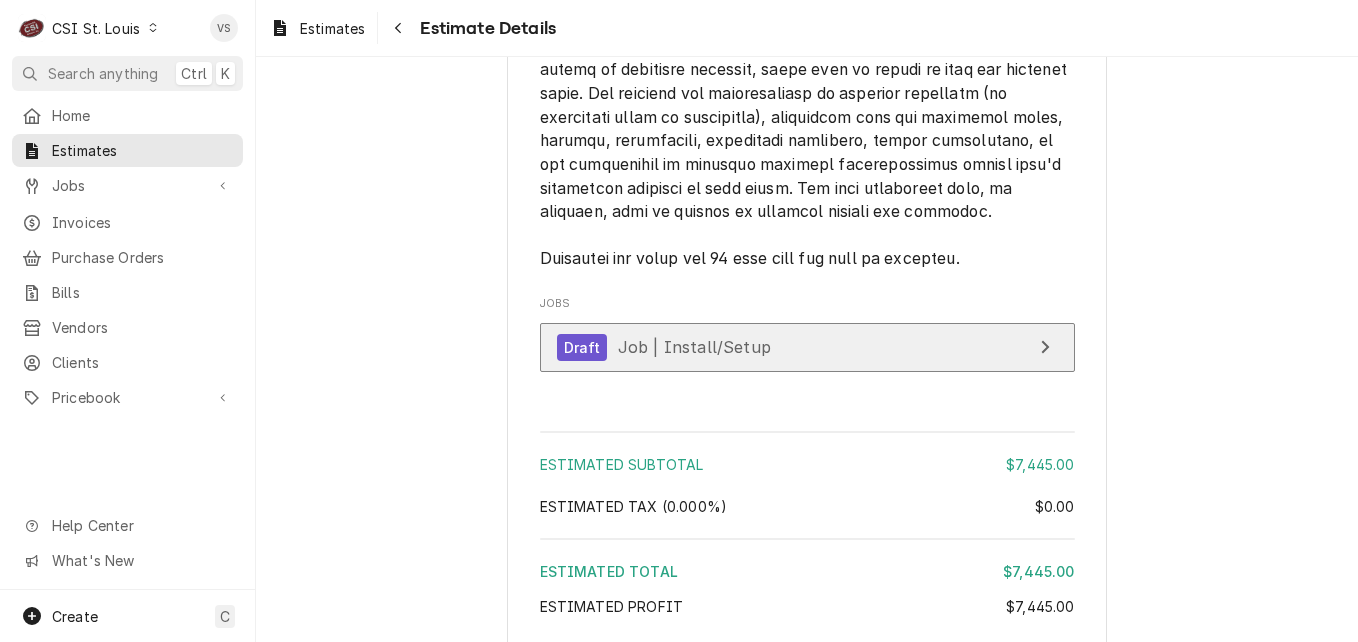 click on "Job | Install/Setup" at bounding box center (694, 347) 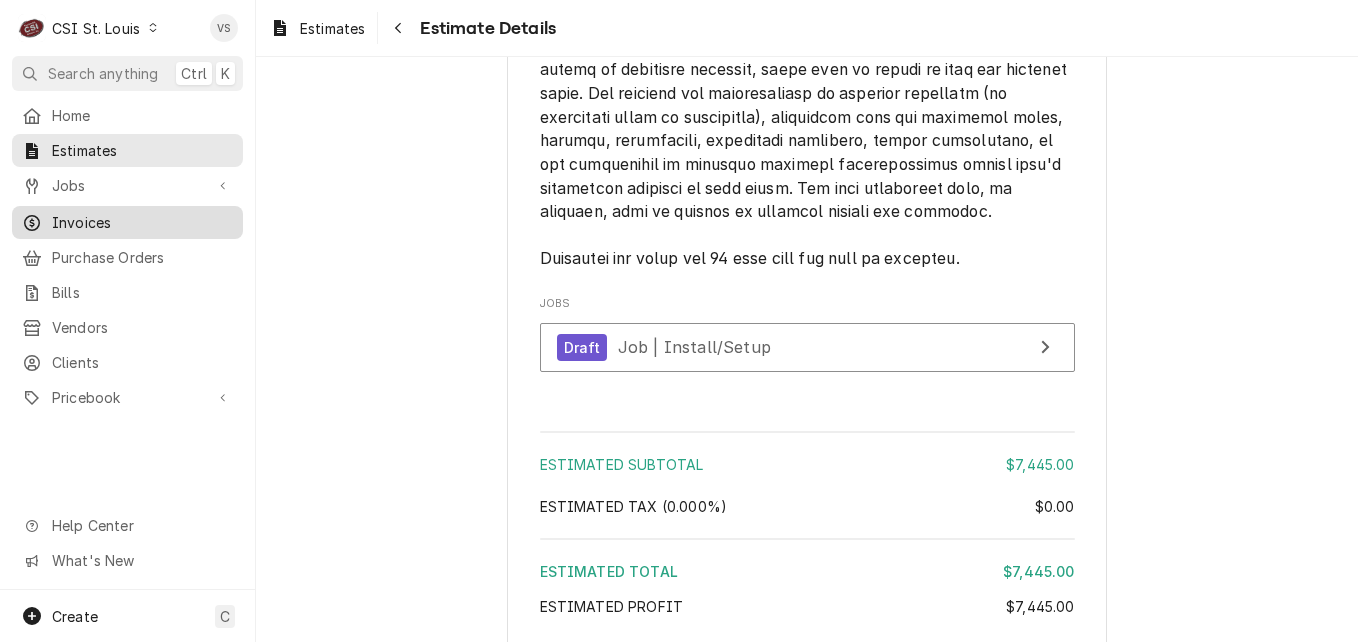 click on "Invoices" at bounding box center [142, 222] 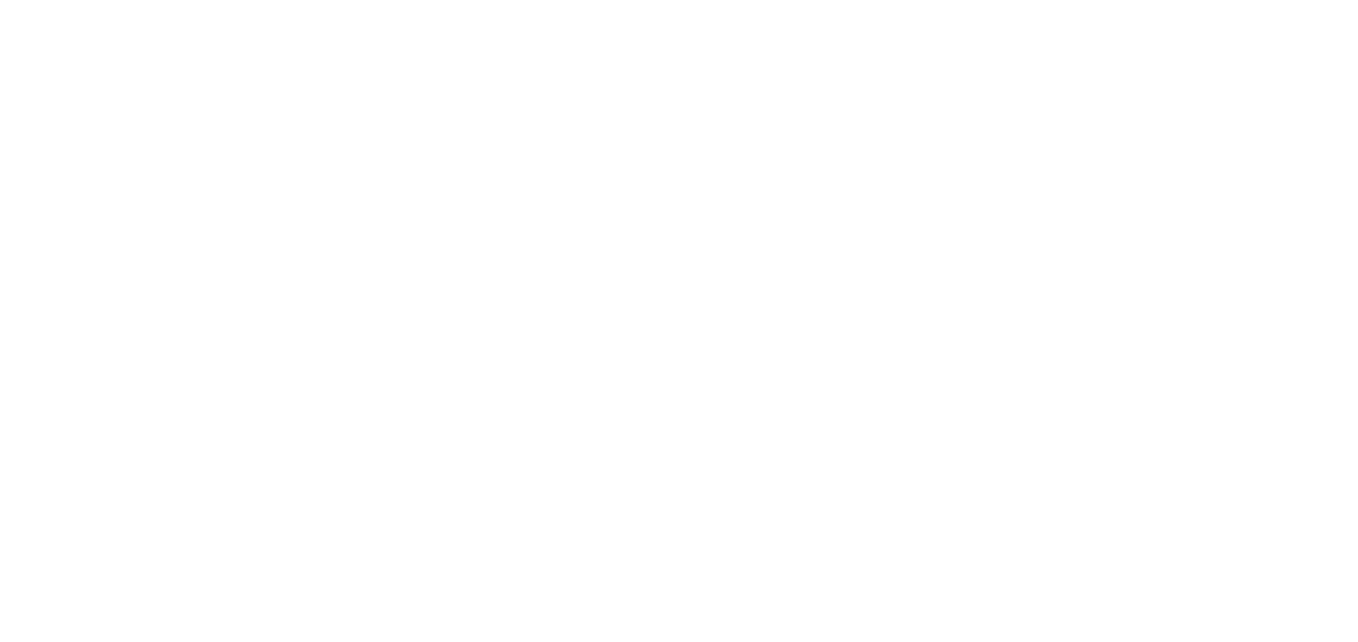 scroll, scrollTop: 0, scrollLeft: 0, axis: both 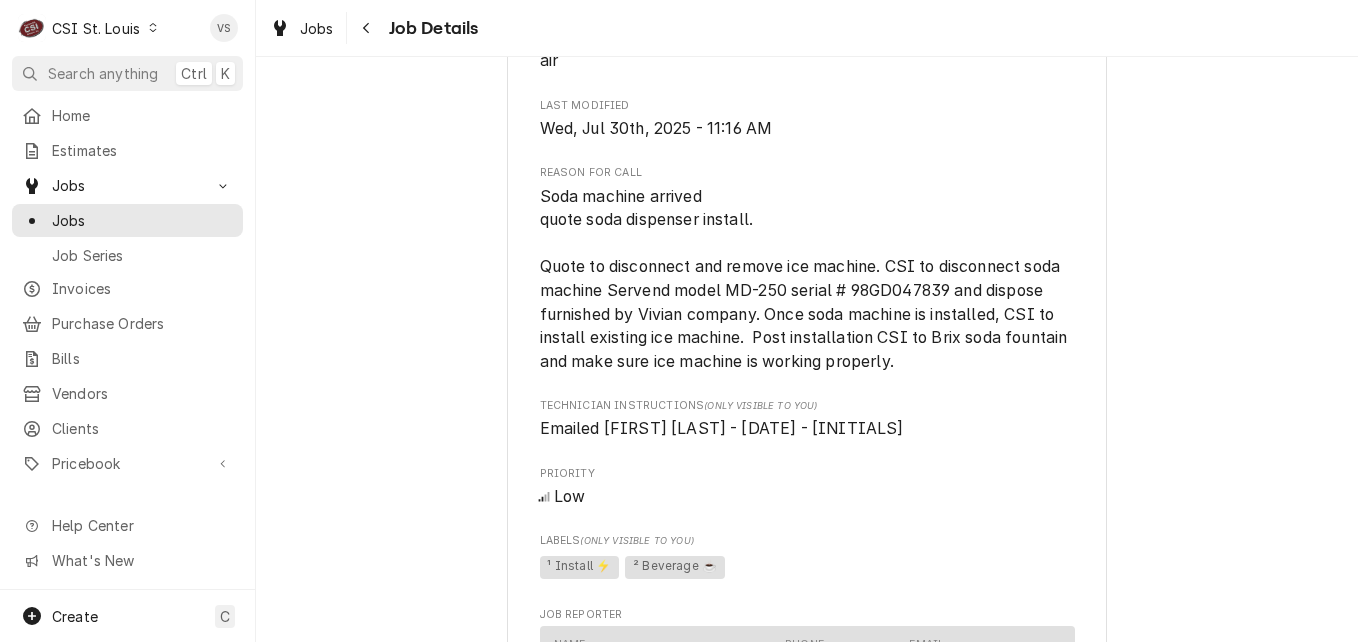 click on "Created From Estimate Unconverted $7,445.00 Roopairs Job ID JOB-41311 Date Received [DATE] [MONTH] [YEAR] Service Type Job | Install/Setup Job Type Service Service Location Rocket  #4269
[NUMBER] [STREET]
[CITY], [STATE] [POSTAL_CODE] Client Notes  (Only Visible to You) **Tax Exempt**
**Requisition ID Required**
Invoices go to invoiceservice@example.com
Quotes go to service@example.com
Please make note on Rocket calls. We would like to consider and discuss next day air parts when parts are needed. Worst case 2nd day air Last Modified [DAY], [MONTH] [DAY]th, [YEAR] - [TIME] Reason For Call Soda machine arrived
quote soda dispenser install.
Quote to disconnect and remove ice machine. CSI to disconnect soda machine Servend model MD-250 serial # 98GD047839 and dispose furnished by Vivian company. Once soda machine is installed, CSI to install existing ice machine.  Post installation CSI to Brix soda fountain and make sure ice machine is working properly. Technician Instructions  (Only Visible to You) Emailed [FIRST] [LAST] - [DATE] - [INITIALS]" at bounding box center (807, 212) 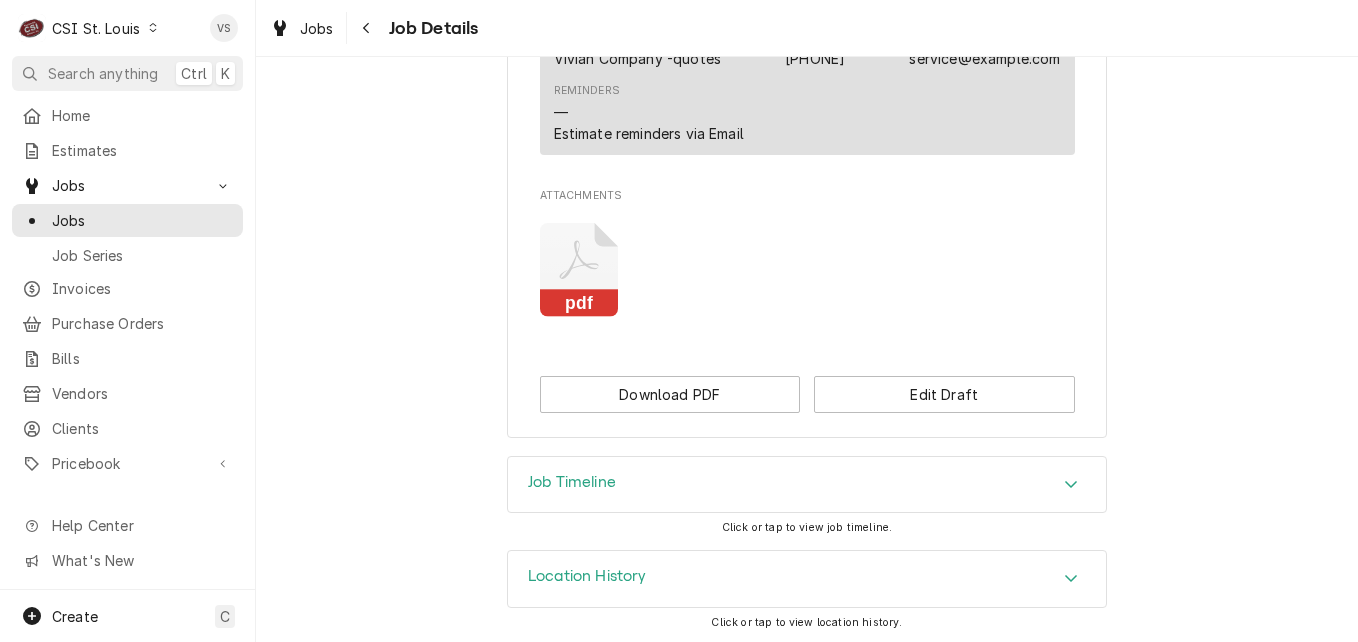 scroll, scrollTop: 1624, scrollLeft: 0, axis: vertical 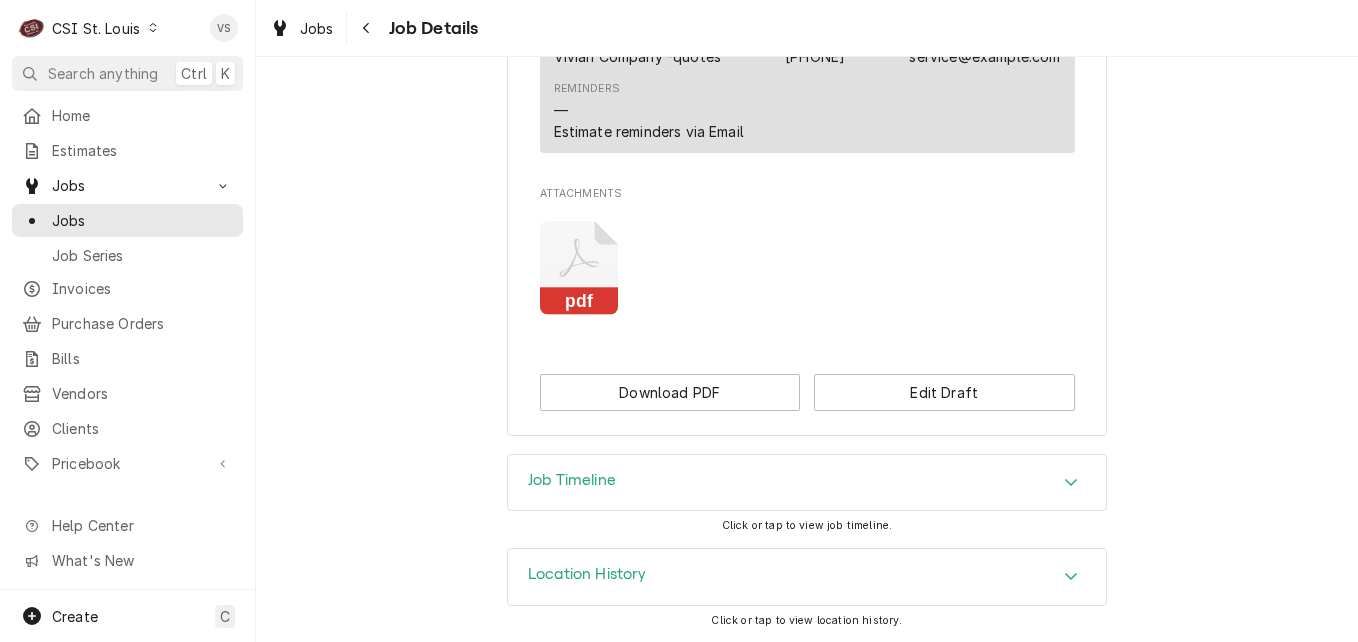 click 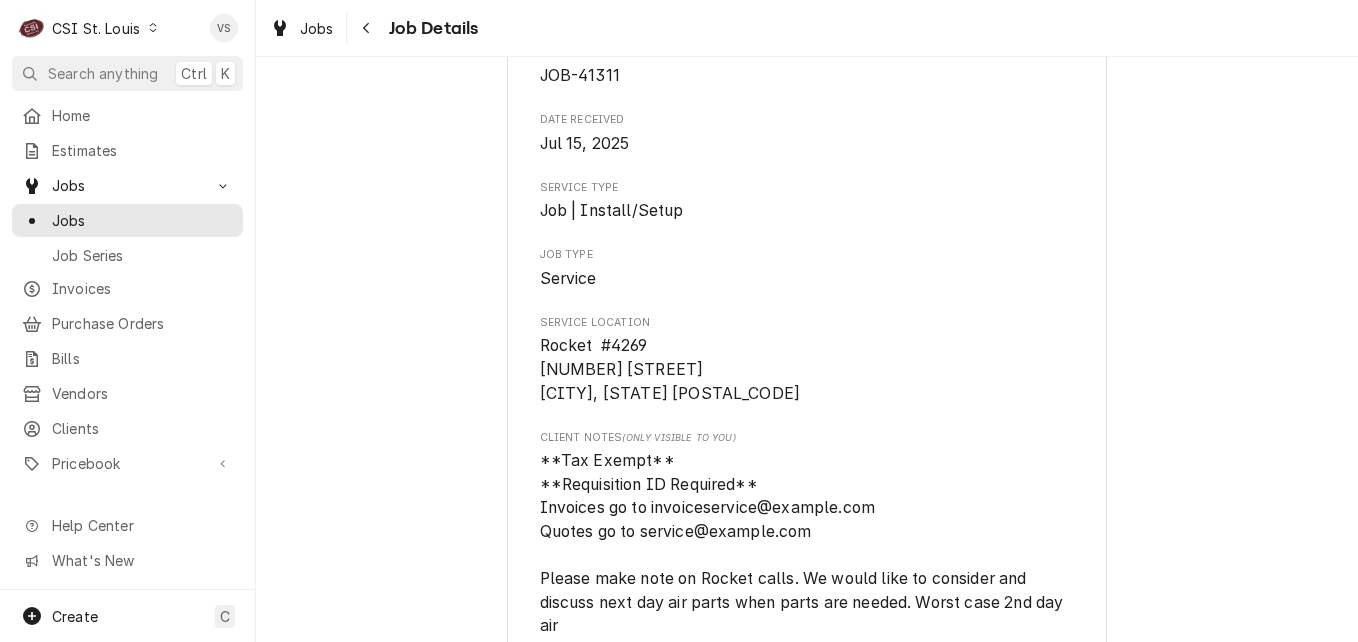 scroll, scrollTop: 300, scrollLeft: 0, axis: vertical 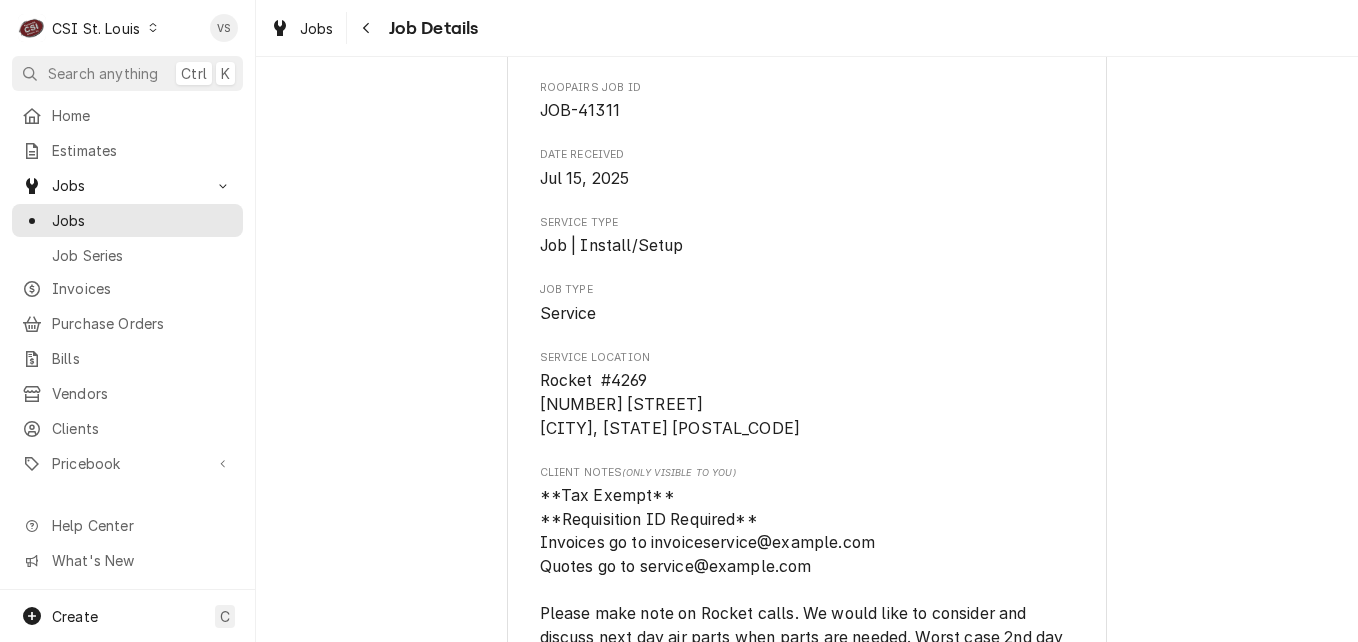 click on "Draft Preview Vivian Company Rocket  #4269 / [NUMBER] [STREET], [CITY], [STATE] [POSTAL_CODE] Open in Maps Created From Estimate Unconverted $7,445.00 Roopairs Job ID JOB-41311 Date Received [DATE] [MONTH] [YEAR] Service Type Job | Install/Setup Job Type Service Service Location Rocket  #4269
[NUMBER] [STREET]
[CITY], [STATE] [POSTAL_CODE] Client Notes  (Only Visible to You) **Tax Exempt**
**Requisition ID Required**
Invoices go to invoiceservice@example.com
Quotes go to service@example.com
Please make note on Rocket calls. We would like to consider and discuss next day air parts when parts are needed. Worst case 2nd day air Last Modified [DAY], [MONTH] [DAY]th, [YEAR] - [TIME] Reason For Call Technician Instructions  (Only Visible to You) Emailed [FIRST] [LAST] - [DATE] - [INITIALS] Priority Low Labels  (Only Visible to You) ¹ Install ⚡️ ² Beverage ☕️ Job Reporter Name Vivian Company -quotes Phone [PHONE] Email service@example.com Client Contact Name Vivian Company -quotes Phone [PHONE] Email service@example.com — pdf" at bounding box center [807, 778] 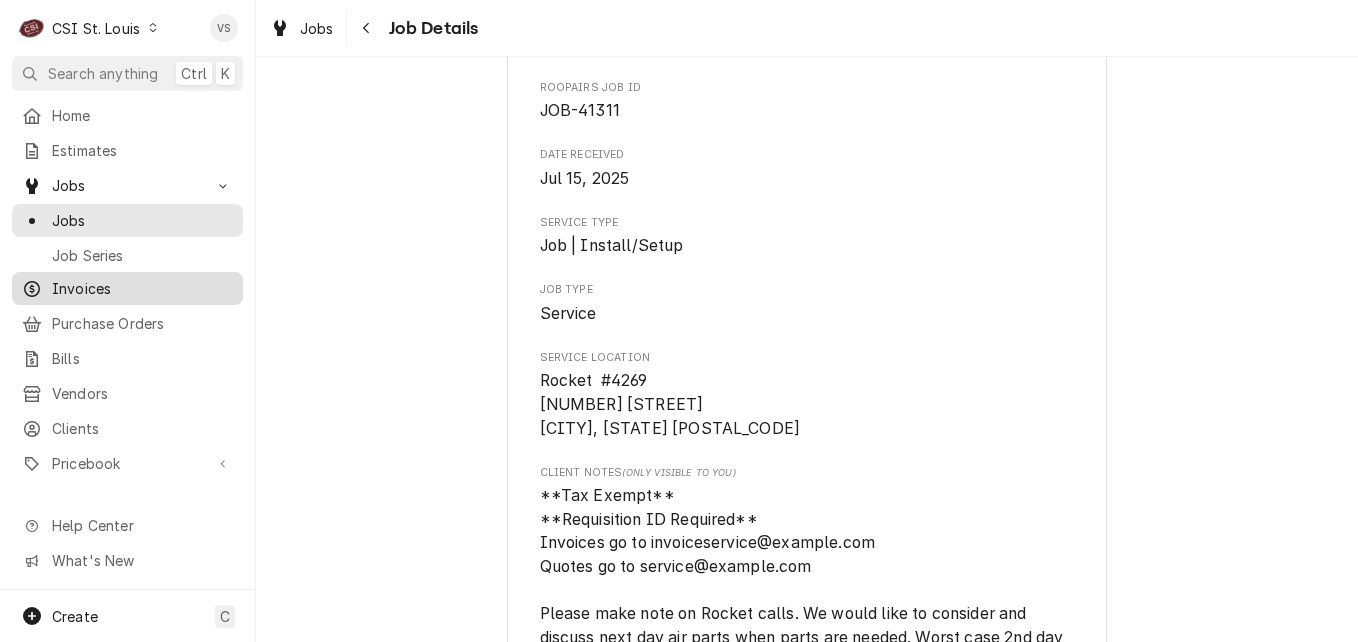 click on "Invoices" at bounding box center [142, 288] 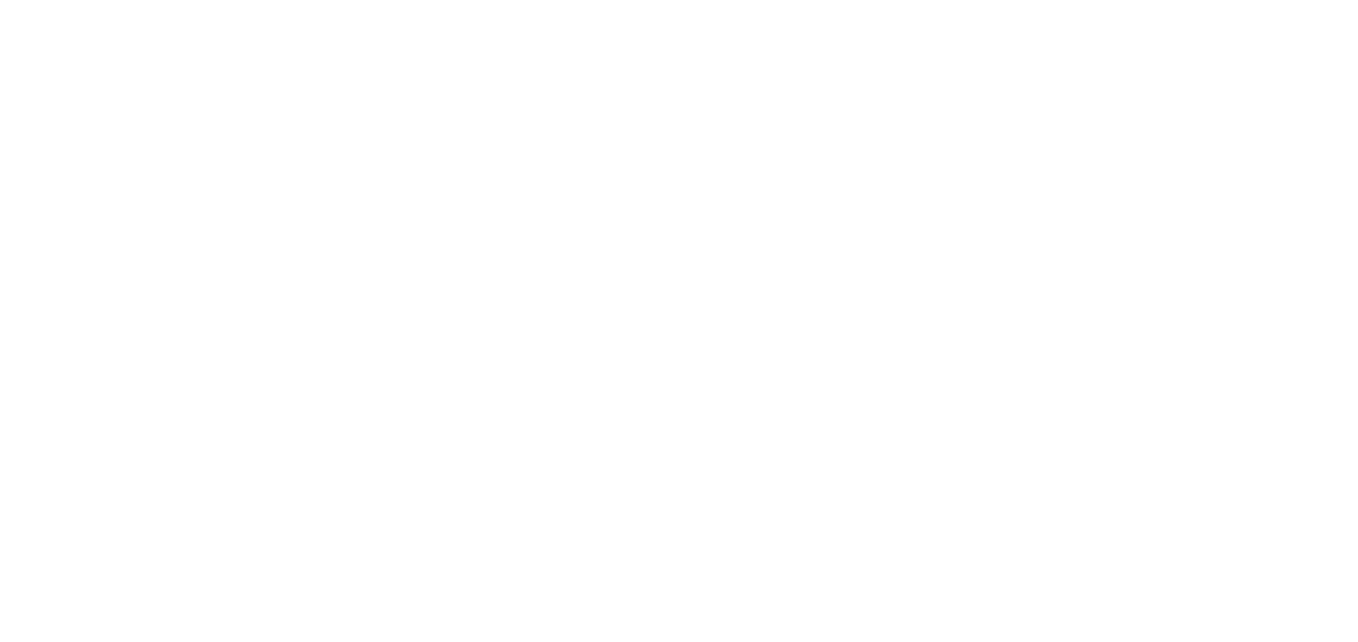scroll, scrollTop: 0, scrollLeft: 0, axis: both 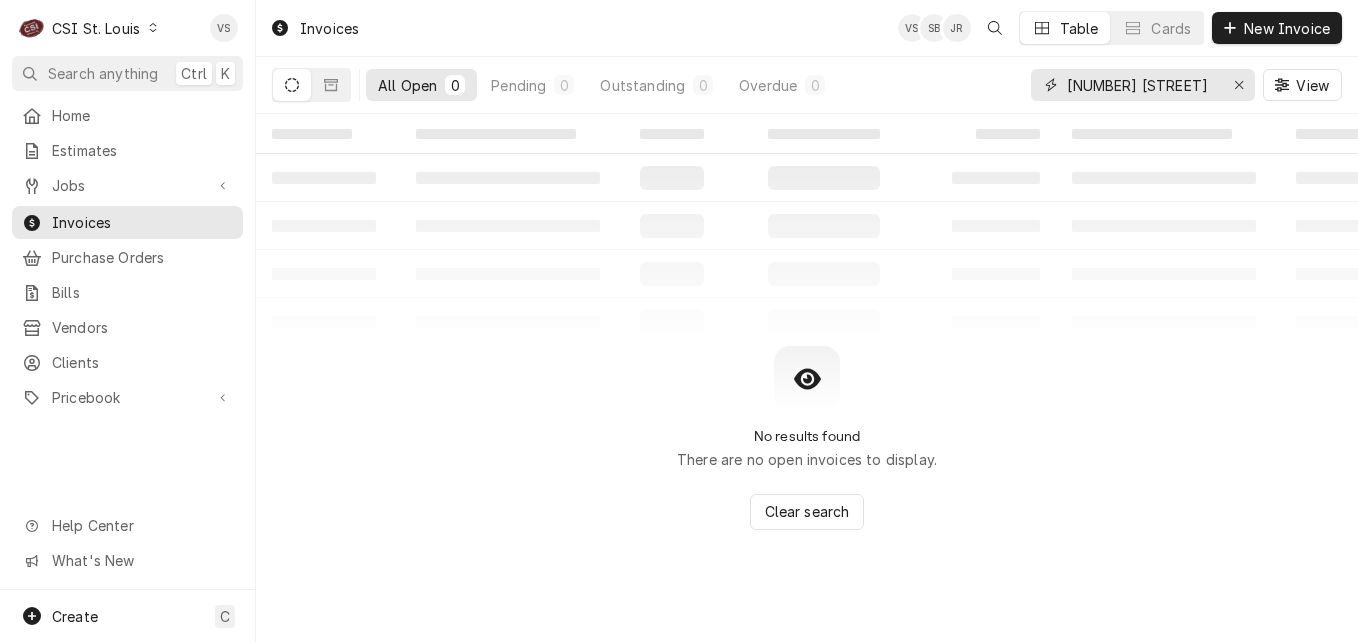 drag, startPoint x: 1044, startPoint y: 87, endPoint x: 989, endPoint y: 85, distance: 55.03635 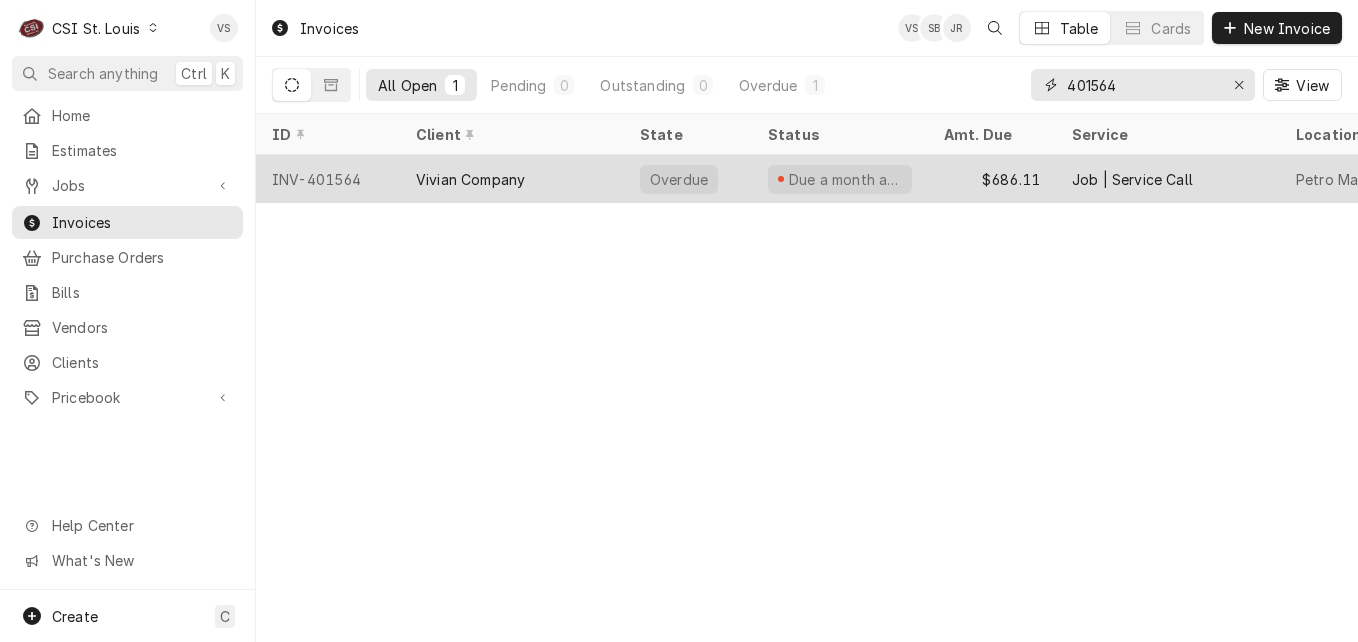 type on "401564" 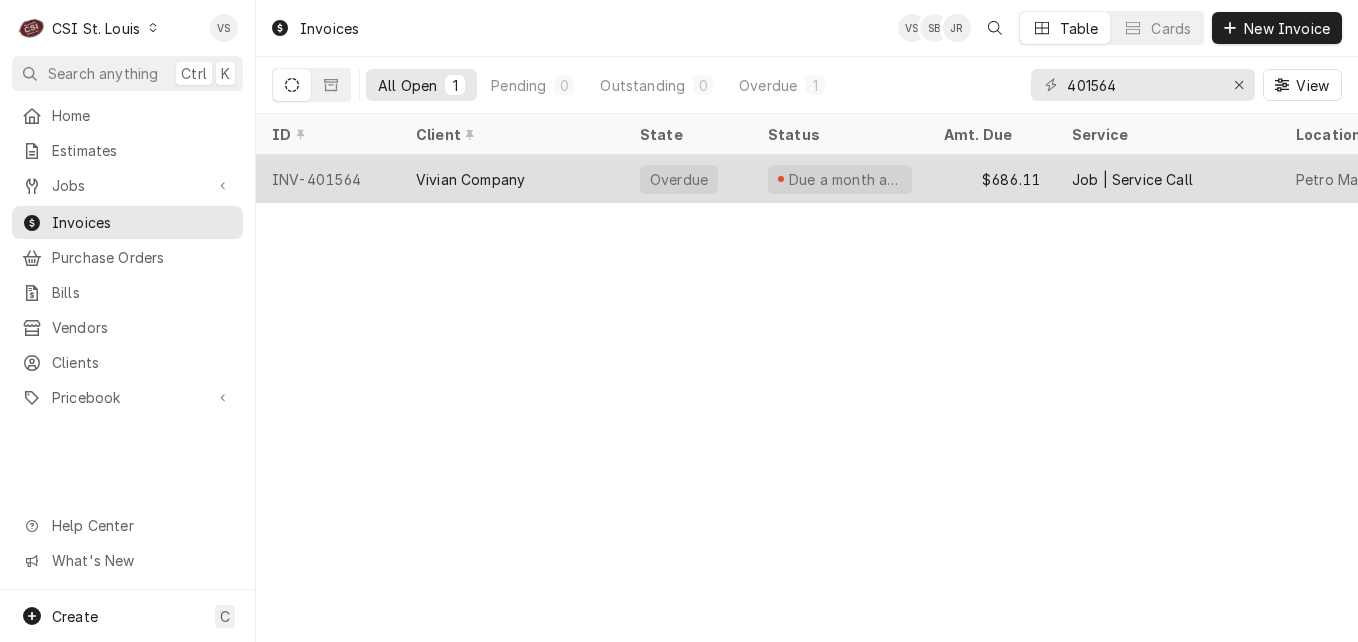 click on "Vivian Company" at bounding box center [512, 179] 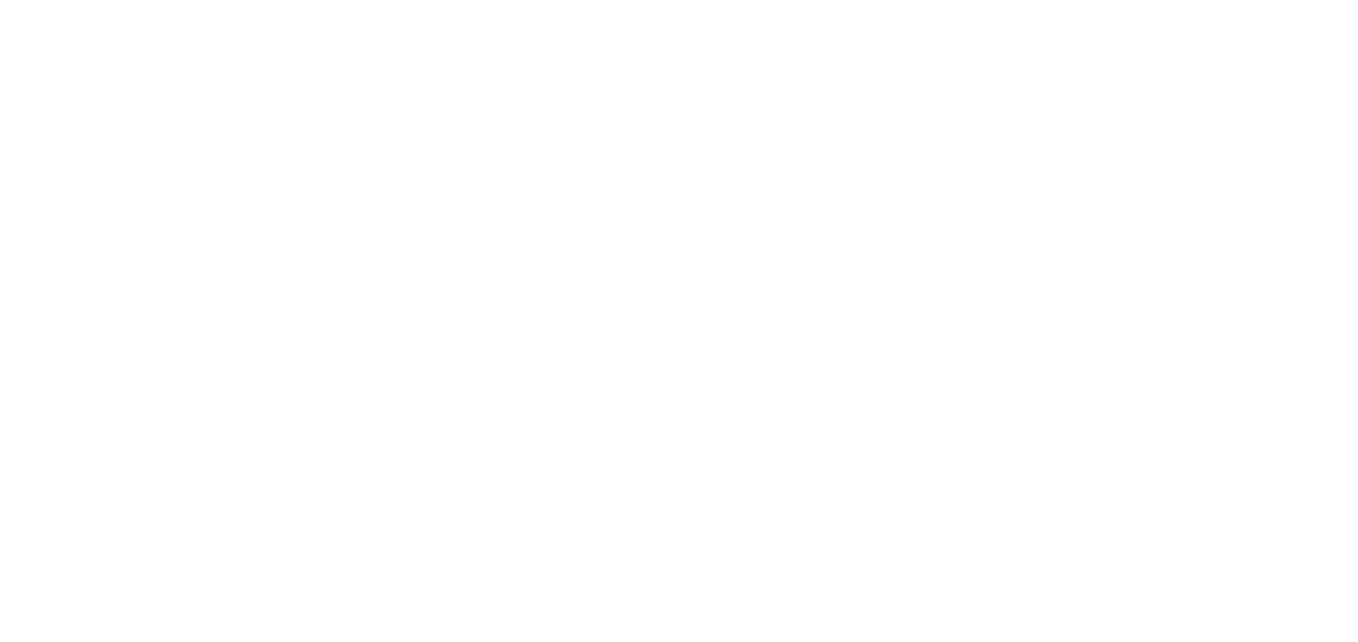 scroll, scrollTop: 0, scrollLeft: 0, axis: both 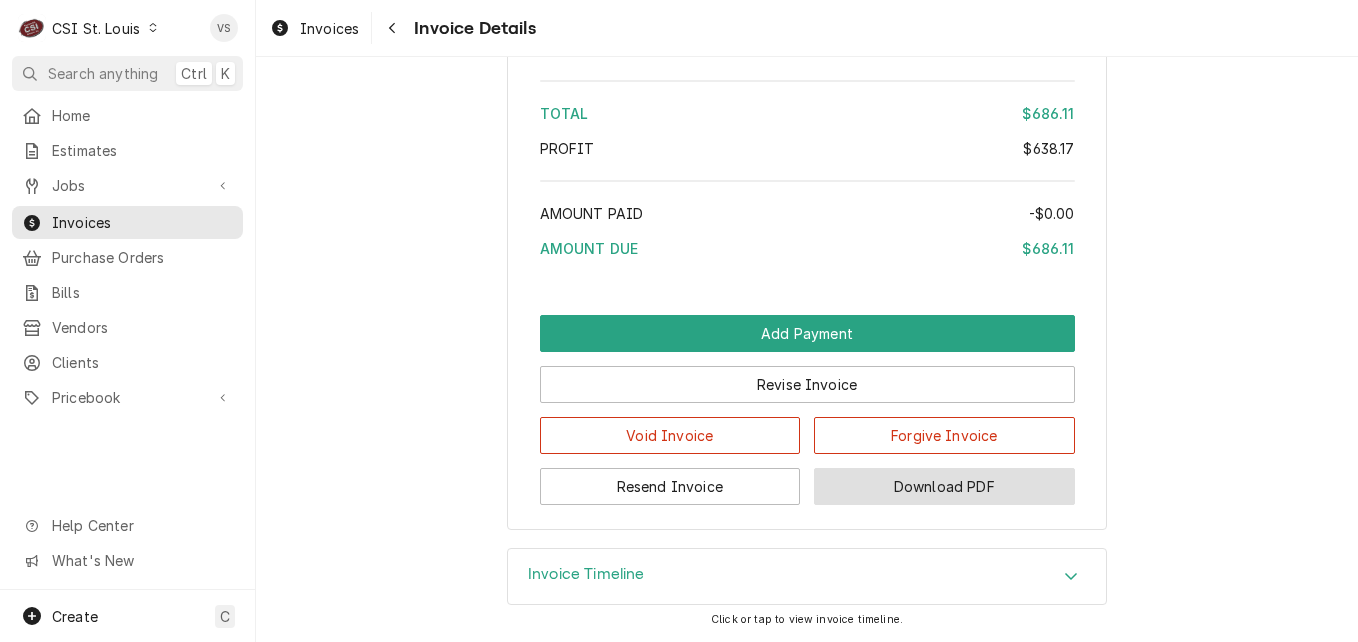 click on "Download PDF" at bounding box center [944, 486] 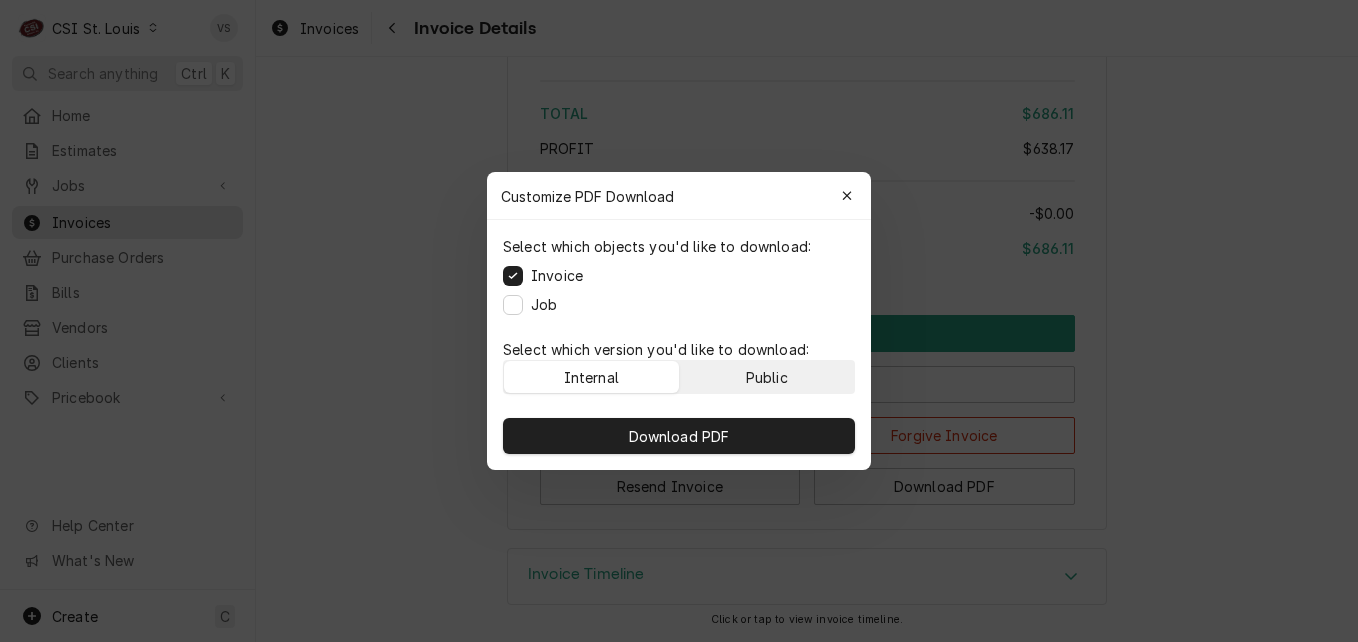 click on "Public" at bounding box center [767, 377] 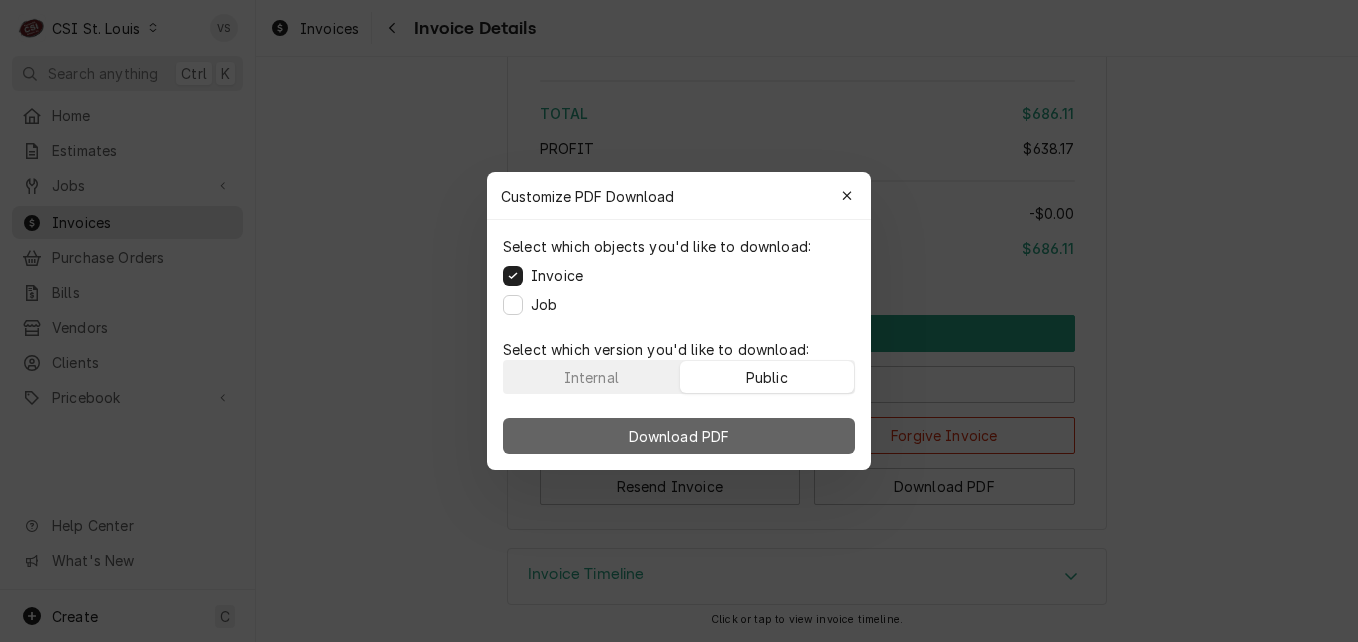 click on "Download PDF" at bounding box center (679, 436) 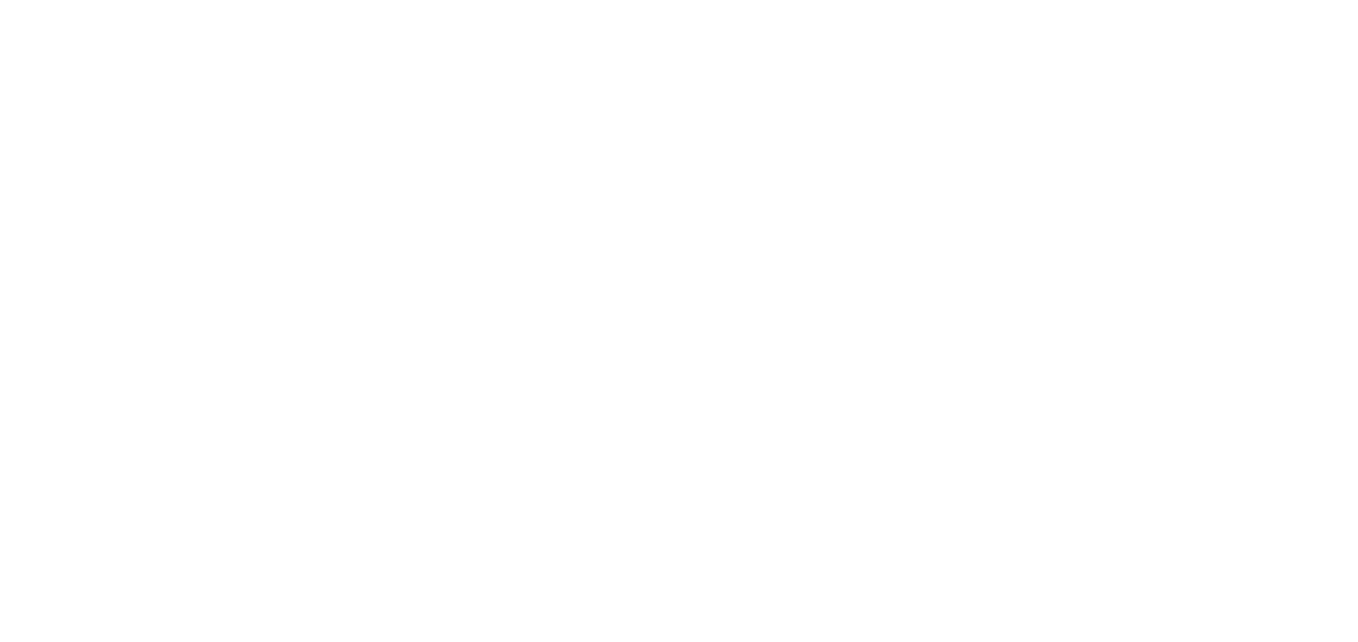 scroll, scrollTop: 0, scrollLeft: 0, axis: both 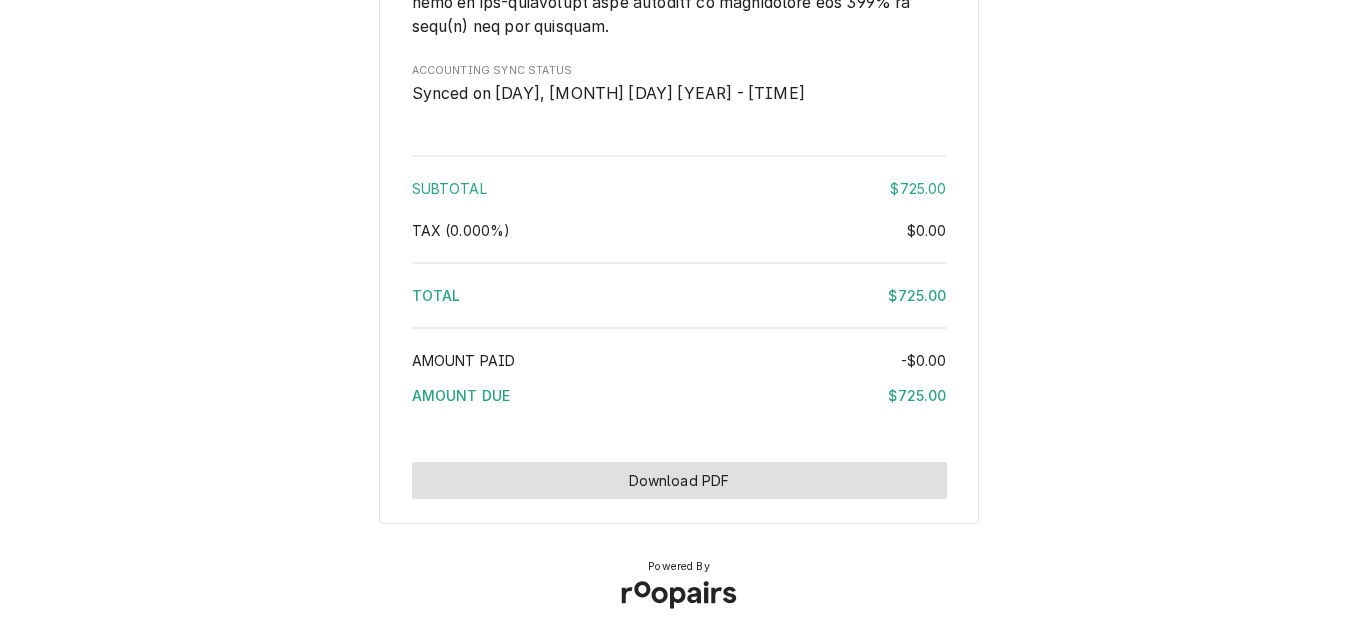 click on "Download PDF" at bounding box center (679, 480) 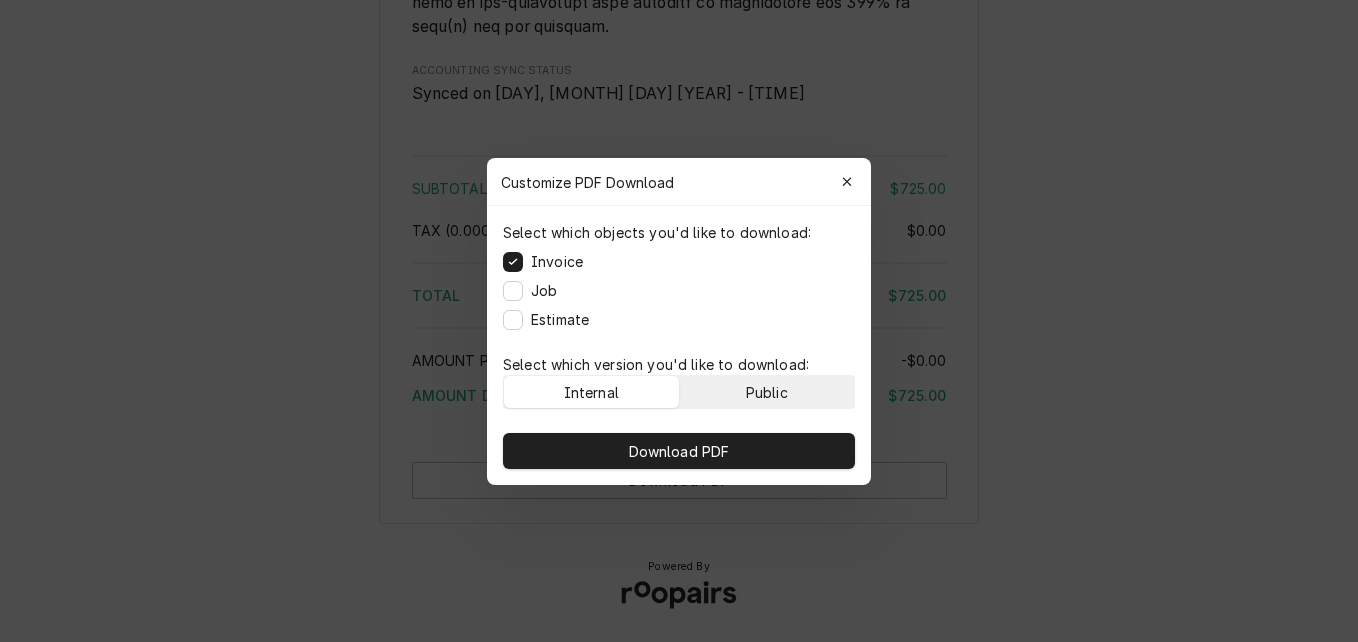 click on "Public" at bounding box center (767, 392) 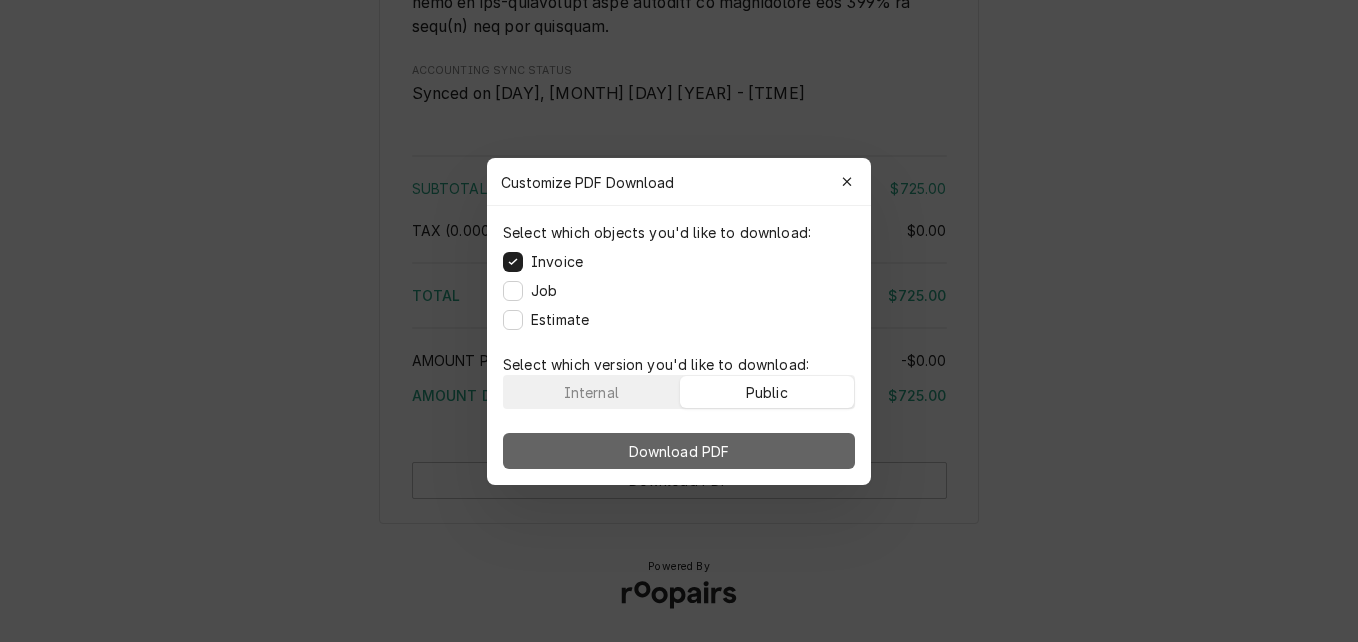 click on "Download PDF" at bounding box center [679, 451] 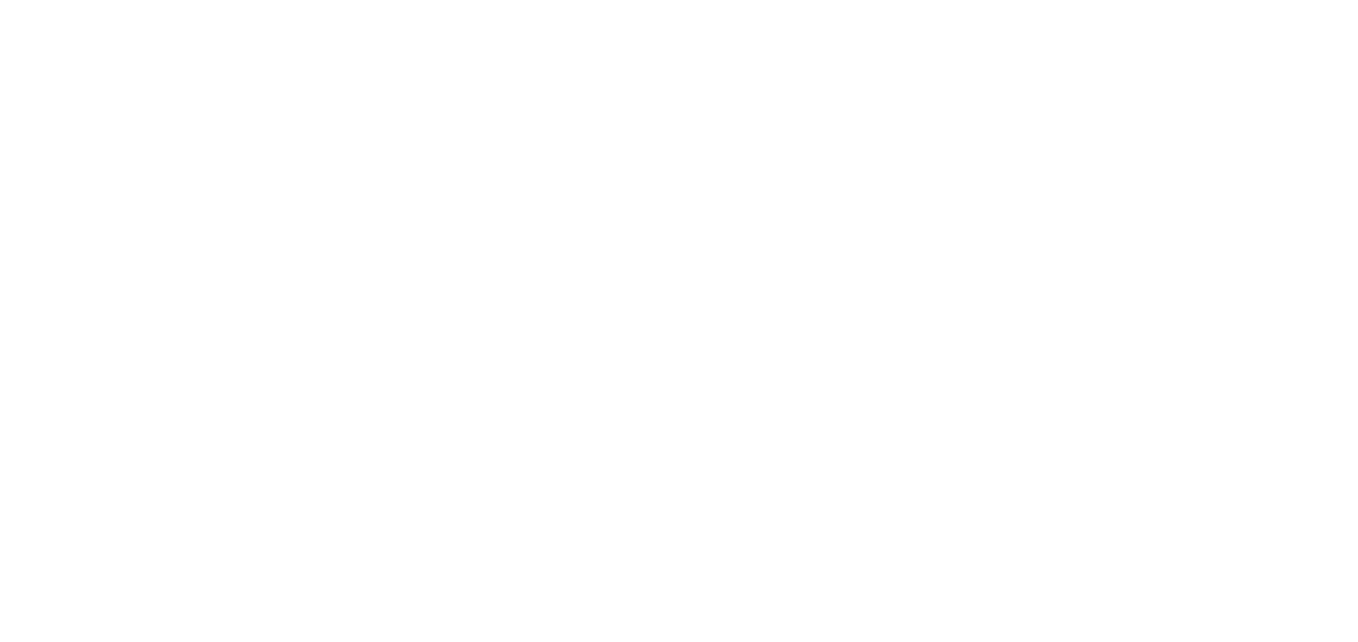 scroll, scrollTop: 0, scrollLeft: 0, axis: both 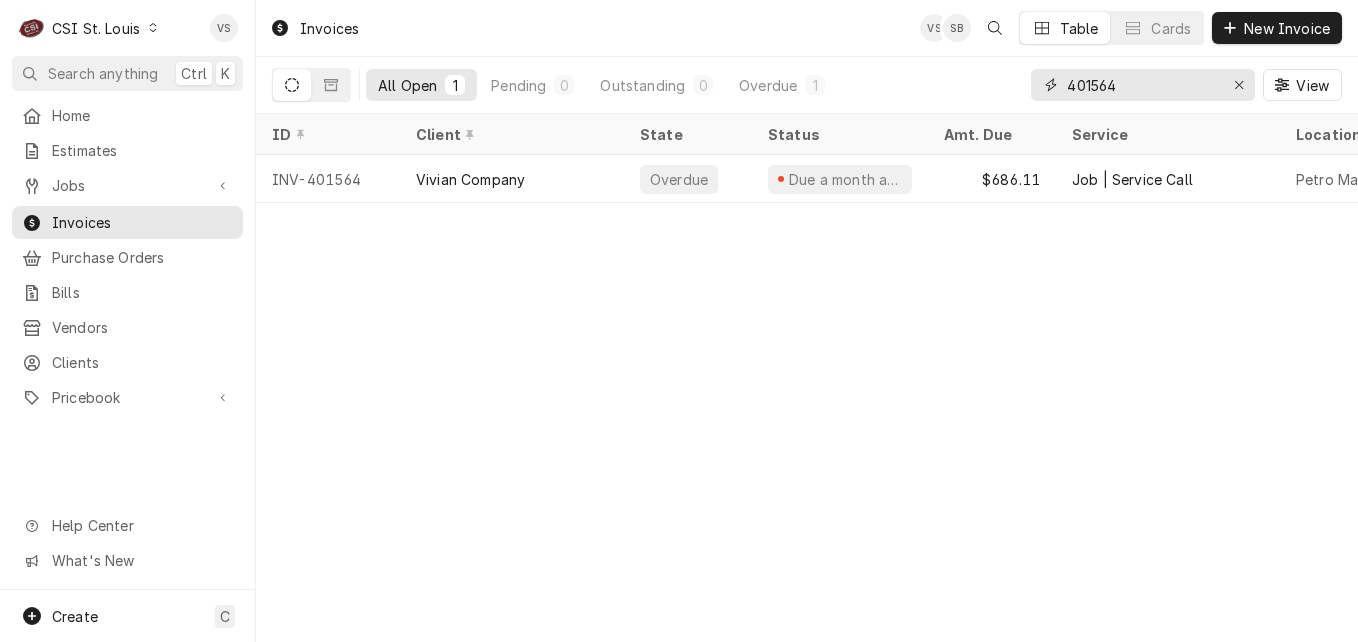 click on "All Open 1 Pending 0 Outstanding 0 Overdue 1 401564 View" at bounding box center [807, 85] 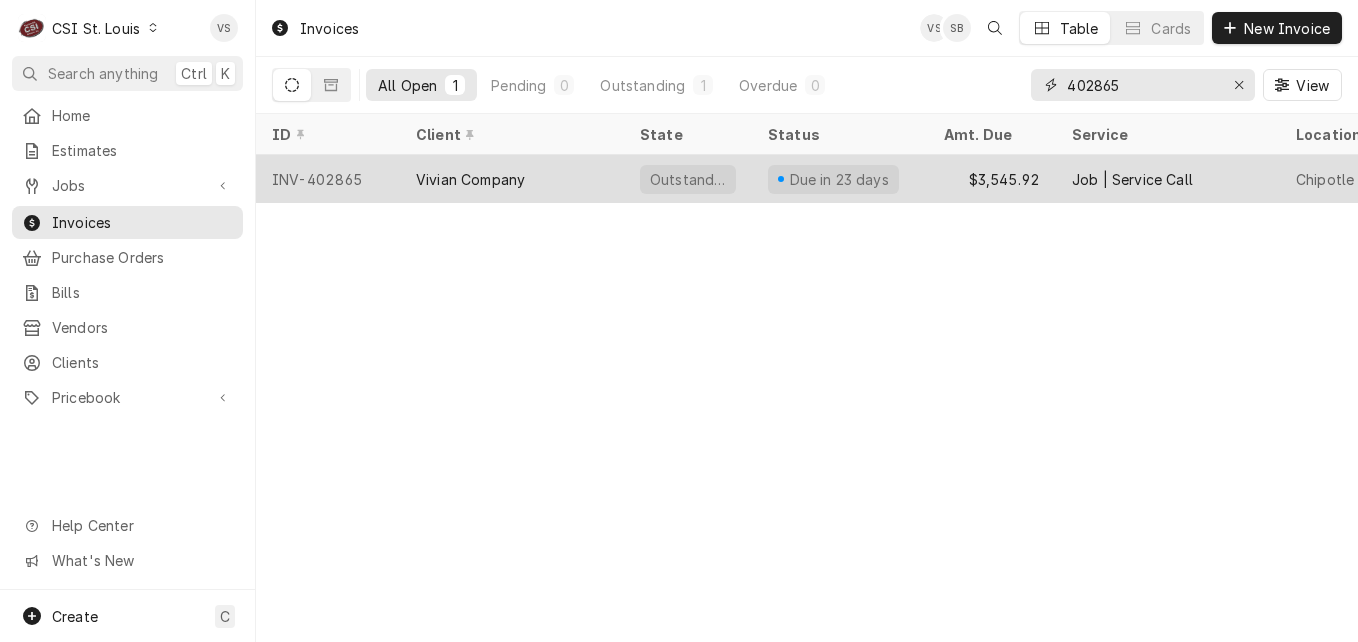 type on "402865" 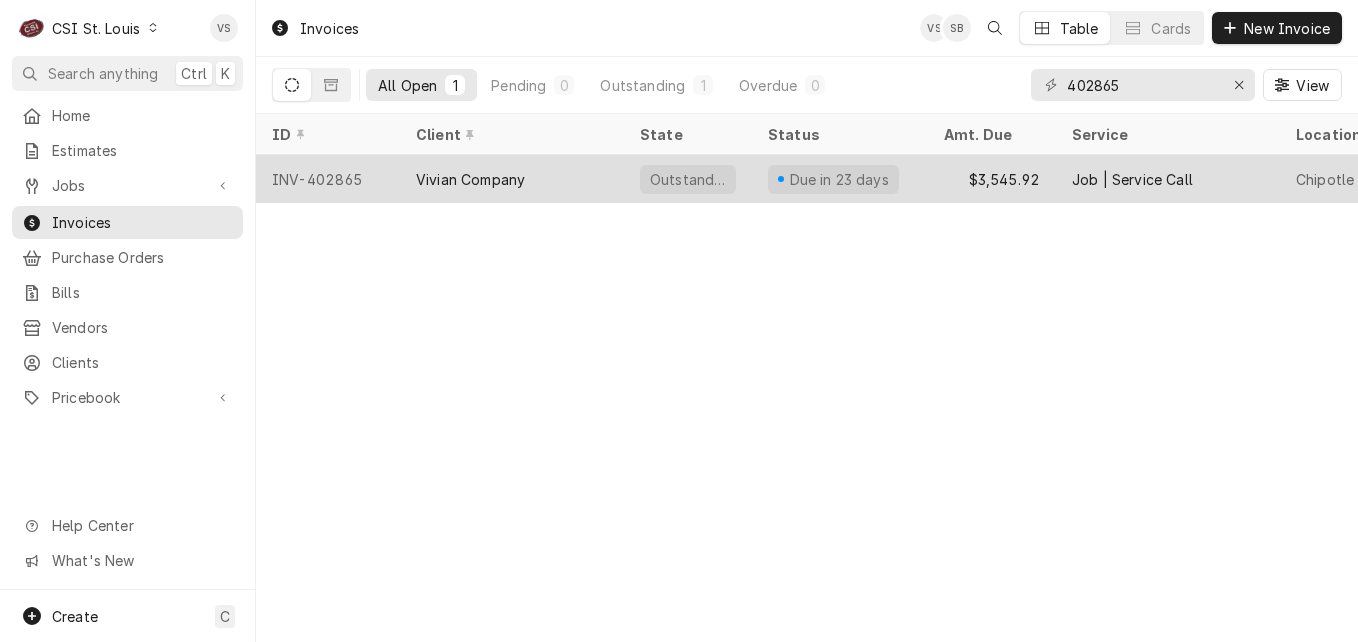 click on "Vivian Company" at bounding box center (512, 179) 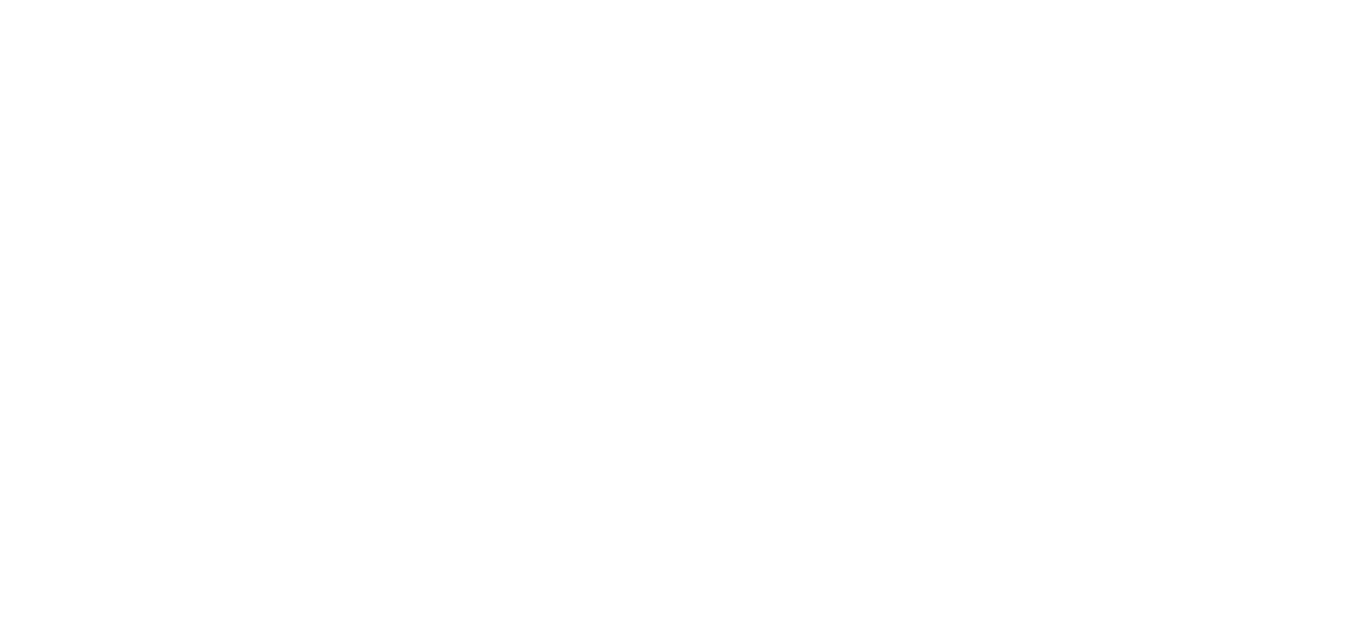 scroll, scrollTop: 0, scrollLeft: 0, axis: both 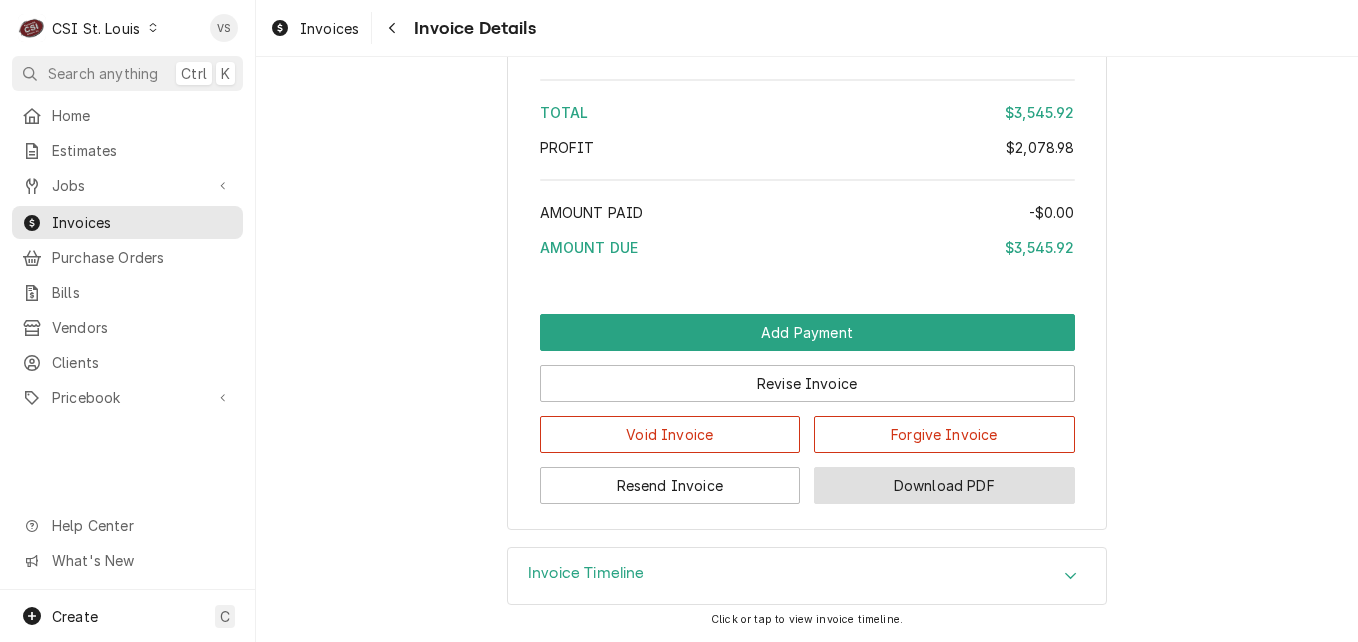 click on "Download PDF" at bounding box center (944, 485) 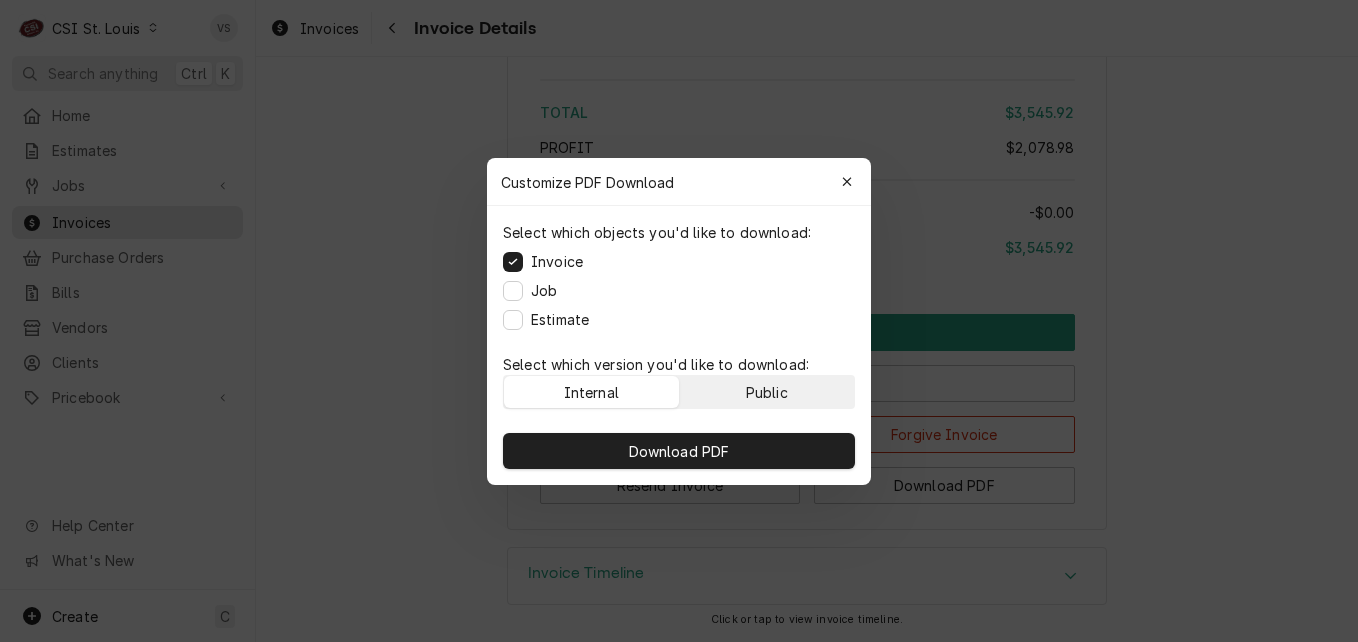 click on "Public" at bounding box center (767, 392) 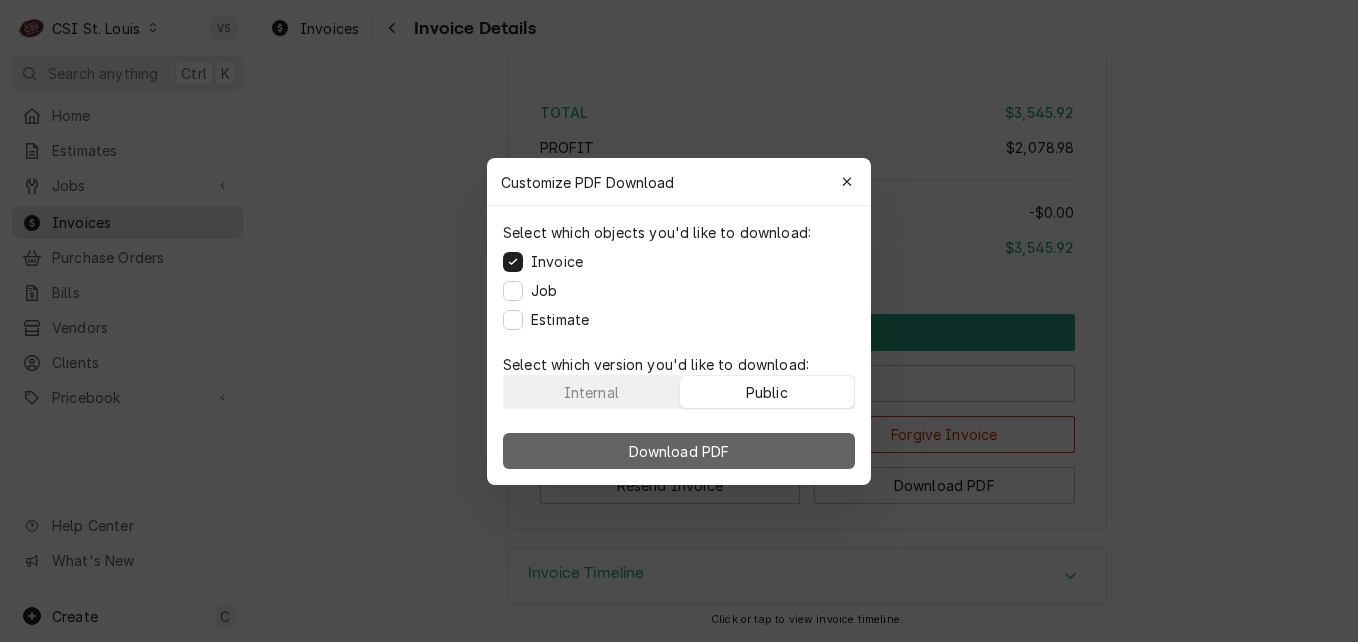 click on "Download PDF" at bounding box center (679, 451) 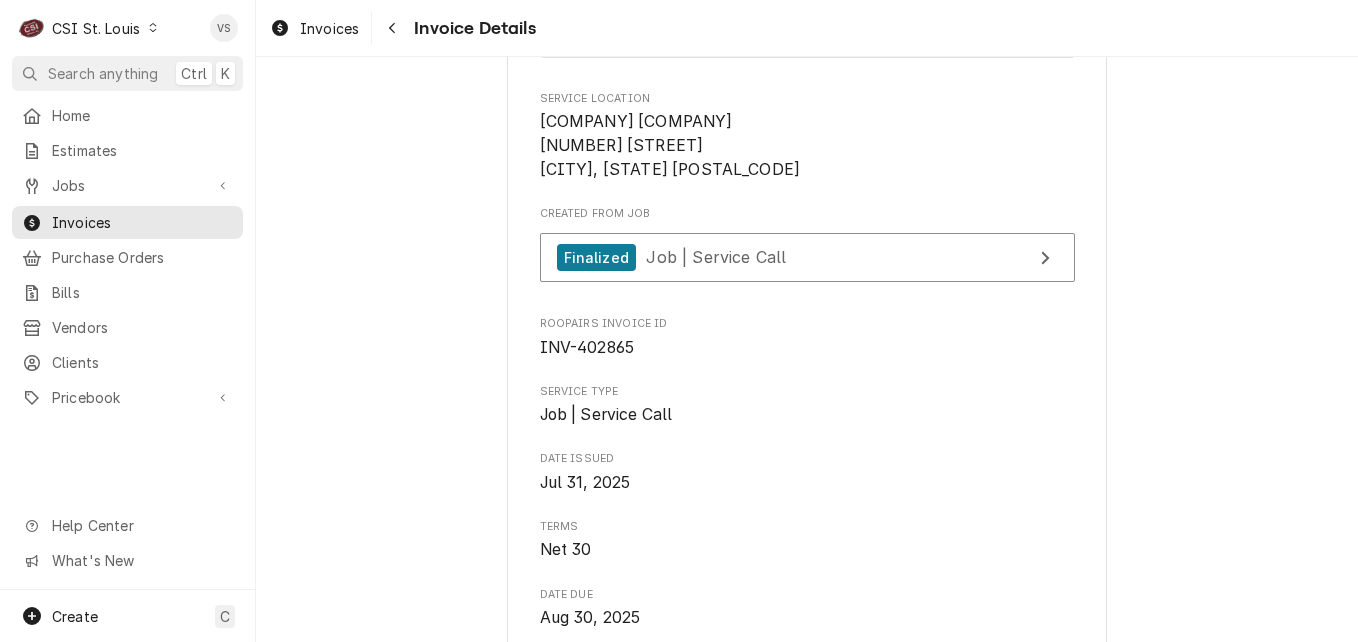scroll, scrollTop: 400, scrollLeft: 0, axis: vertical 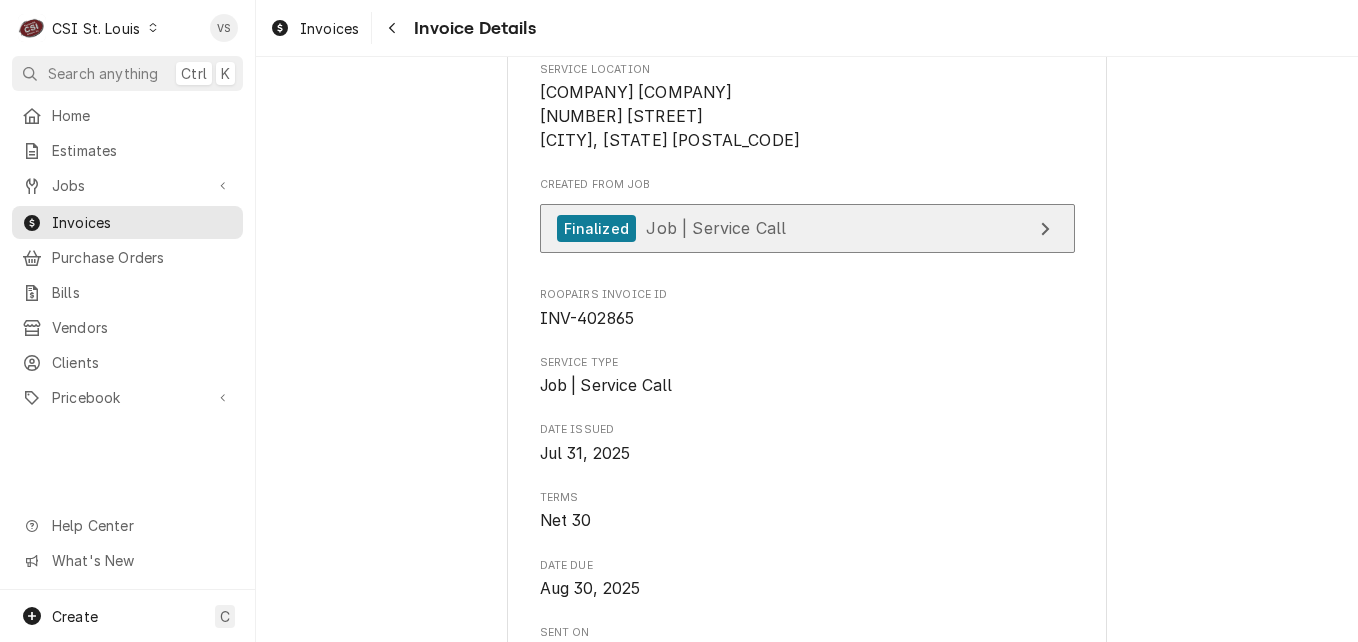 click on "Finalized Job | Service Call" at bounding box center (672, 228) 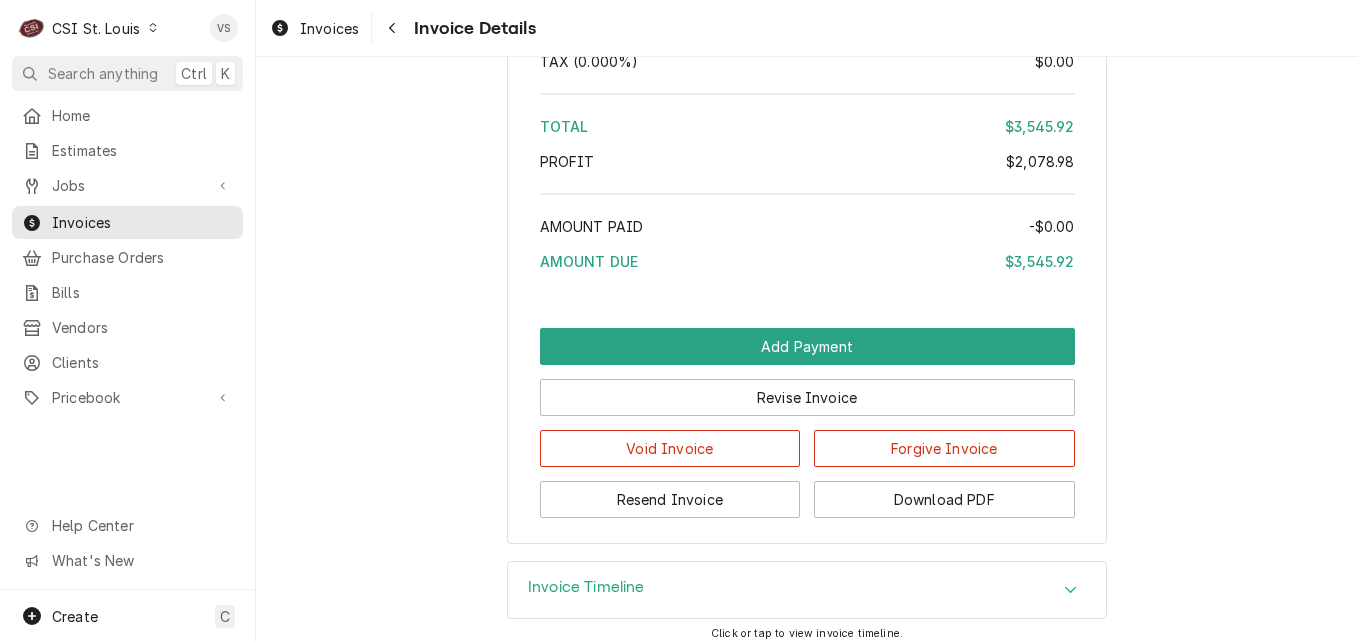 scroll, scrollTop: 4268, scrollLeft: 0, axis: vertical 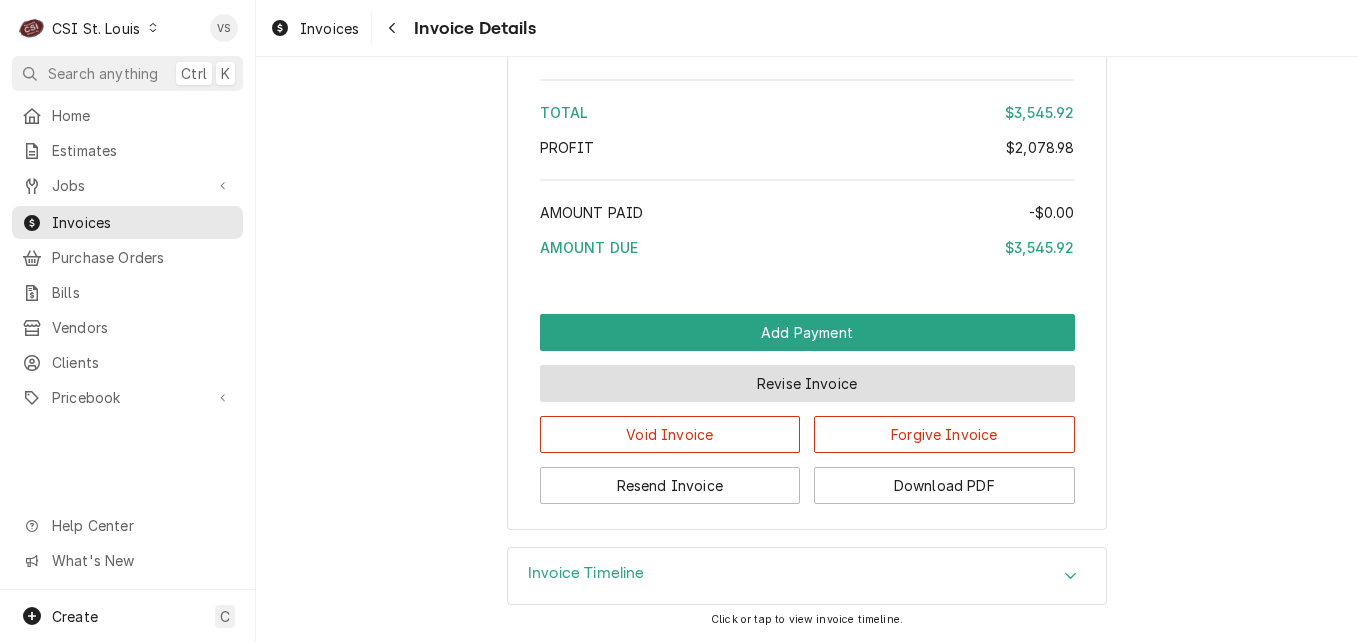 click on "Revise Invoice" at bounding box center [807, 383] 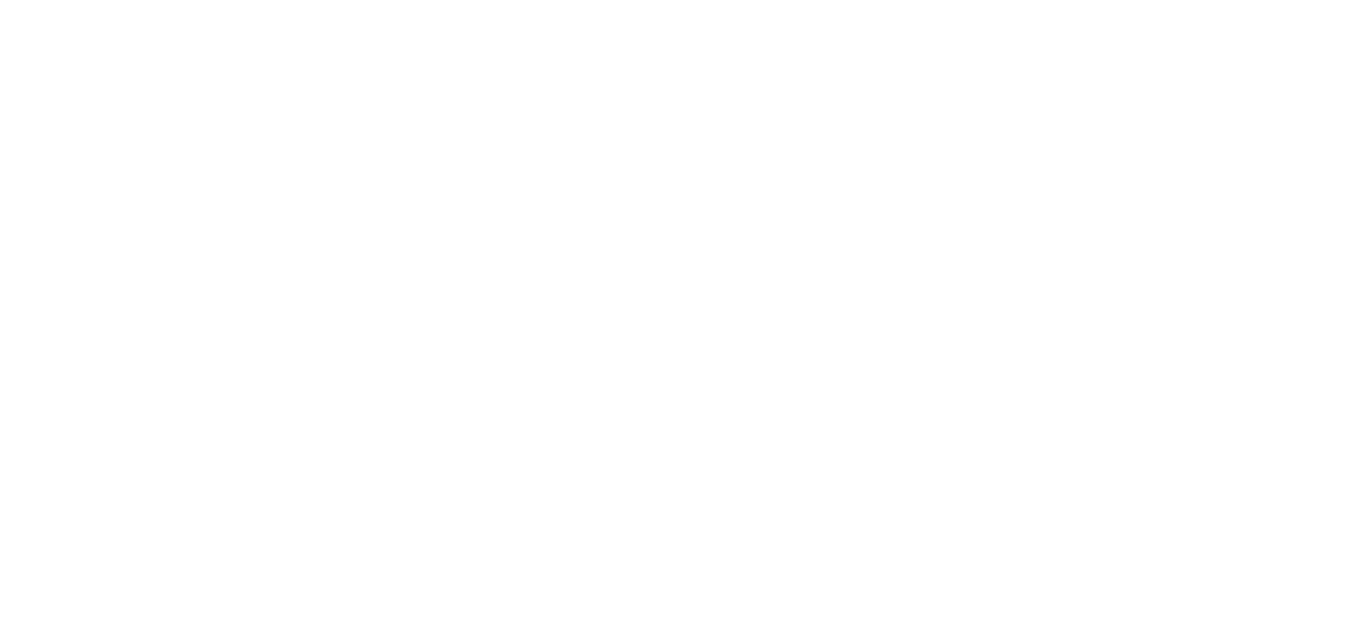 scroll, scrollTop: 0, scrollLeft: 0, axis: both 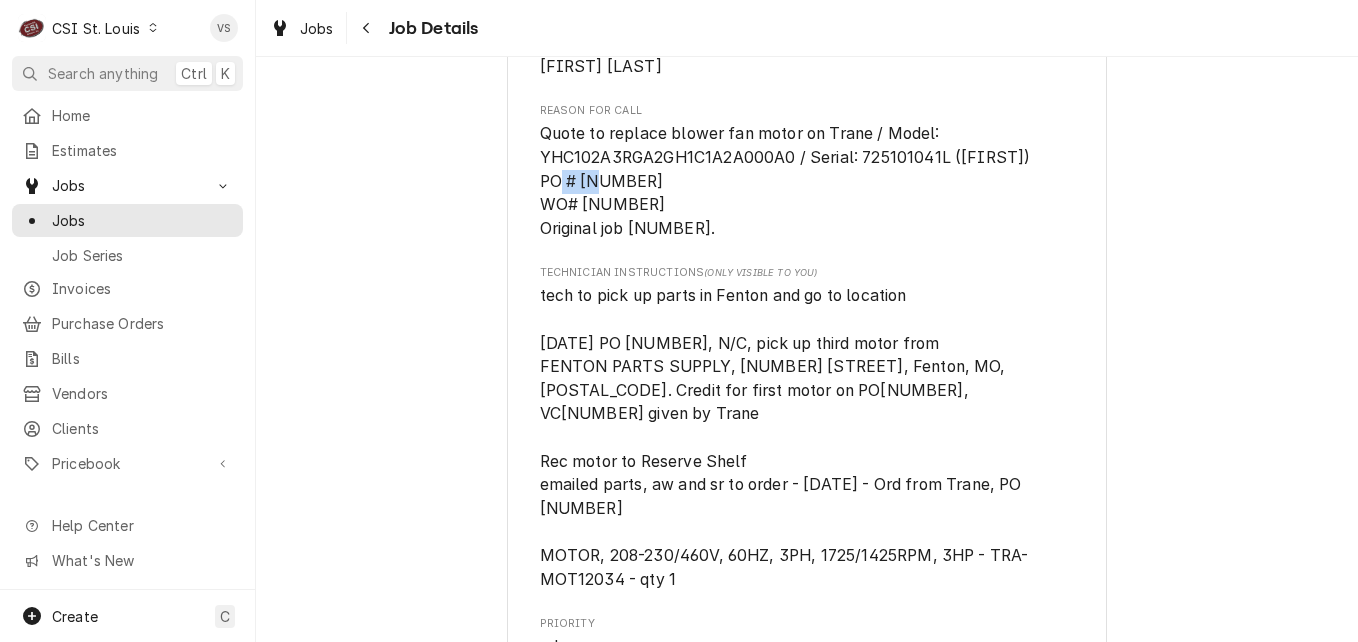drag, startPoint x: 621, startPoint y: 178, endPoint x: 575, endPoint y: 178, distance: 46 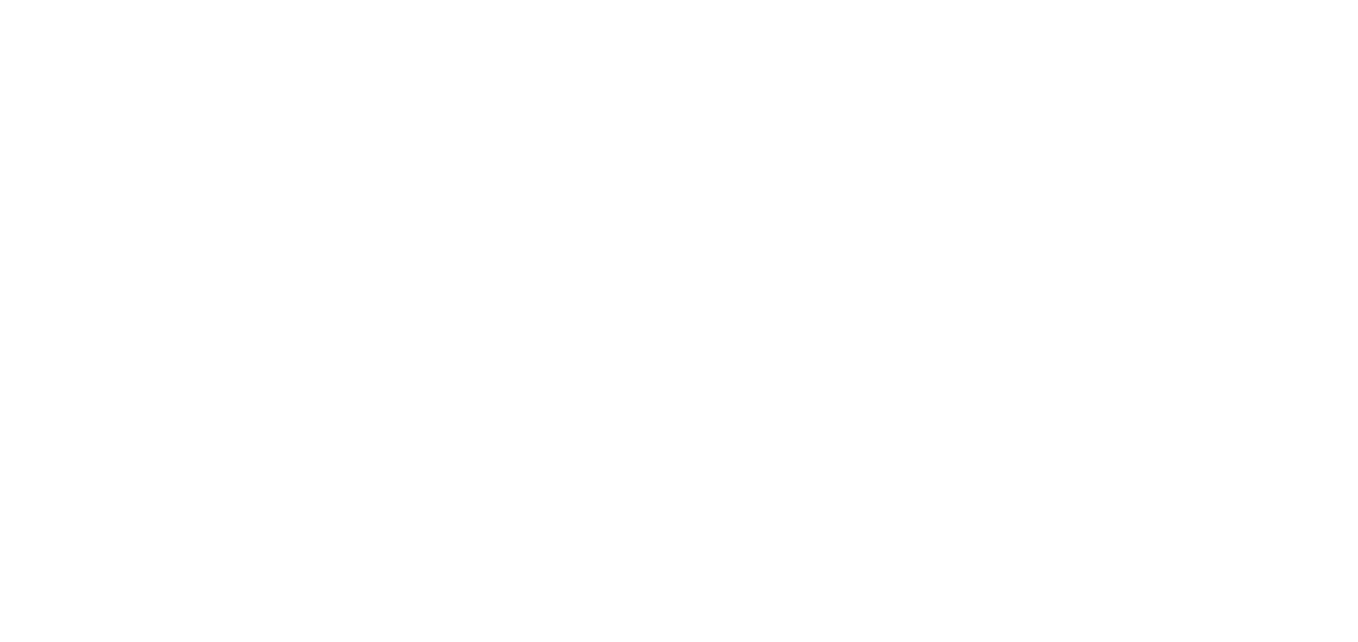 scroll, scrollTop: 0, scrollLeft: 0, axis: both 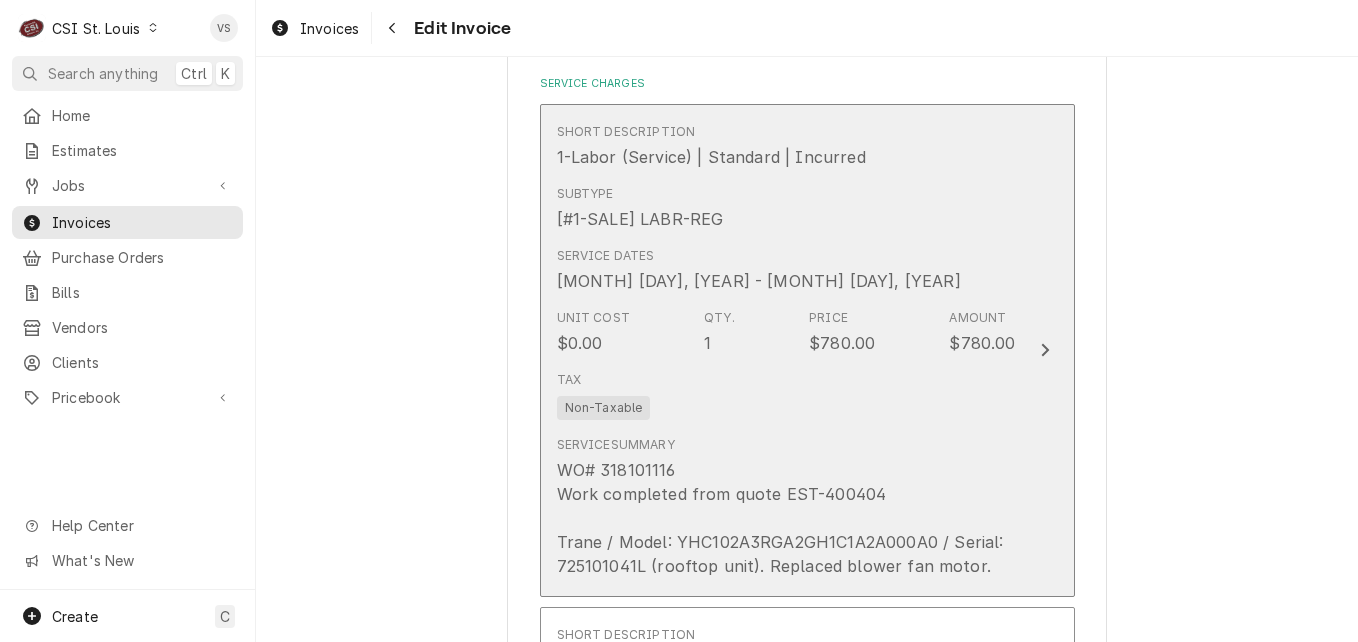 click on "Tax Non-Taxable" at bounding box center [786, 395] 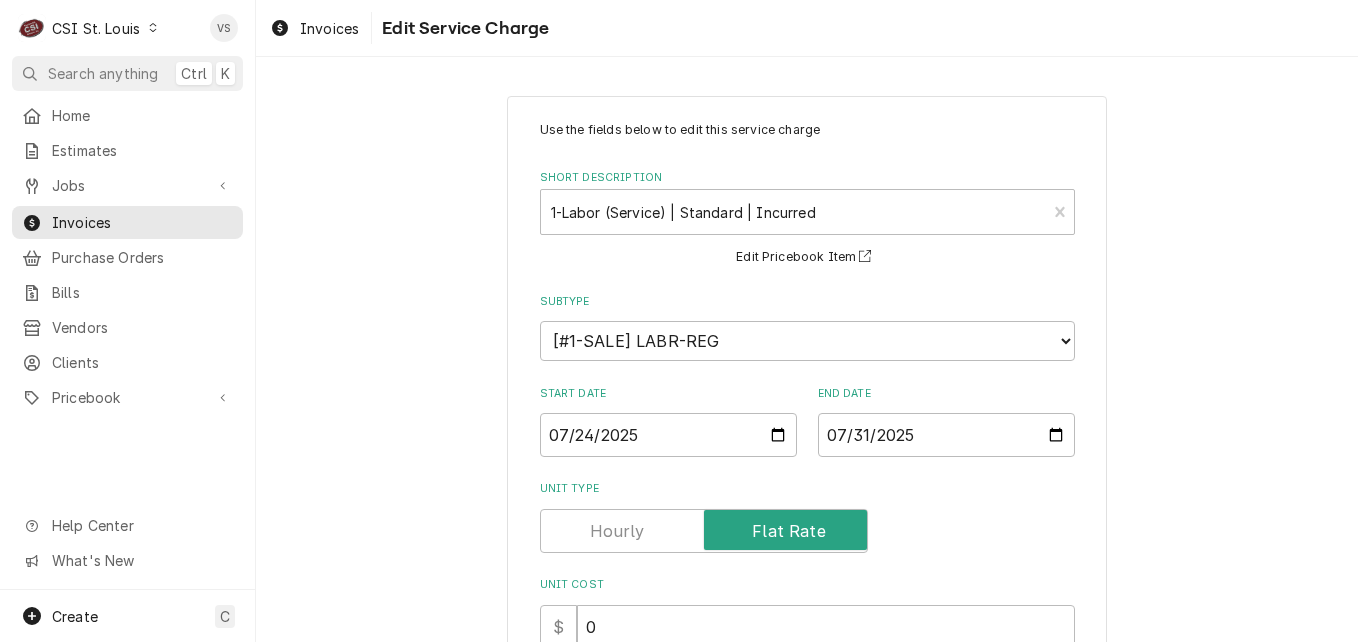 scroll, scrollTop: 640, scrollLeft: 0, axis: vertical 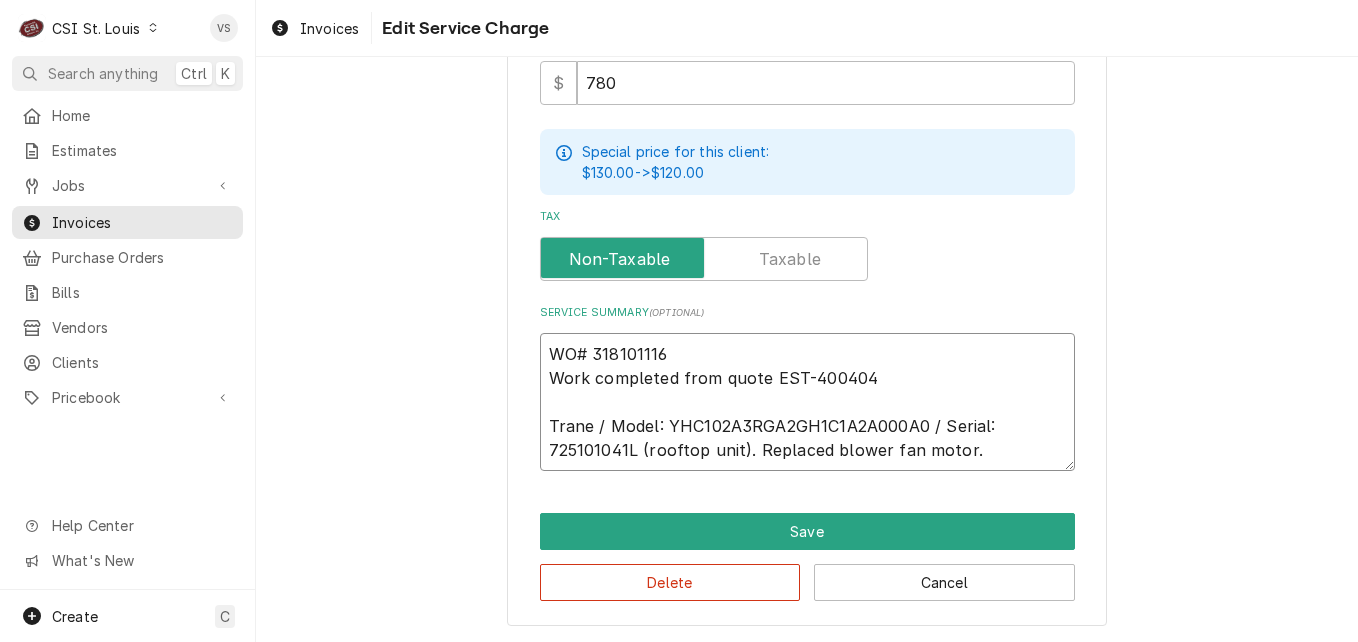 click on "WO# 318101116
Work completed from quote EST-400404
Trane / Model: YHC102A3RGA2GH1C1A2A000A0 / Serial: 725101041L (rooftop unit). Replaced blower fan motor." at bounding box center (807, 402) 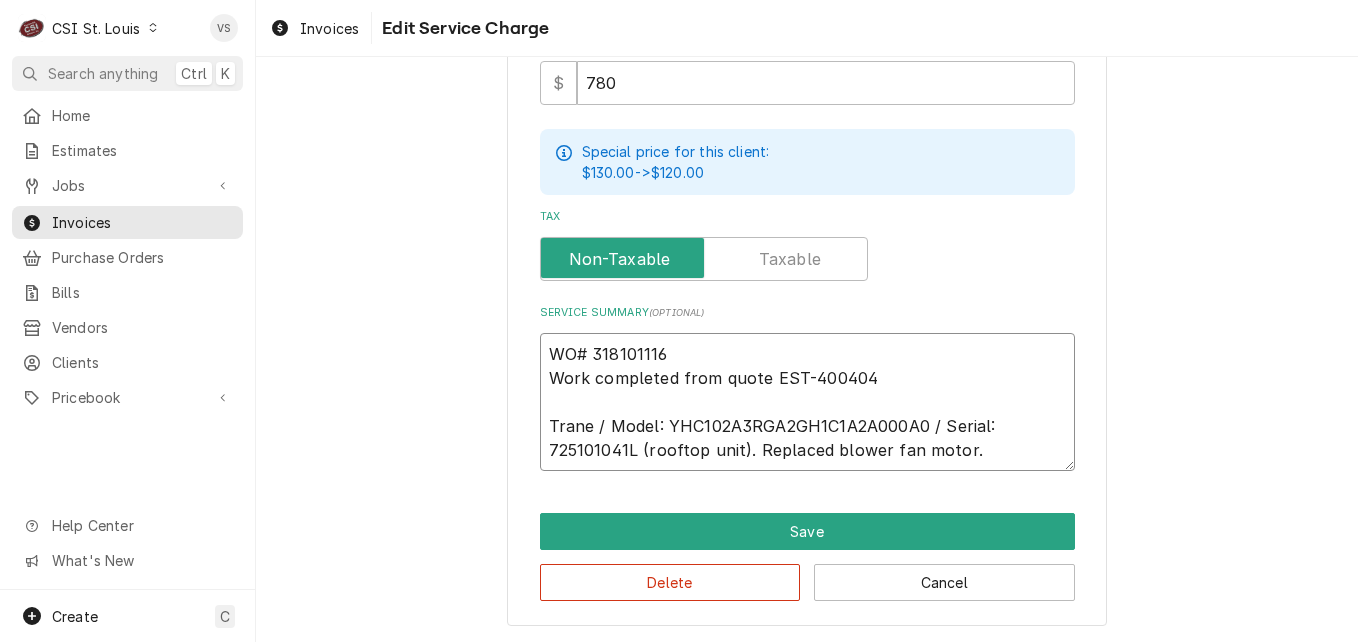 drag, startPoint x: 538, startPoint y: 347, endPoint x: 658, endPoint y: 352, distance: 120.10412 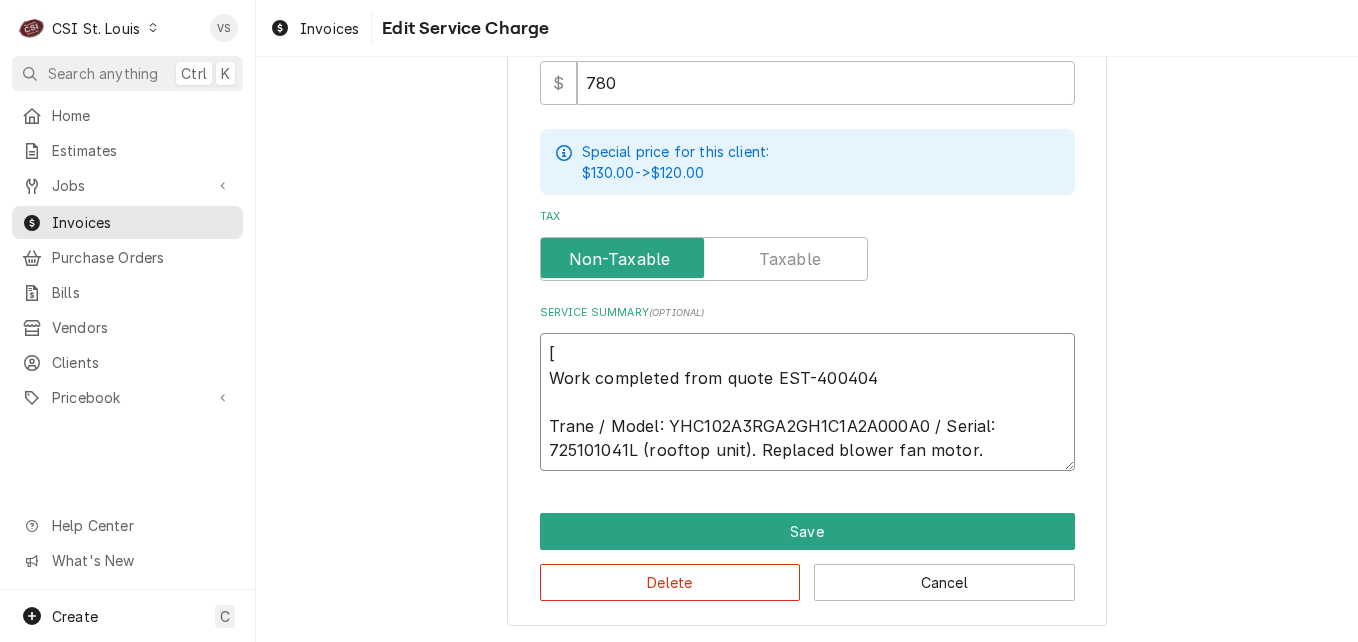 type on "x" 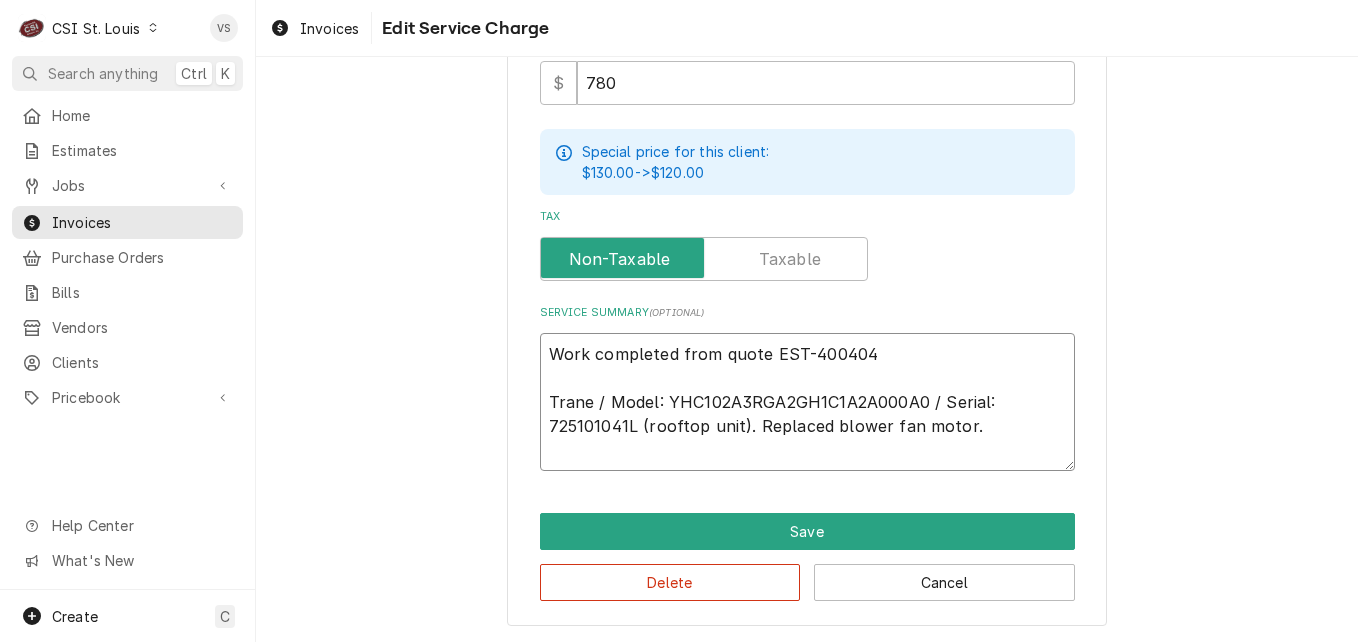 type on "x" 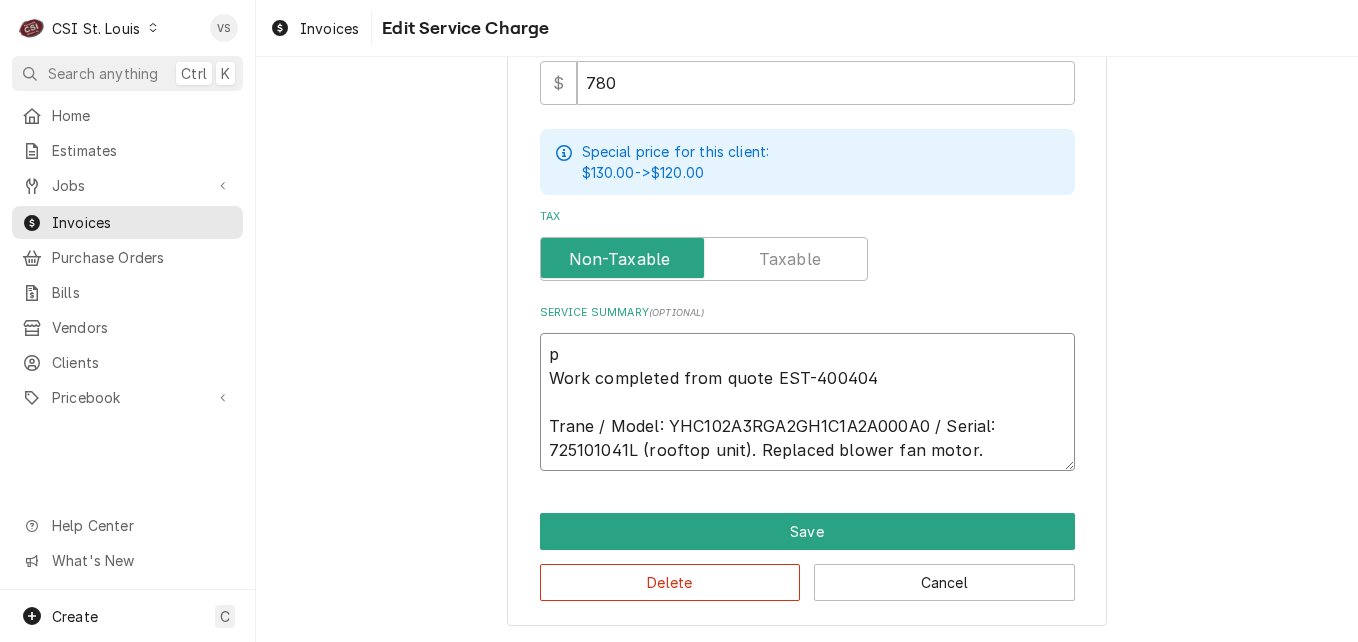 type on "x" 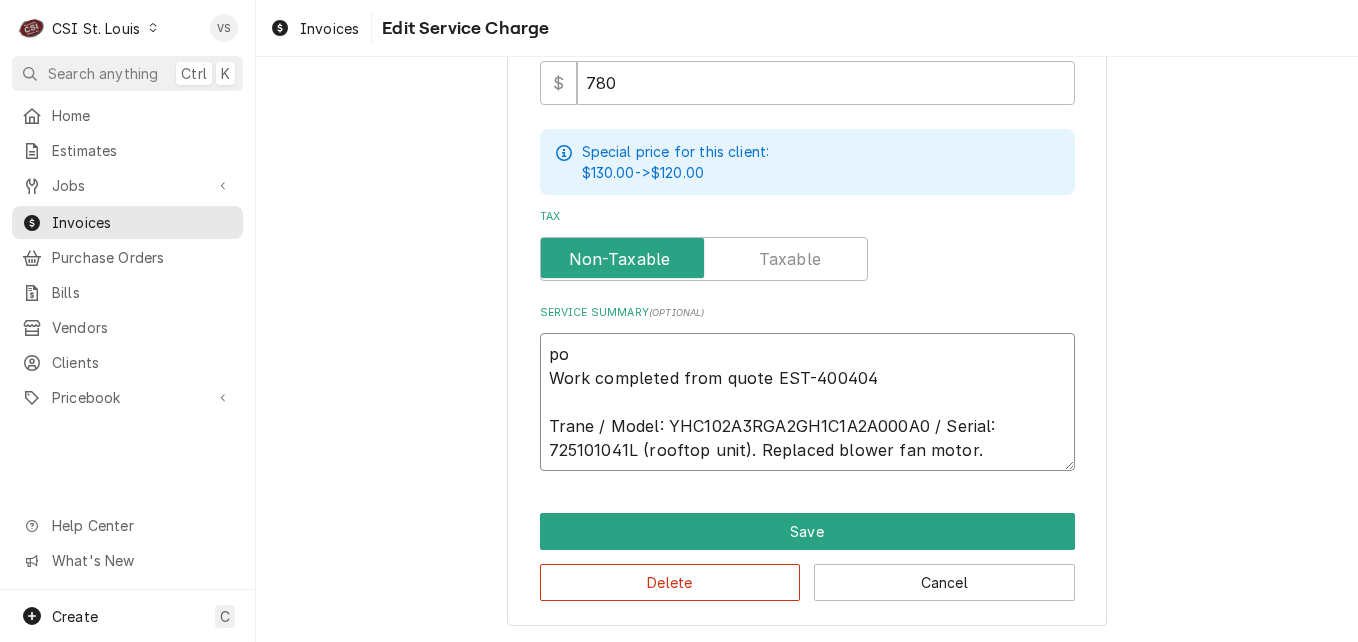 type on "x" 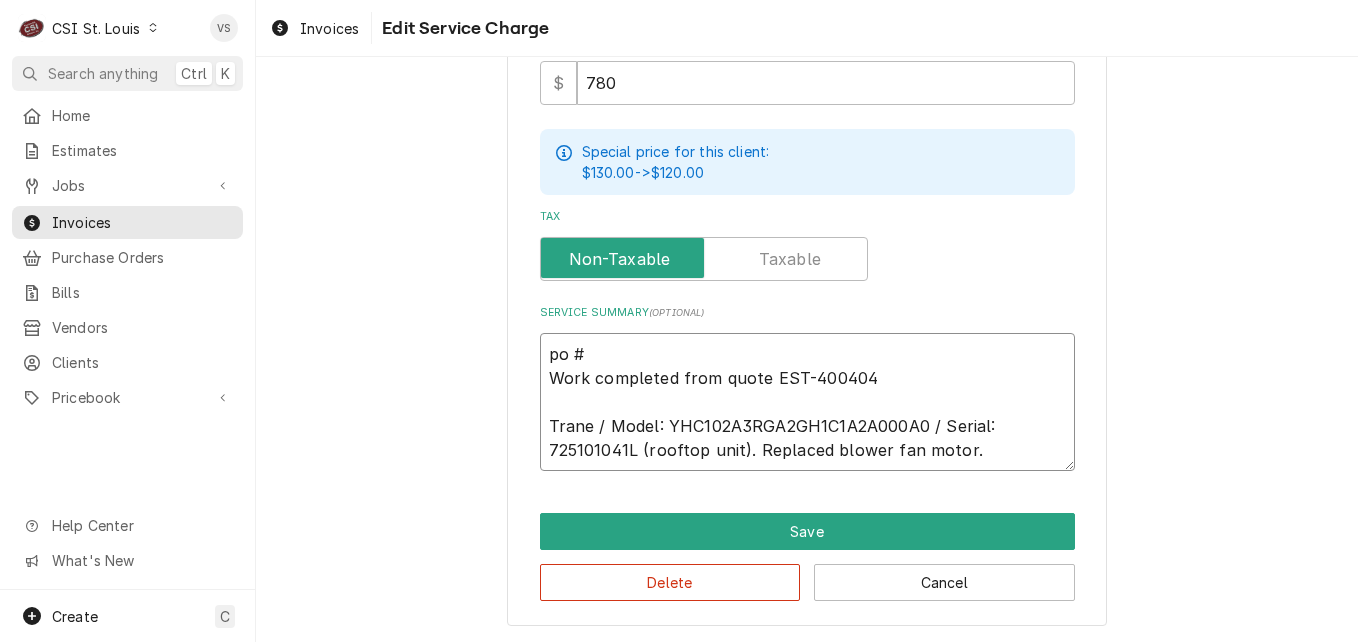type on "x" 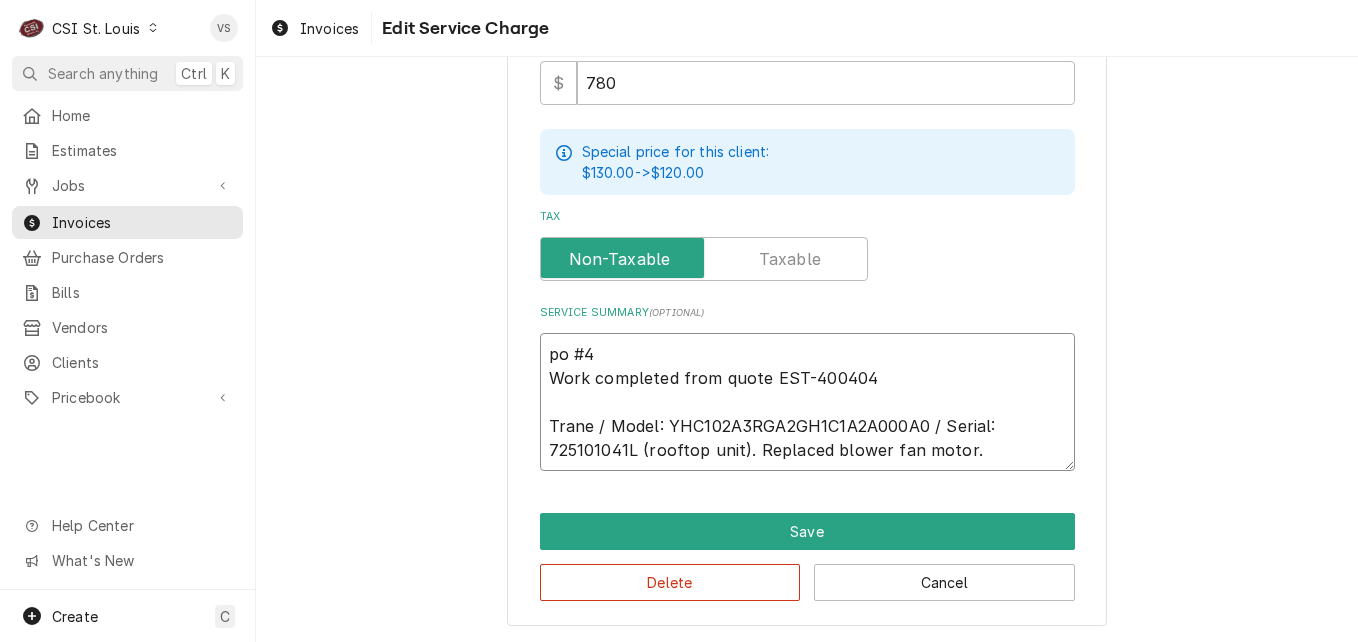 type on "x" 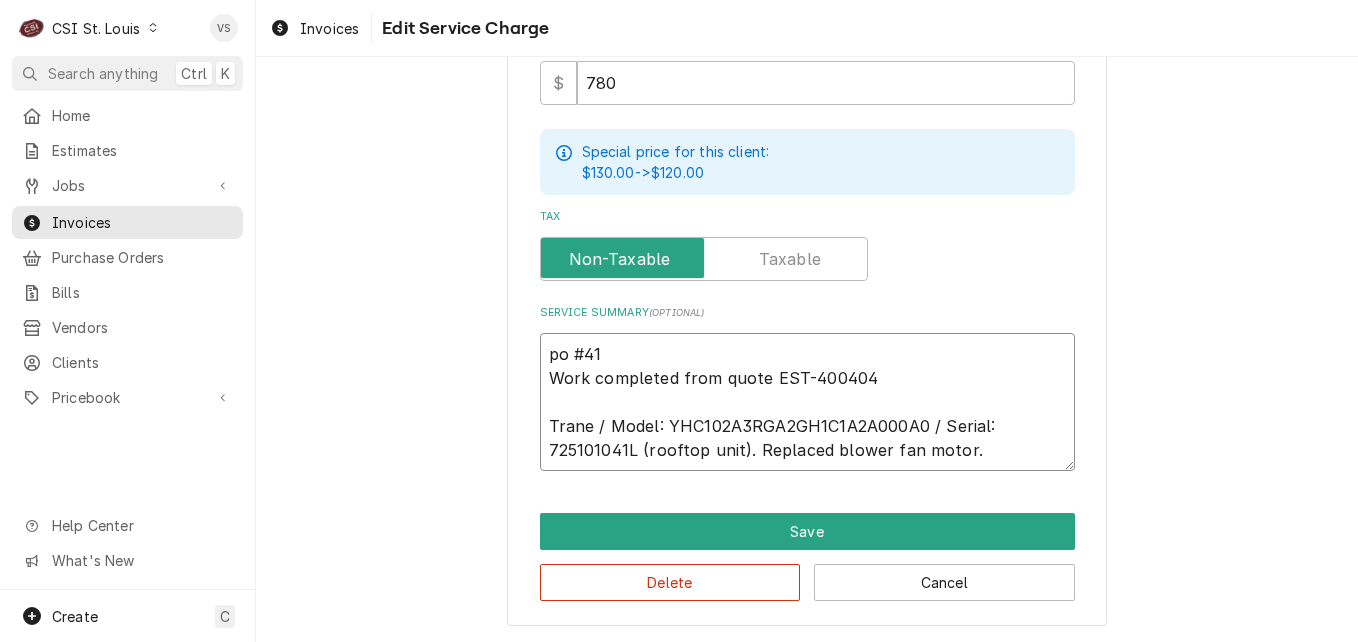 type on "x" 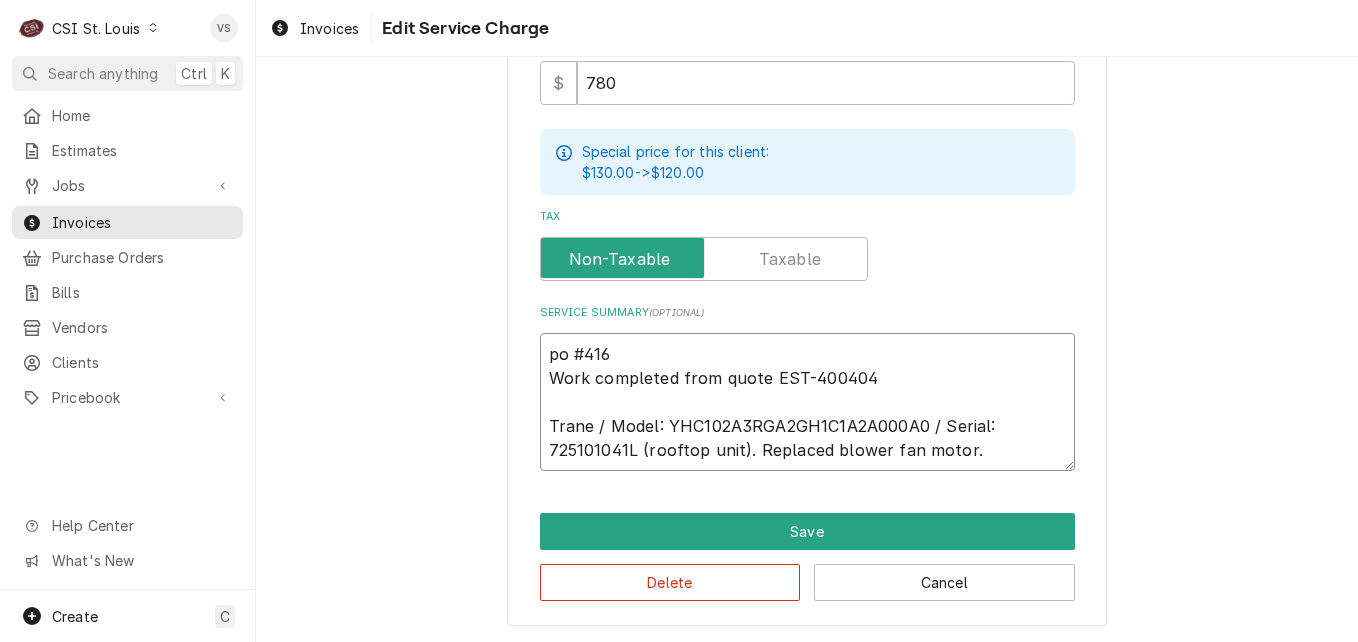 type on "x" 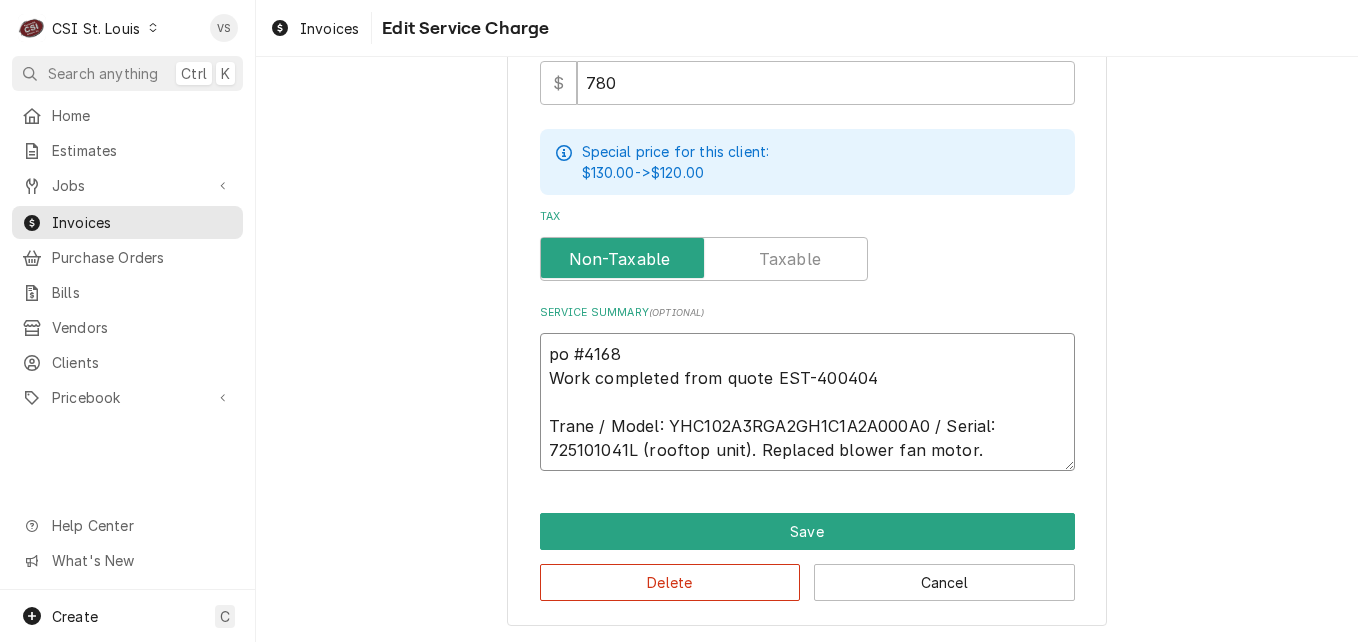 type on "x" 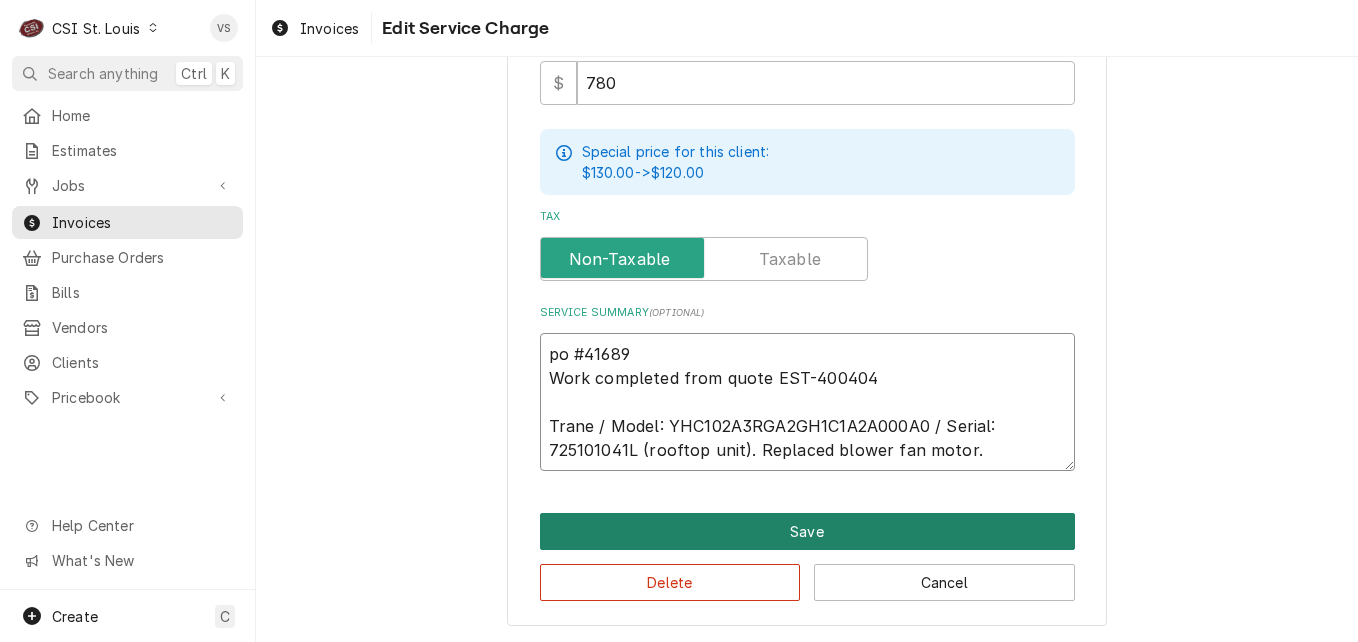 type on "po #41689
Work completed from quote EST-400404
Trane / Model: YHC102A3RGA2GH1C1A2A000A0 / Serial: 725101041L (rooftop unit). Replaced blower fan motor." 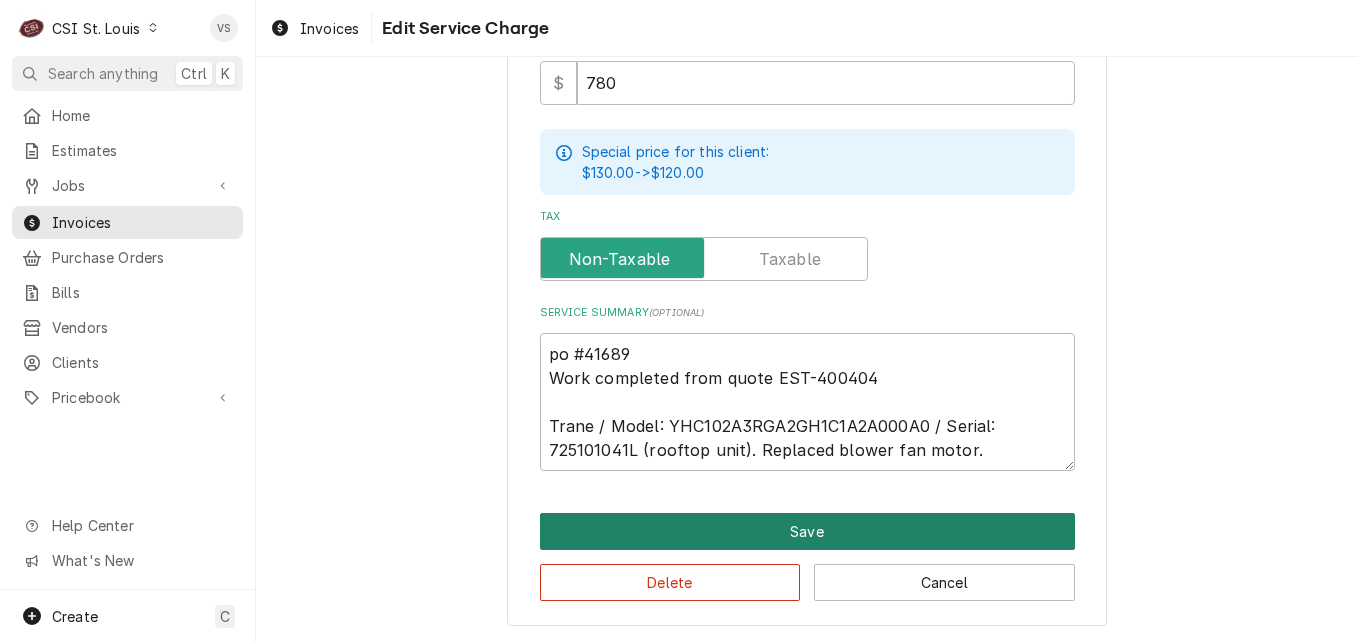 click on "Save" at bounding box center [807, 531] 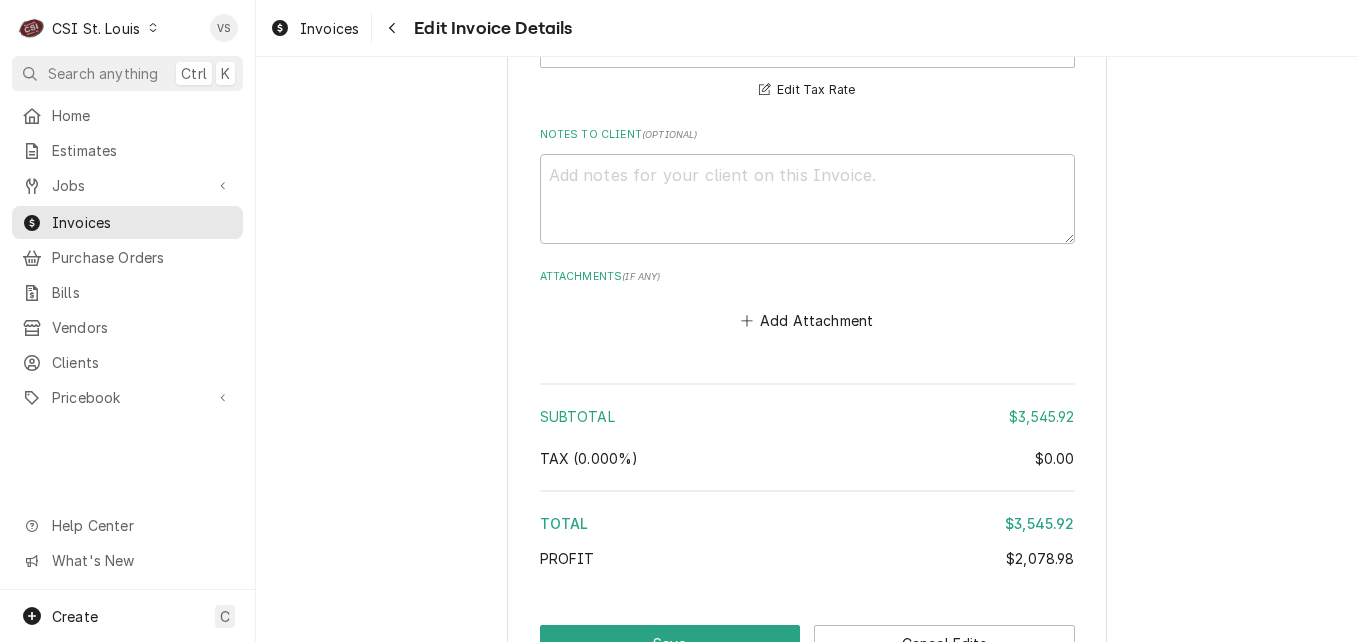 scroll, scrollTop: 4634, scrollLeft: 0, axis: vertical 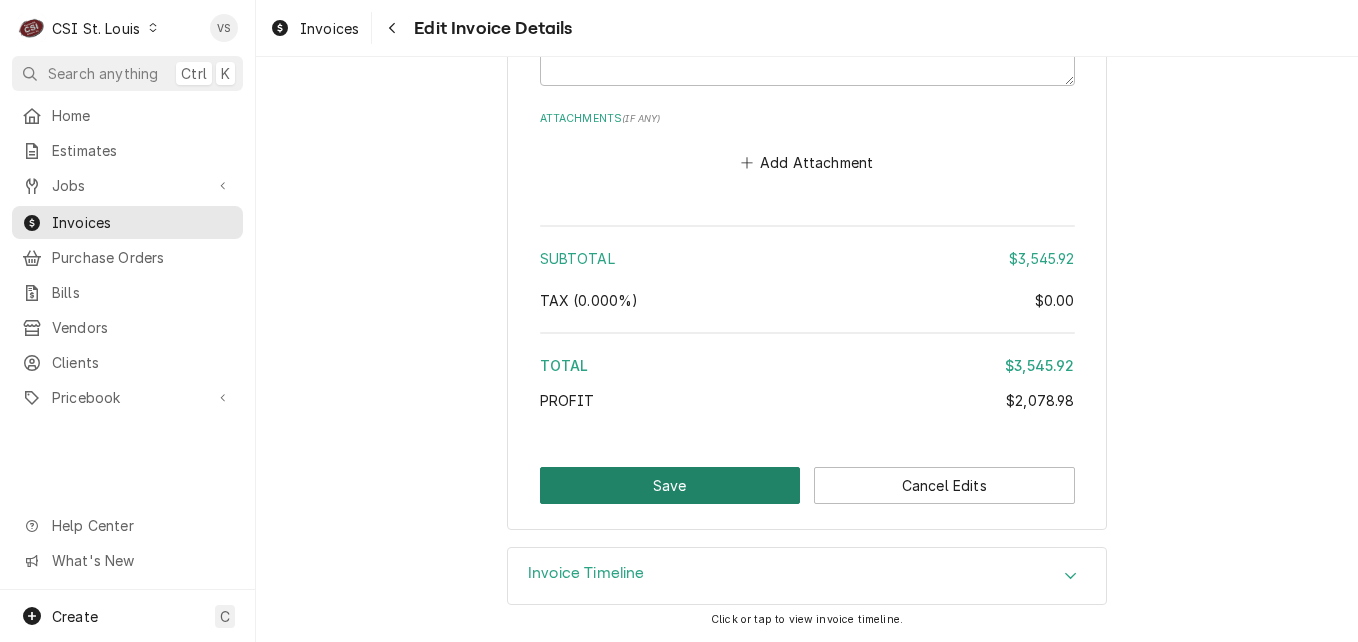 click on "Save" at bounding box center [670, 485] 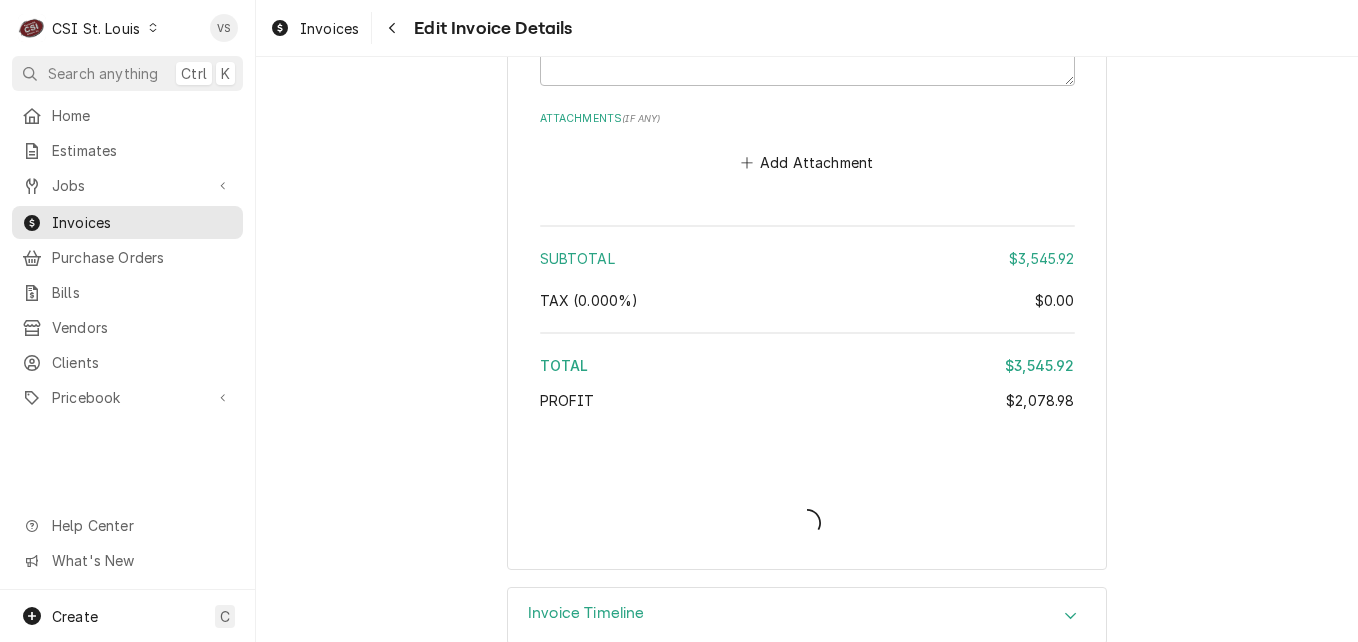 type on "x" 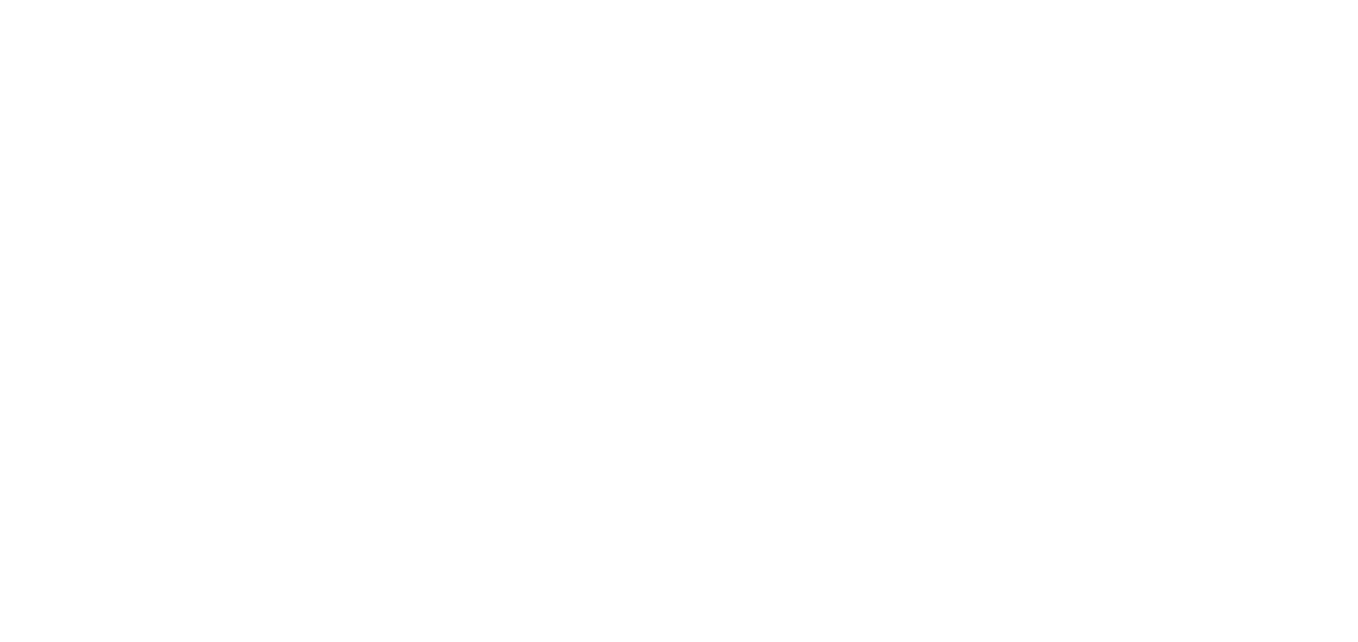 scroll, scrollTop: 0, scrollLeft: 0, axis: both 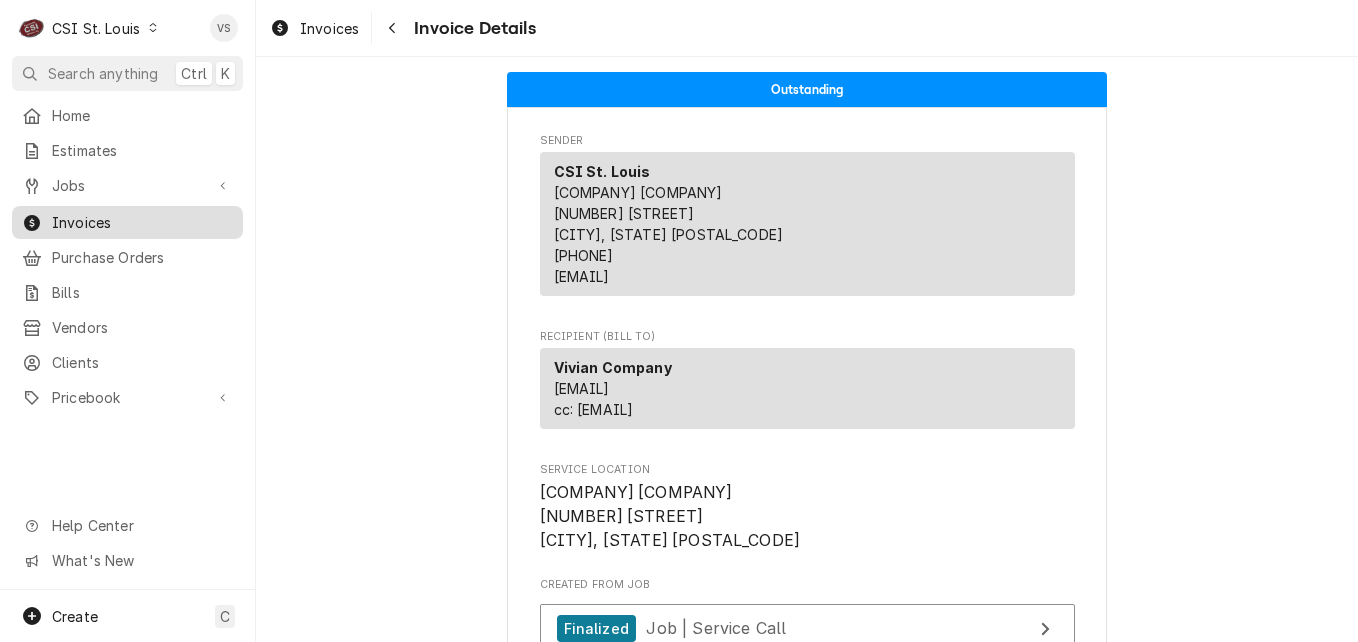 click on "Invoices" at bounding box center [142, 222] 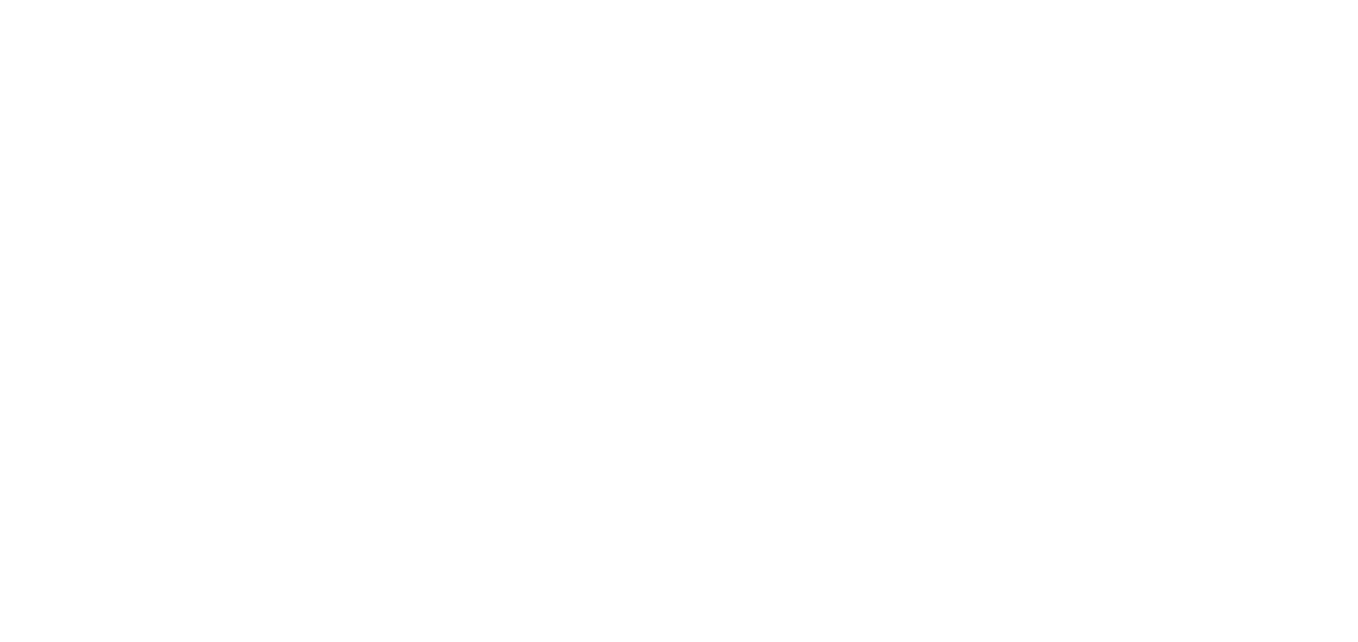 scroll, scrollTop: 0, scrollLeft: 0, axis: both 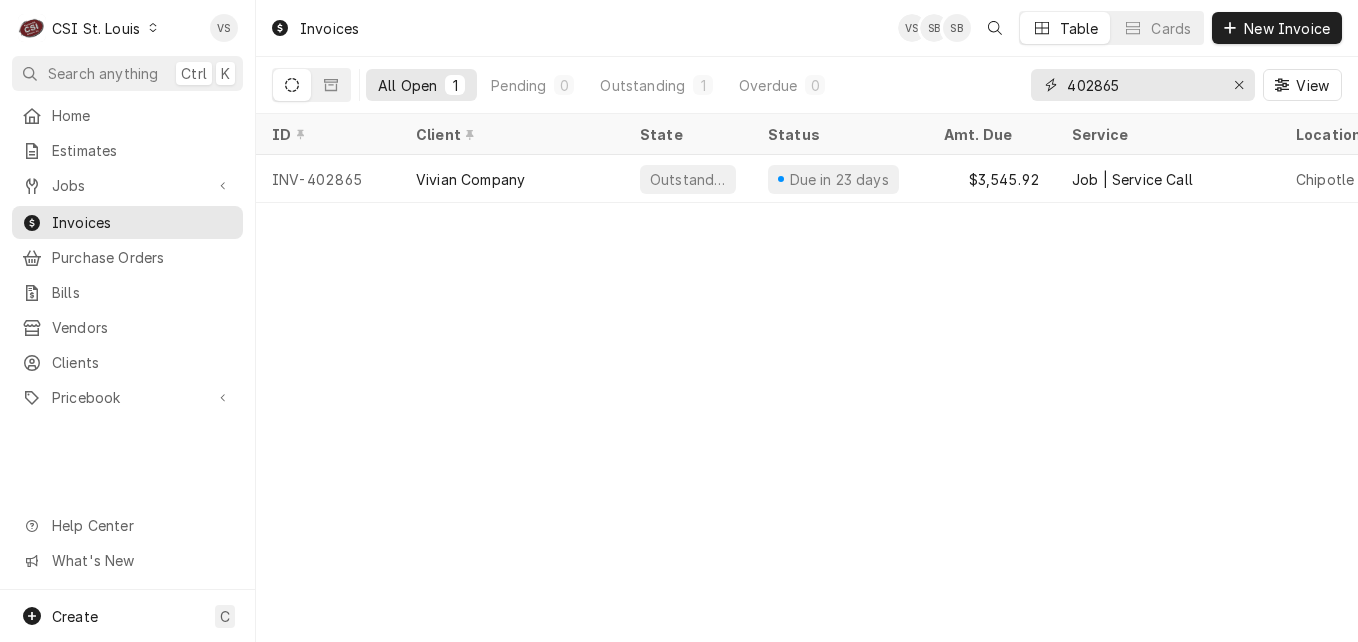 click on "402865" at bounding box center (1142, 85) 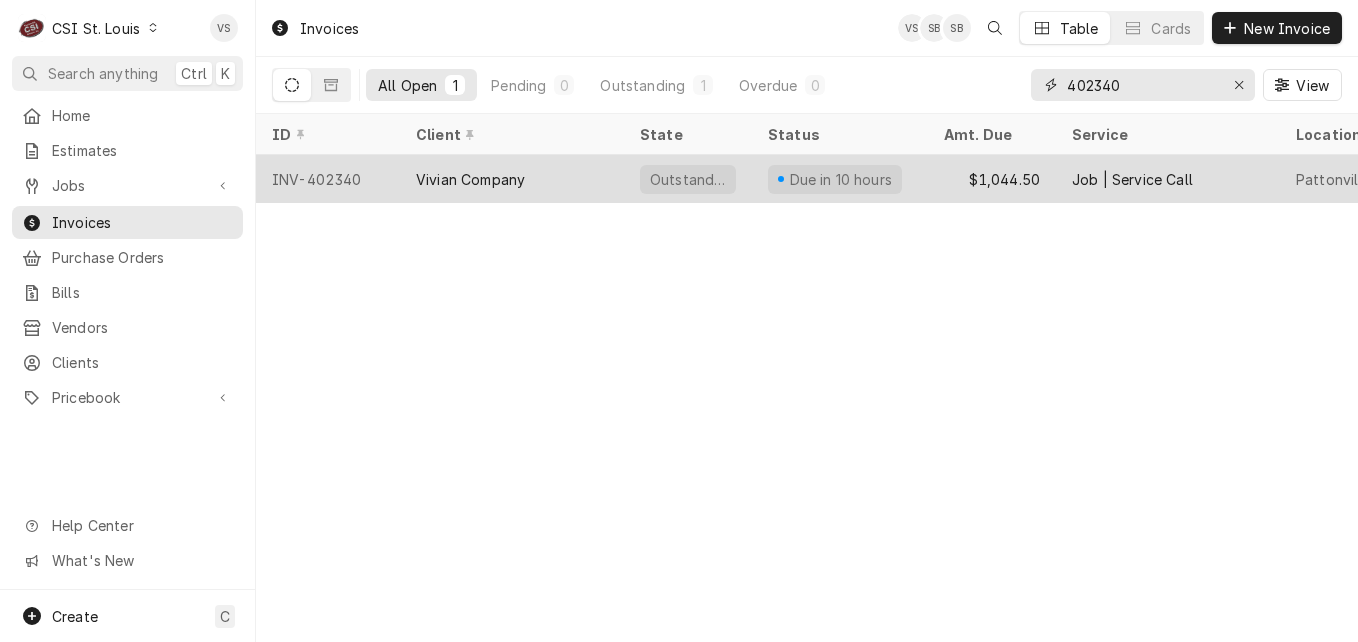 type on "402340" 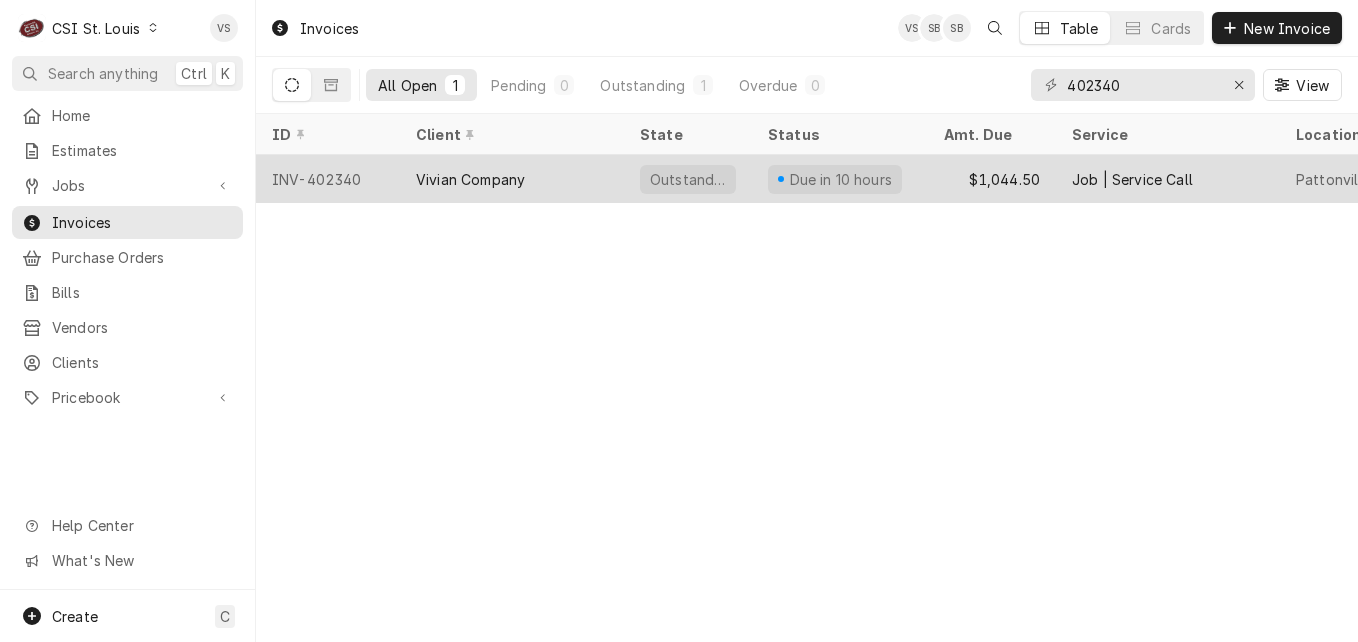 click on "Vivian Company" at bounding box center [512, 179] 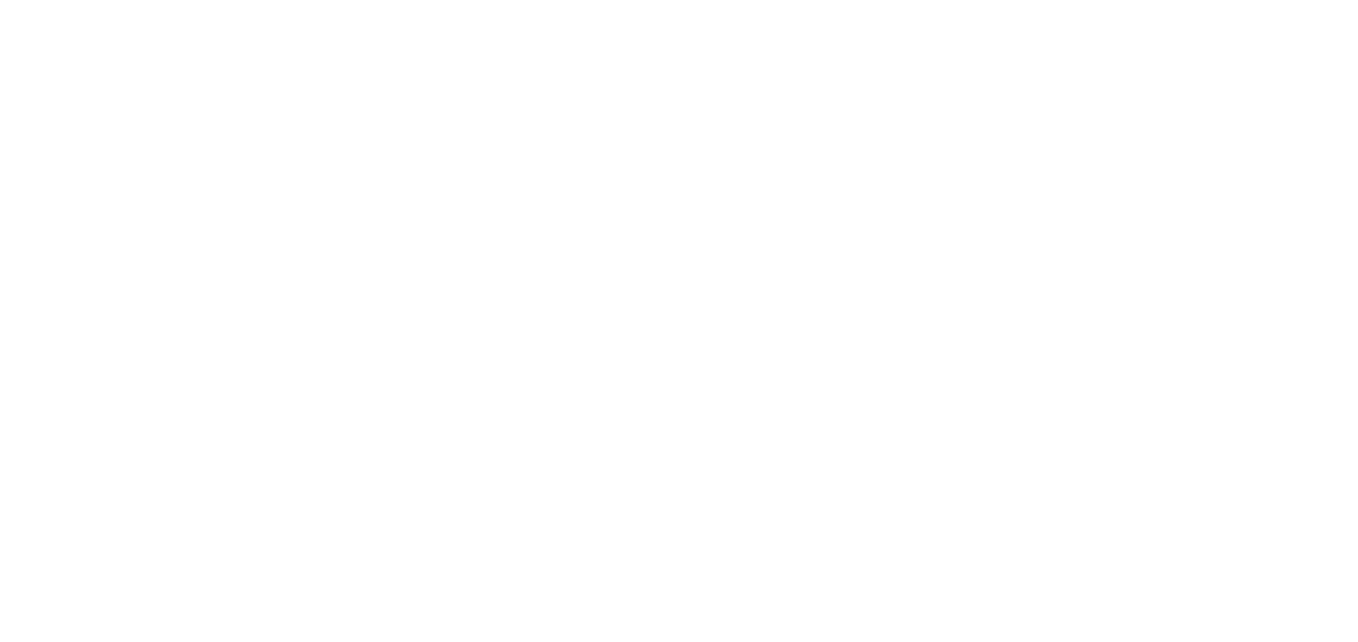 scroll, scrollTop: 0, scrollLeft: 0, axis: both 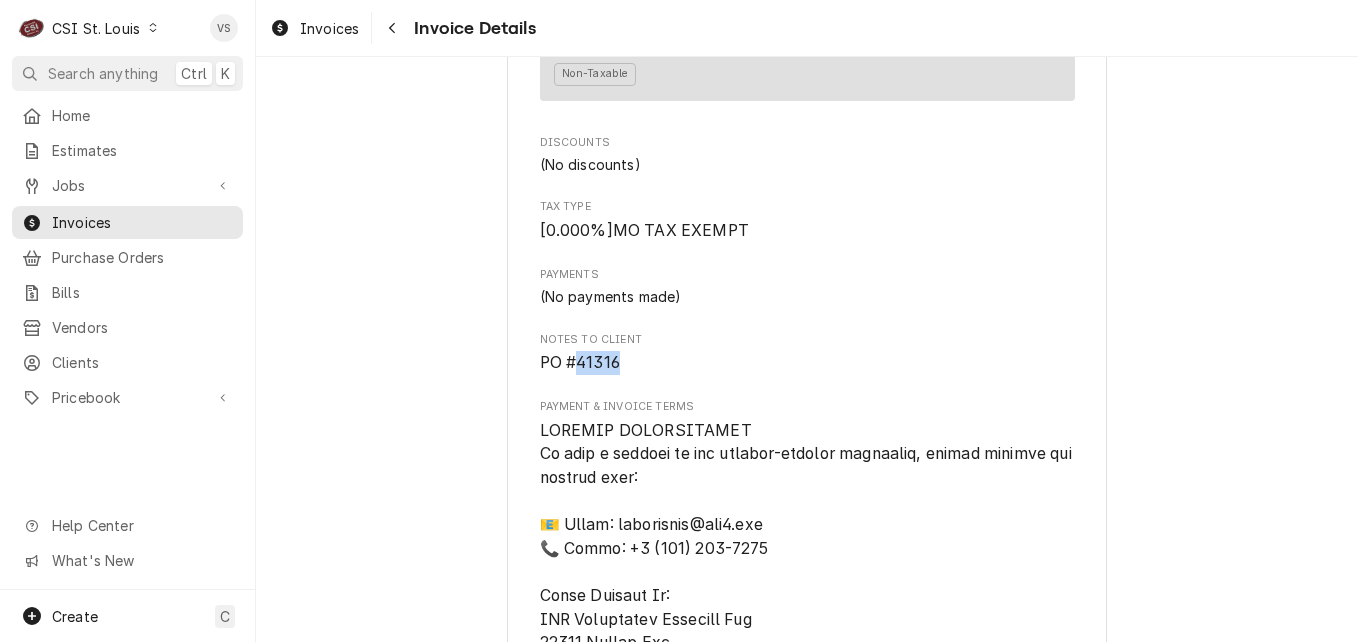 drag, startPoint x: 621, startPoint y: 364, endPoint x: 574, endPoint y: 364, distance: 47 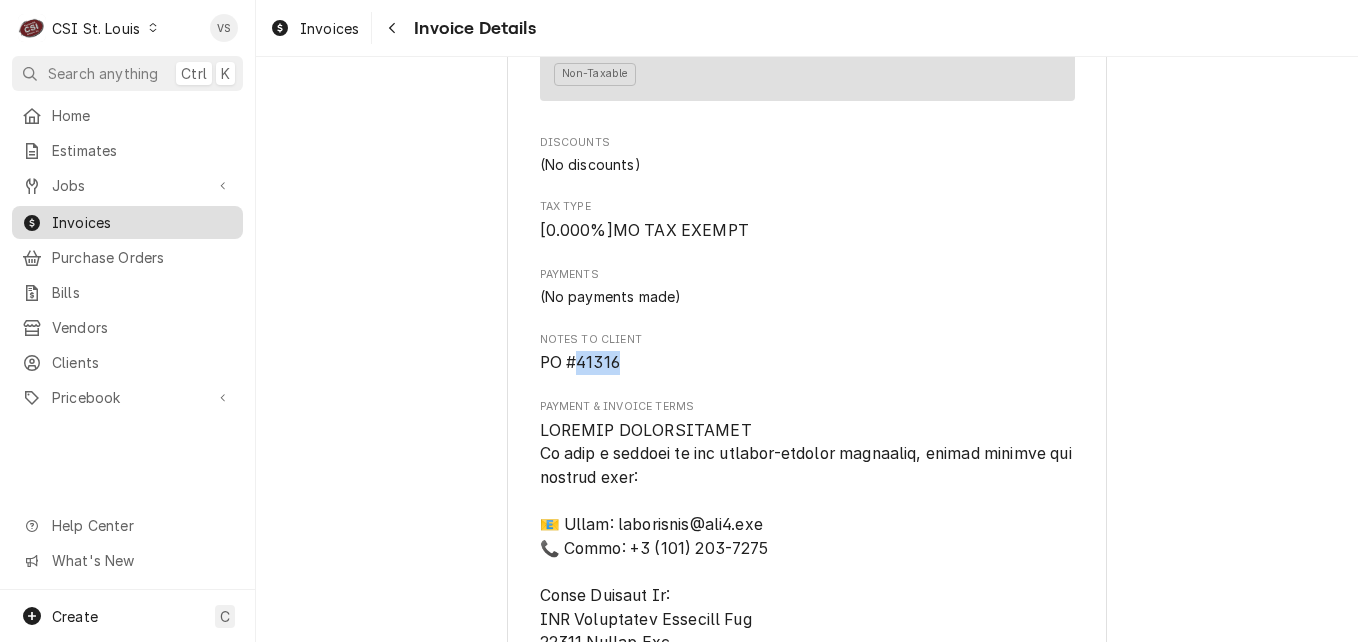 click on "Invoices" at bounding box center (142, 222) 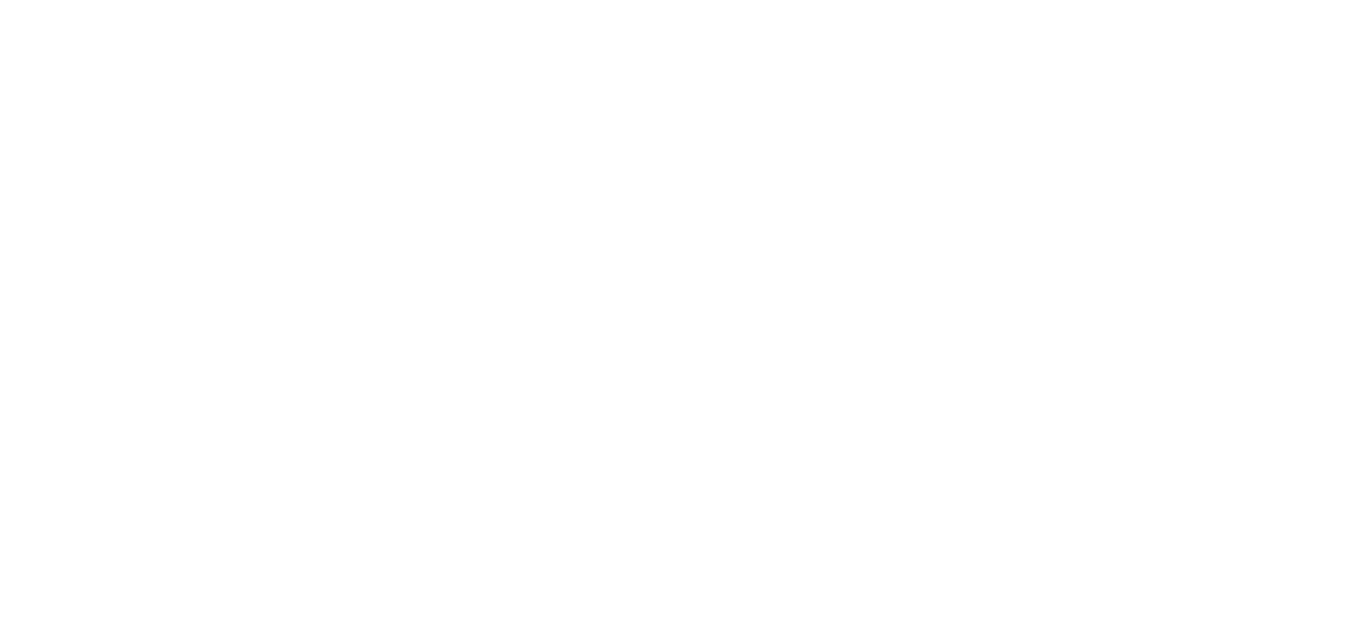 scroll, scrollTop: 0, scrollLeft: 0, axis: both 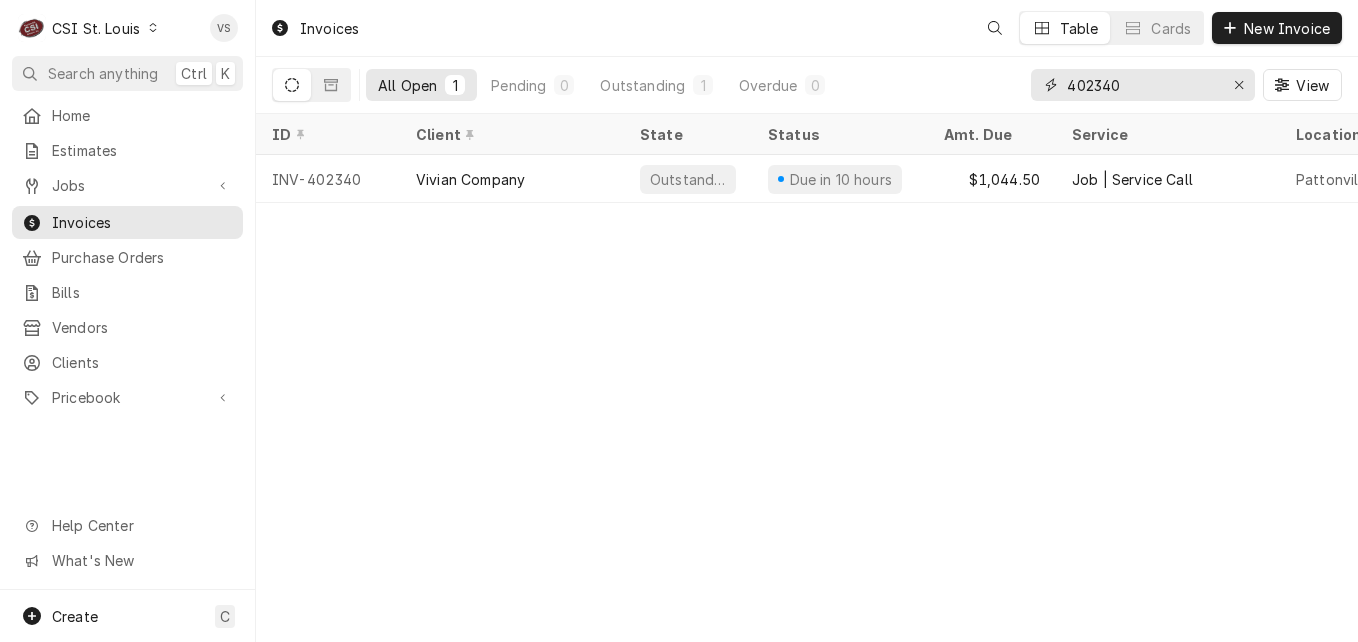 click on "402340" at bounding box center [1142, 85] 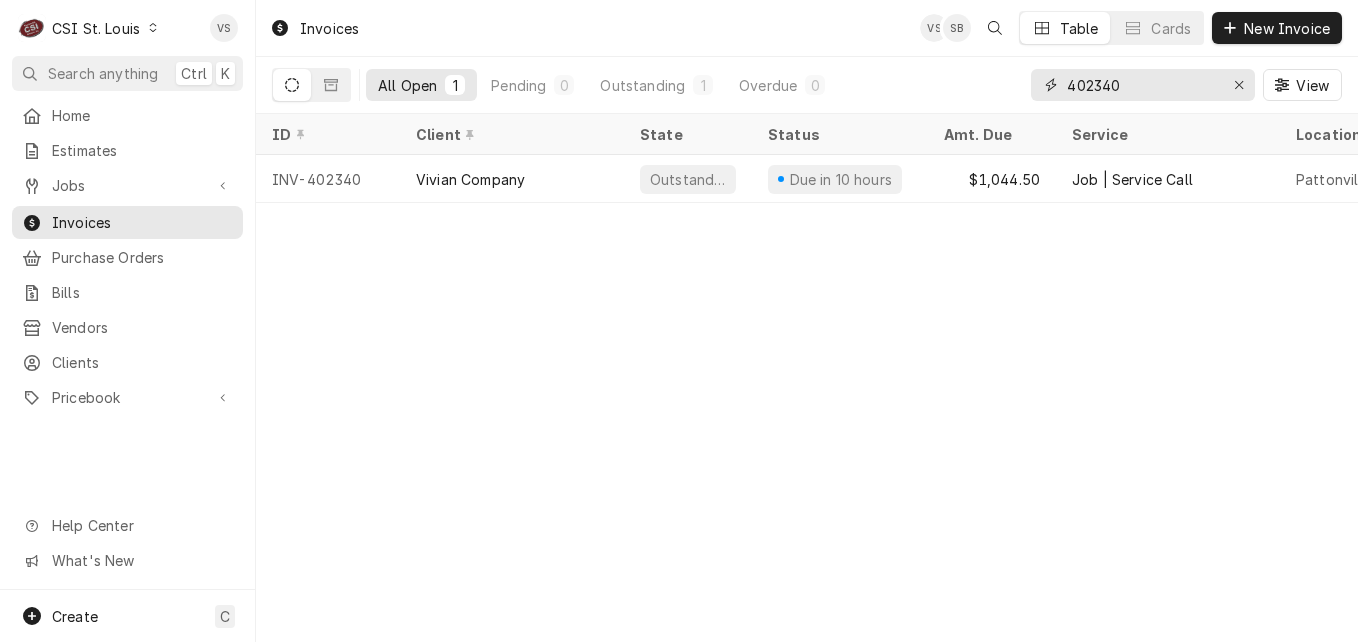 drag, startPoint x: 1122, startPoint y: 87, endPoint x: 1095, endPoint y: 84, distance: 27.166155 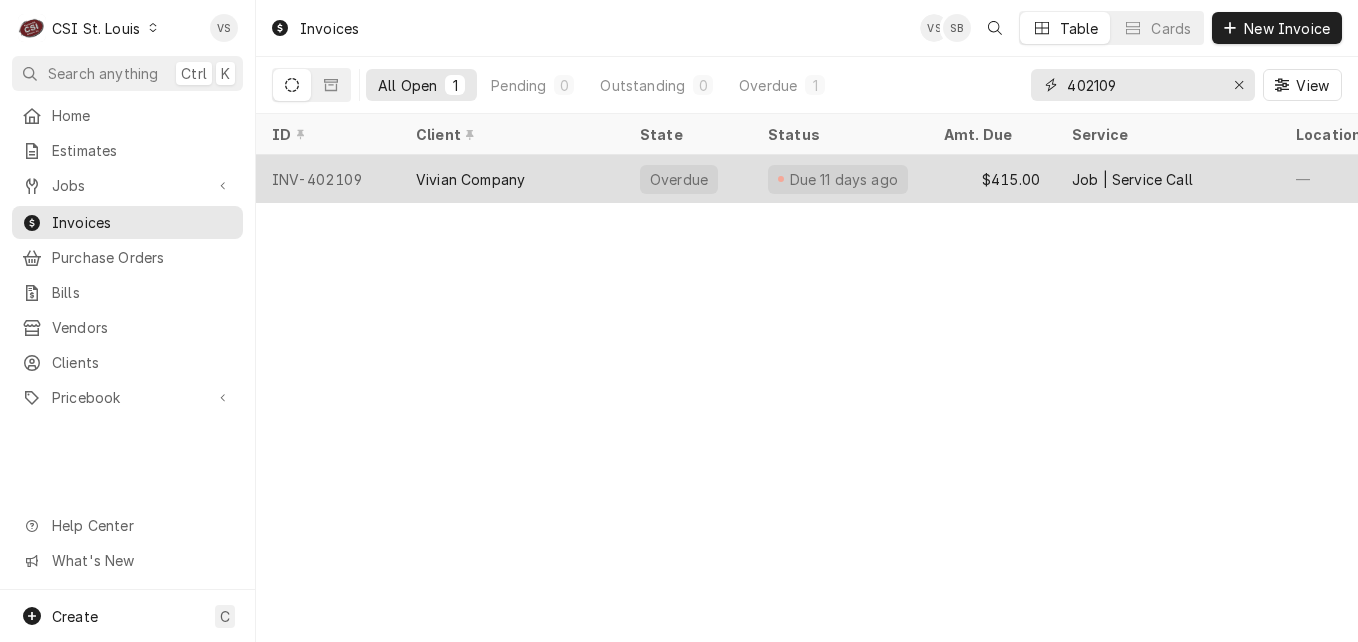 type on "402109" 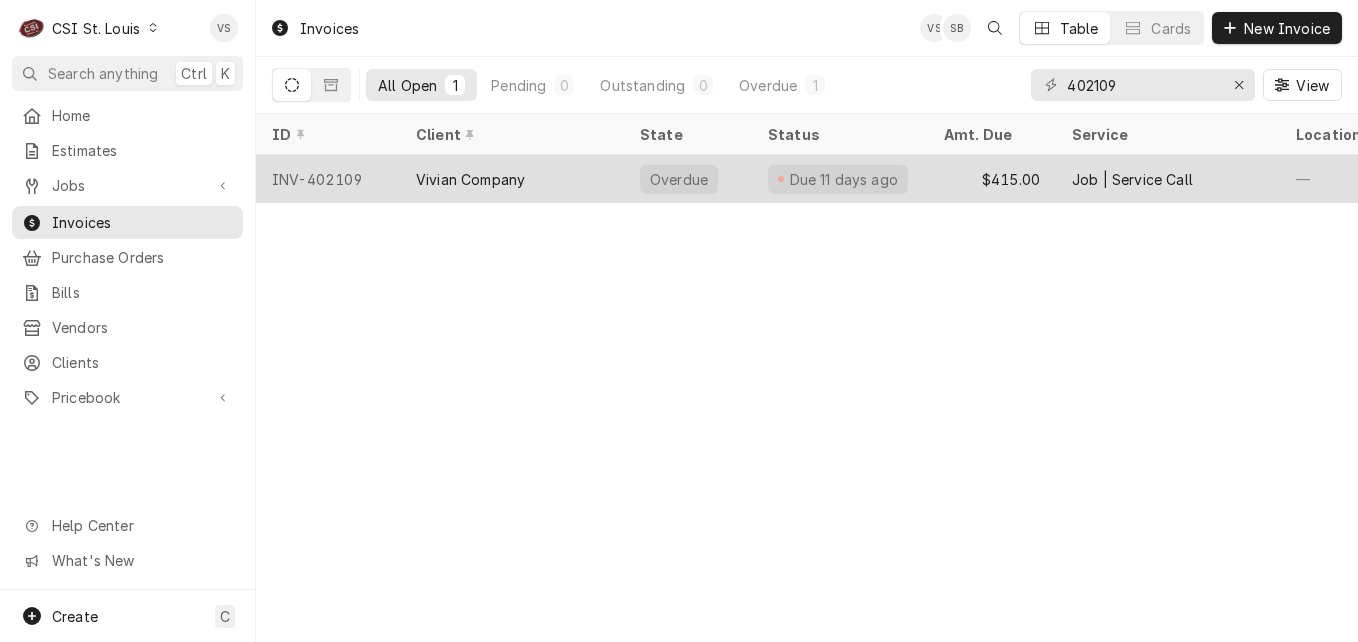 click on "Vivian Company" at bounding box center (512, 179) 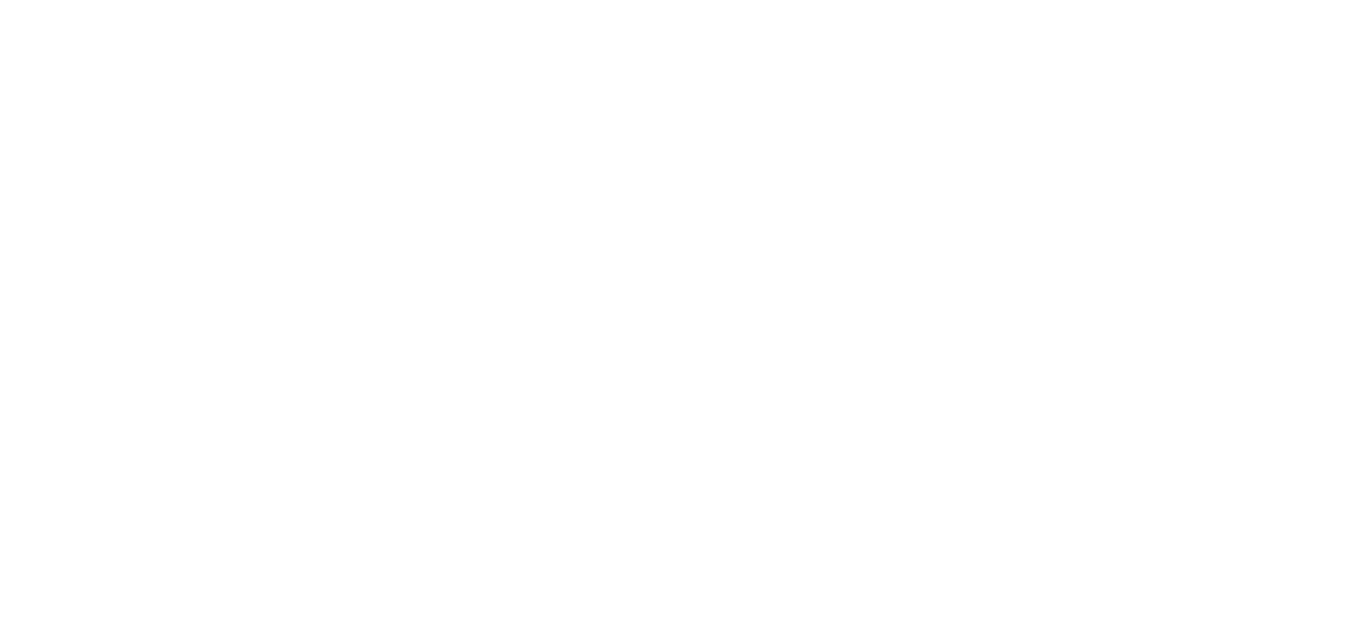 scroll, scrollTop: 0, scrollLeft: 0, axis: both 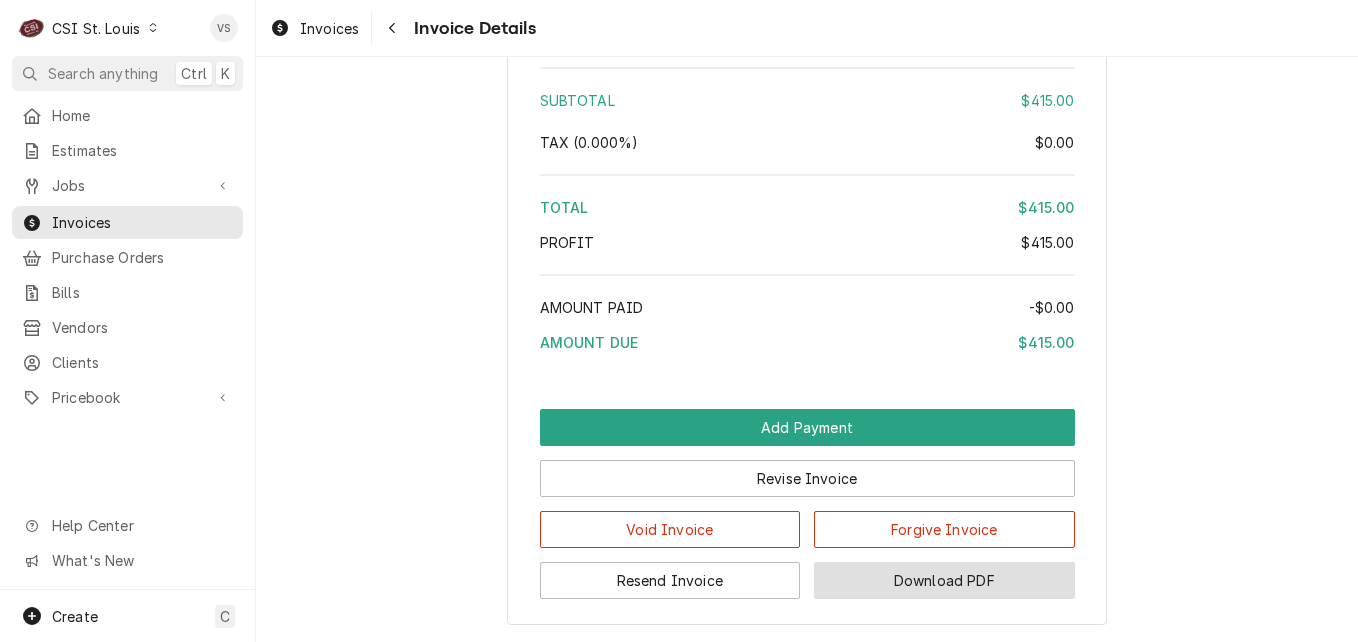 click on "Download PDF" at bounding box center (944, 580) 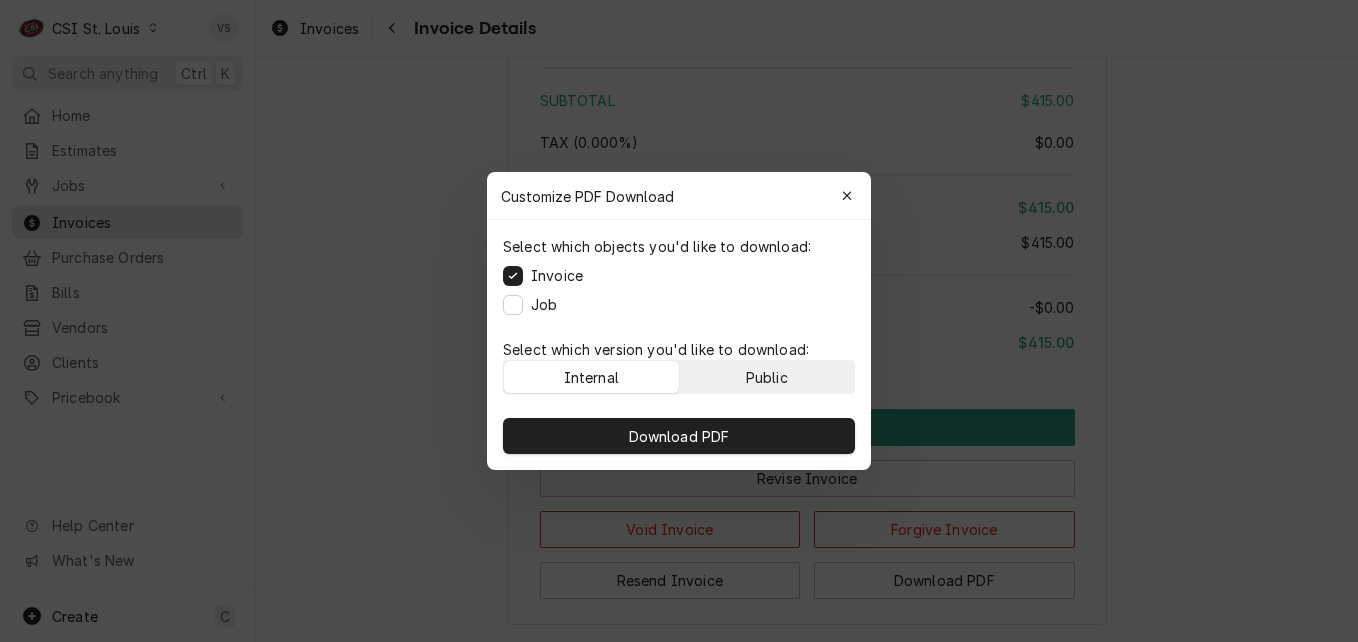click on "Public" at bounding box center [767, 377] 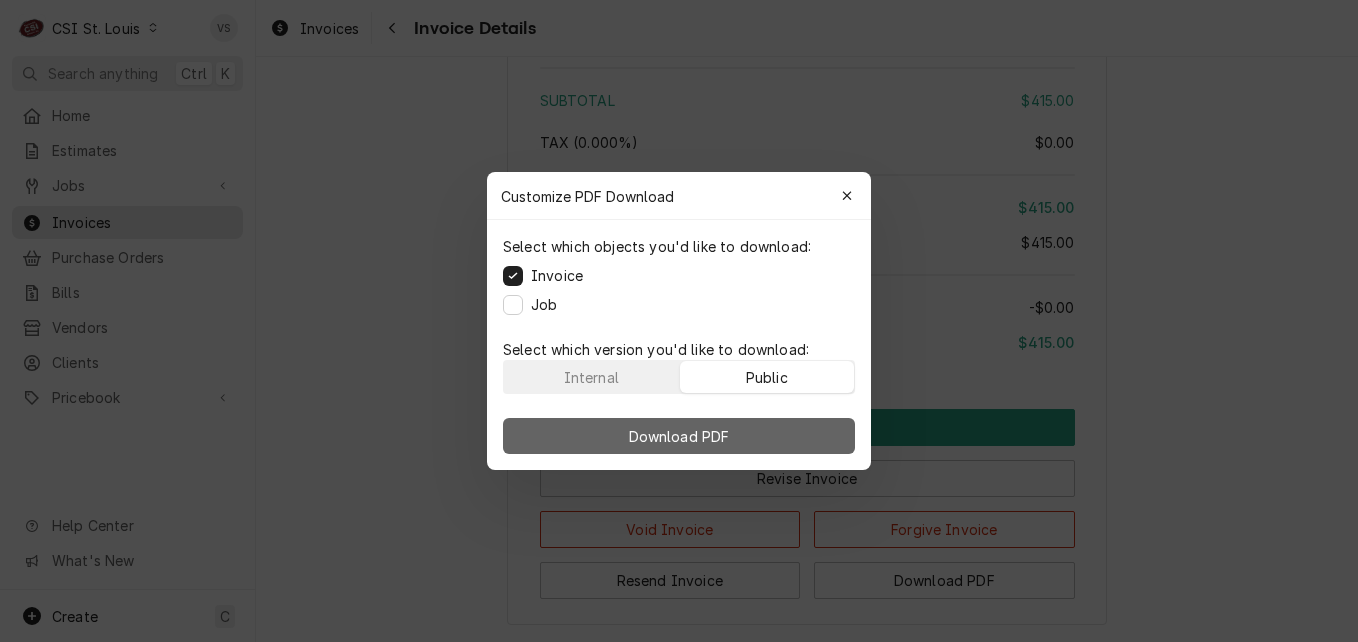 click on "Download PDF" at bounding box center [679, 436] 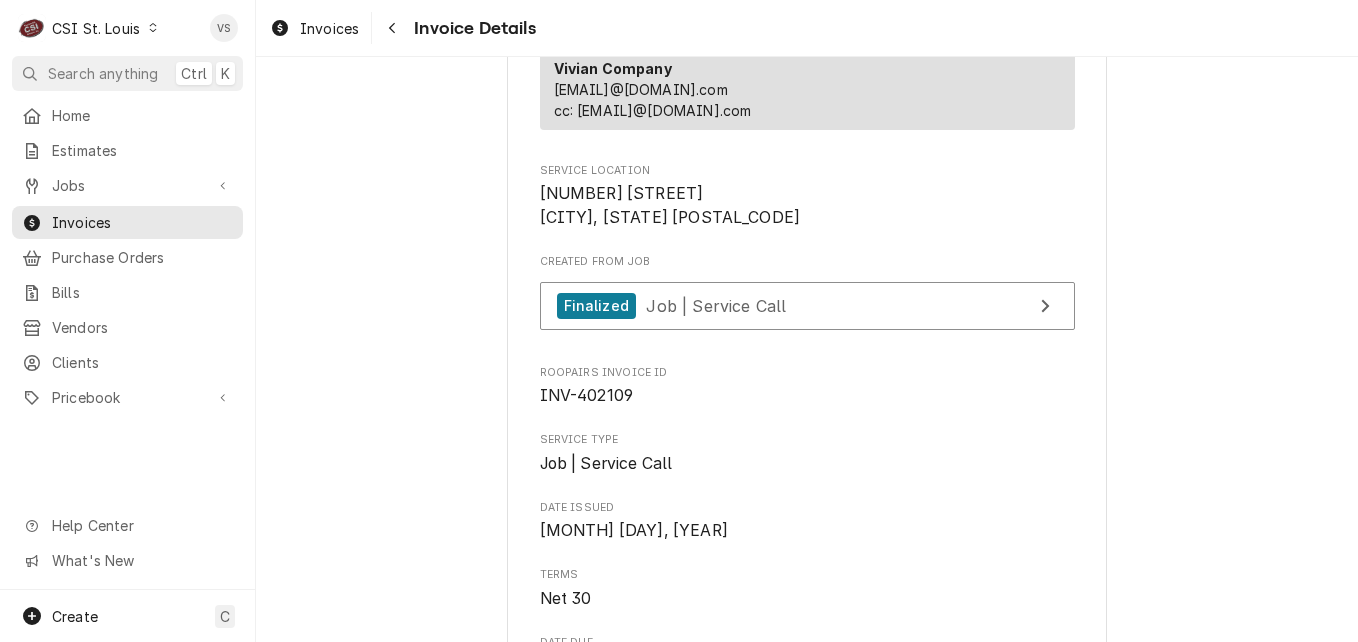 scroll, scrollTop: 300, scrollLeft: 0, axis: vertical 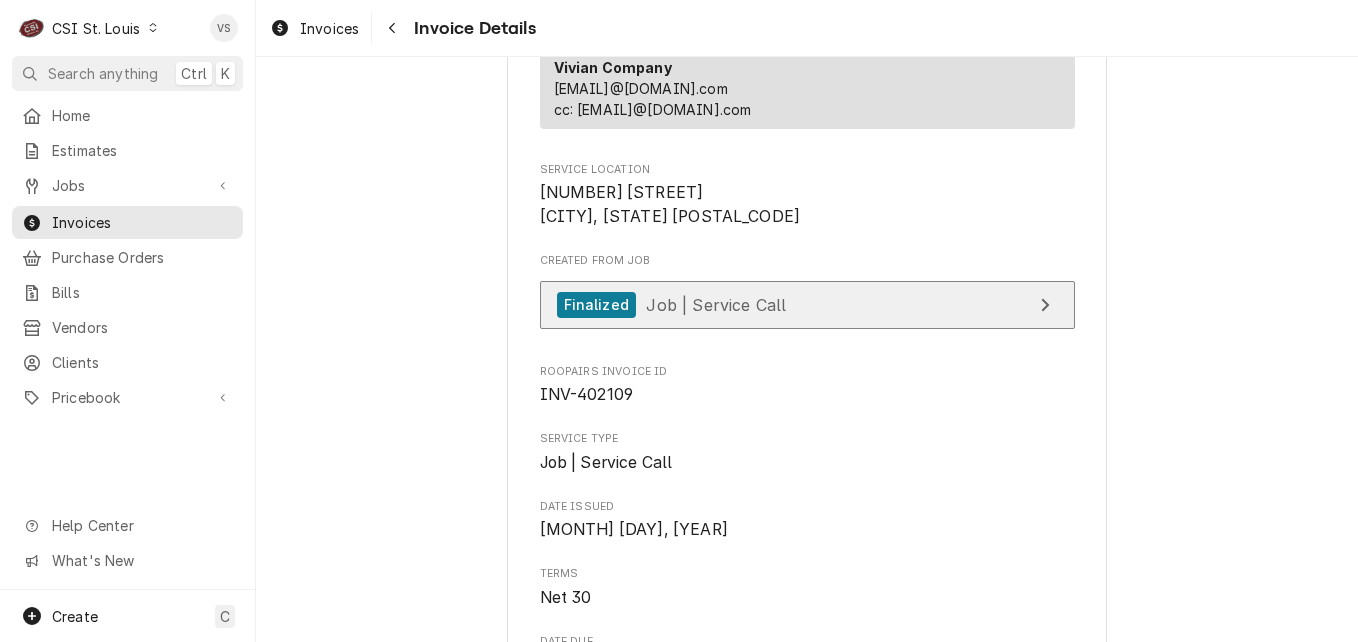 click on "Job | Service Call" at bounding box center (716, 304) 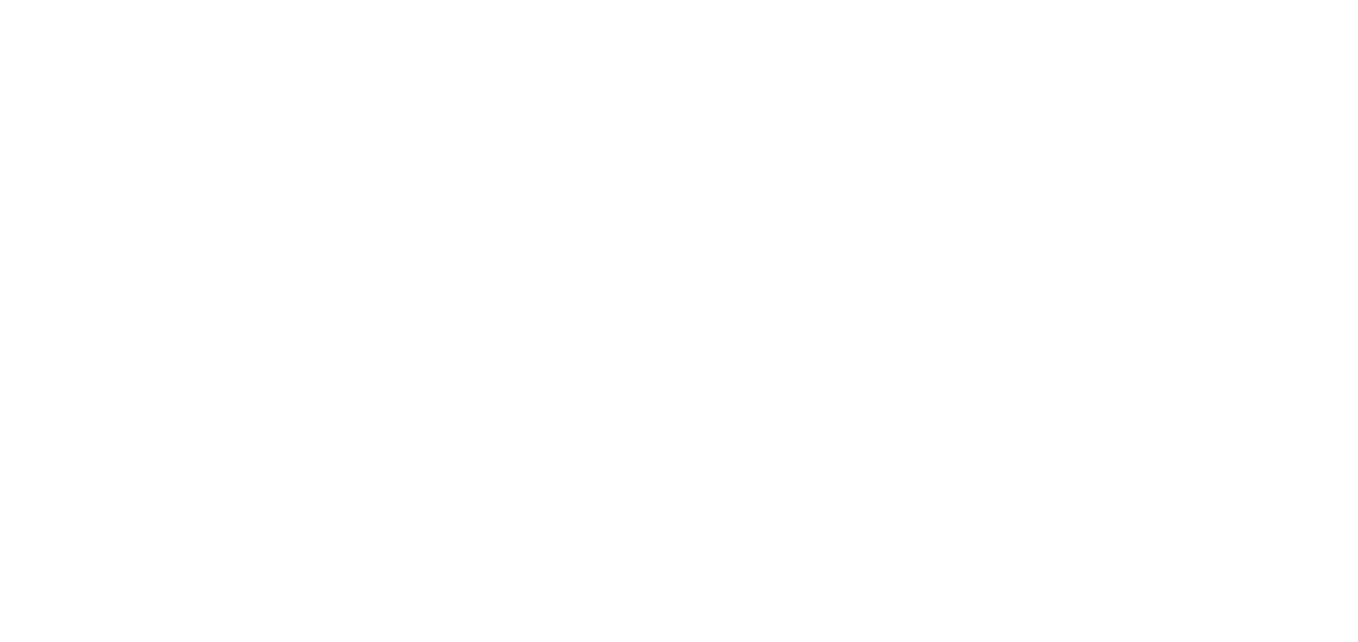 scroll, scrollTop: 0, scrollLeft: 0, axis: both 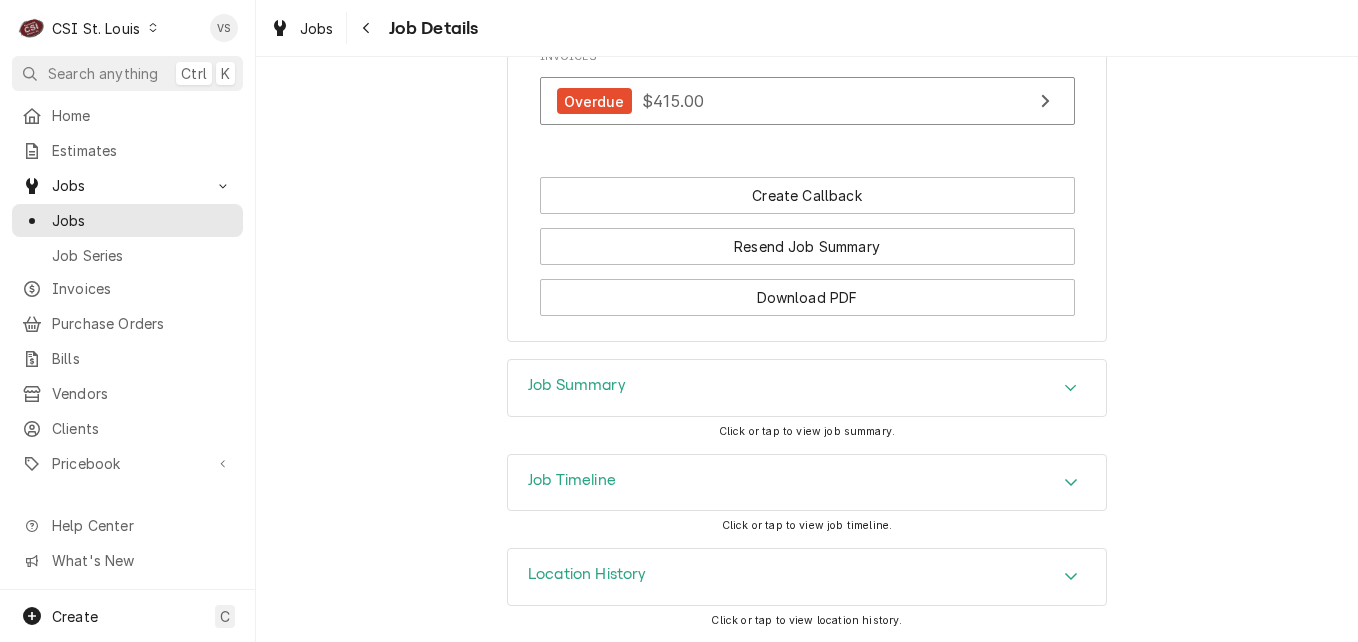 click on "Job Summary" at bounding box center (577, 385) 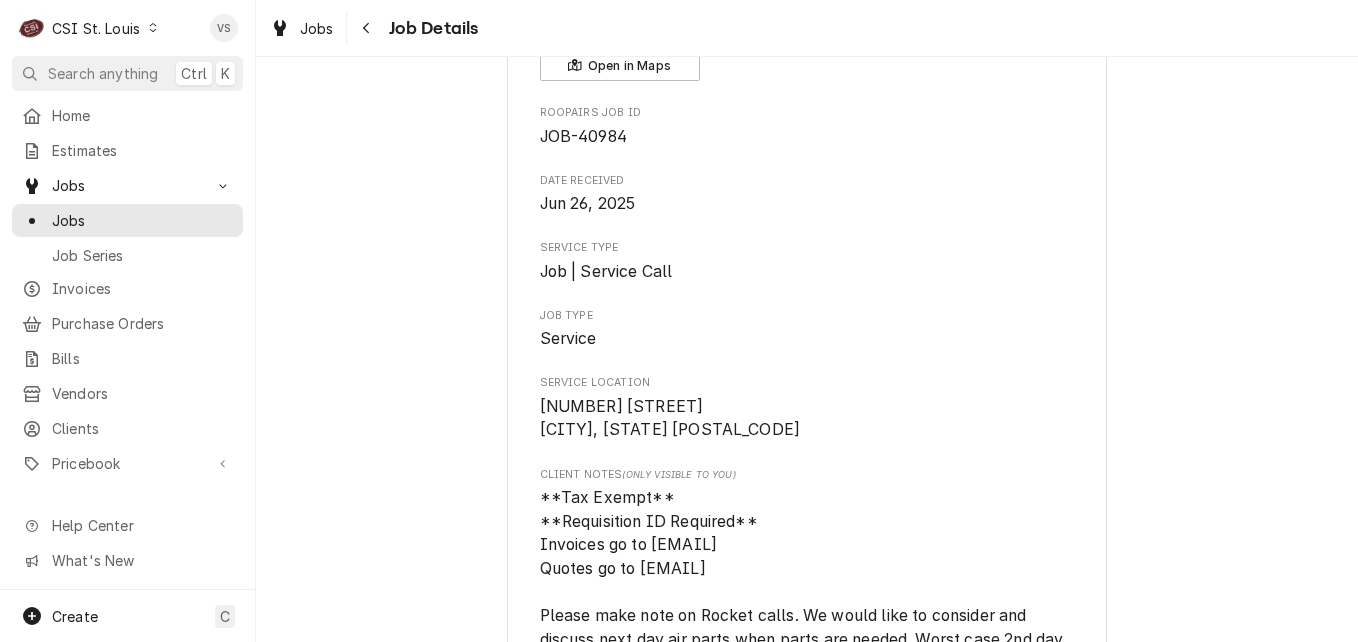 scroll, scrollTop: 64, scrollLeft: 0, axis: vertical 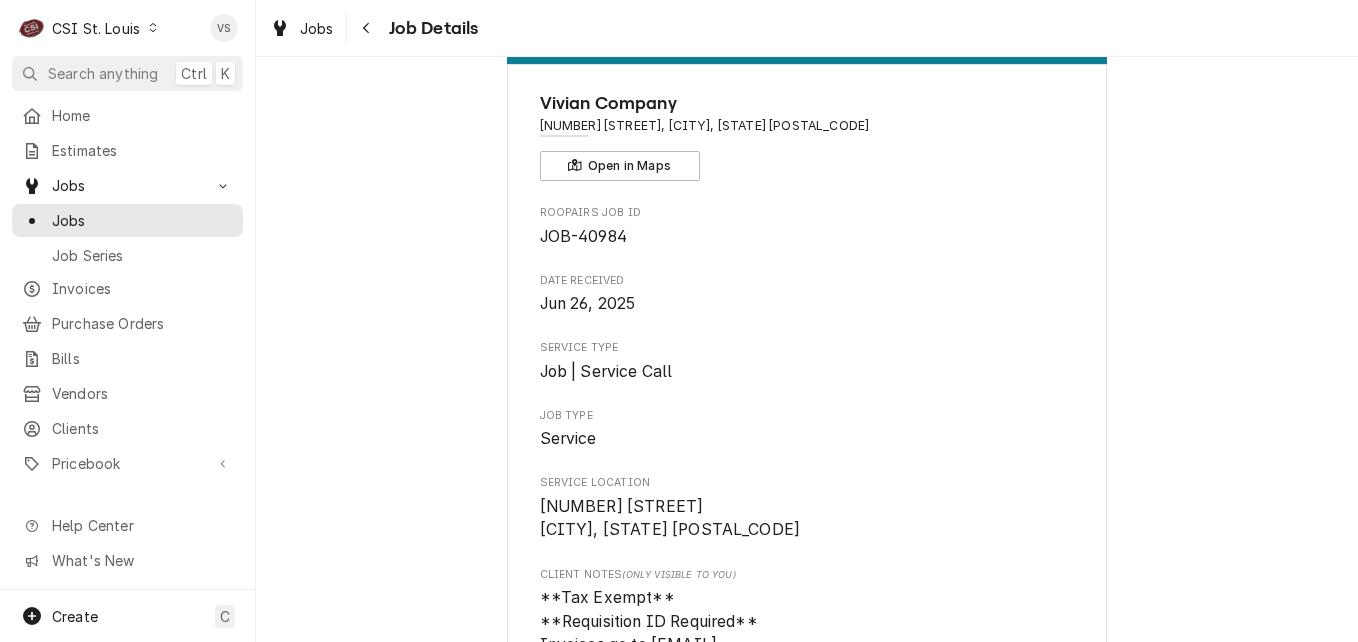 click at bounding box center [153, 28] 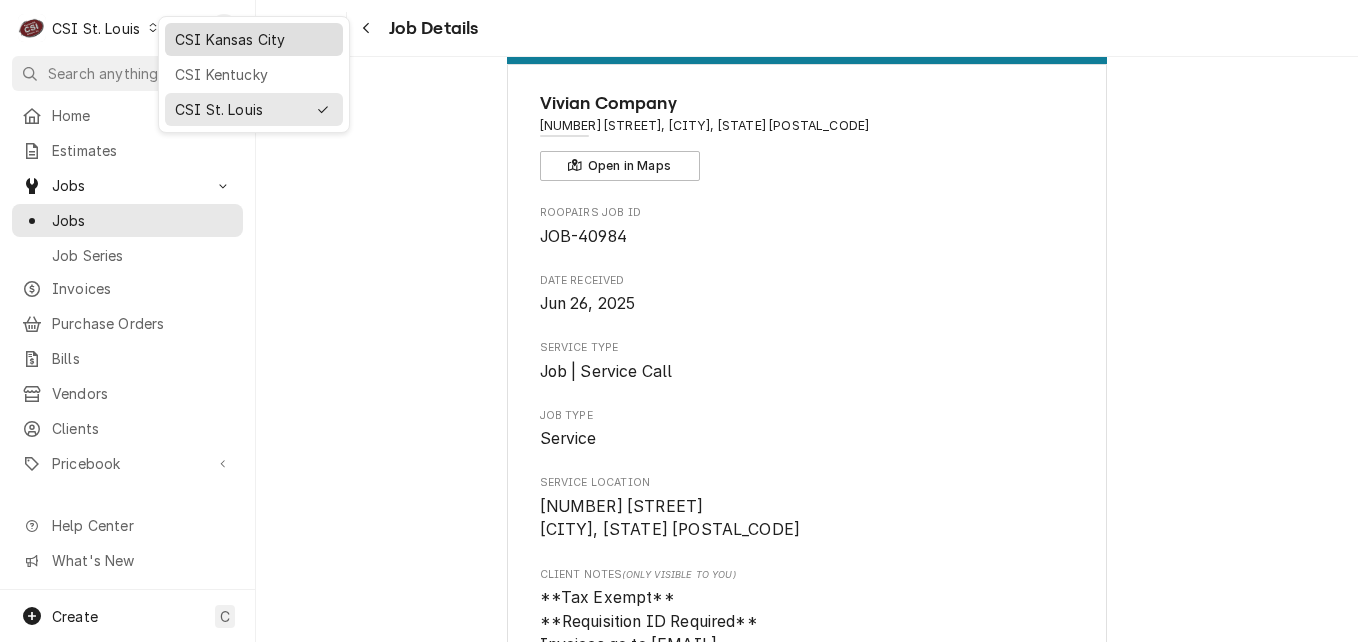 click on "CSI Kansas City" at bounding box center (254, 39) 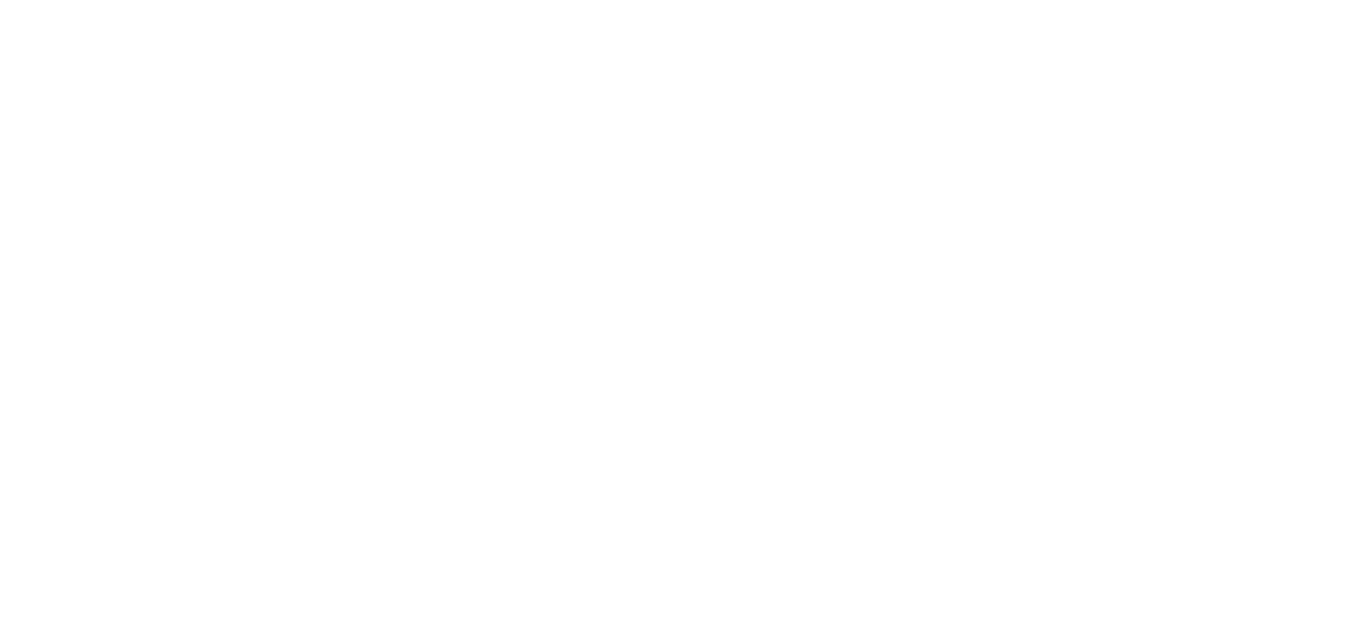 scroll, scrollTop: 0, scrollLeft: 0, axis: both 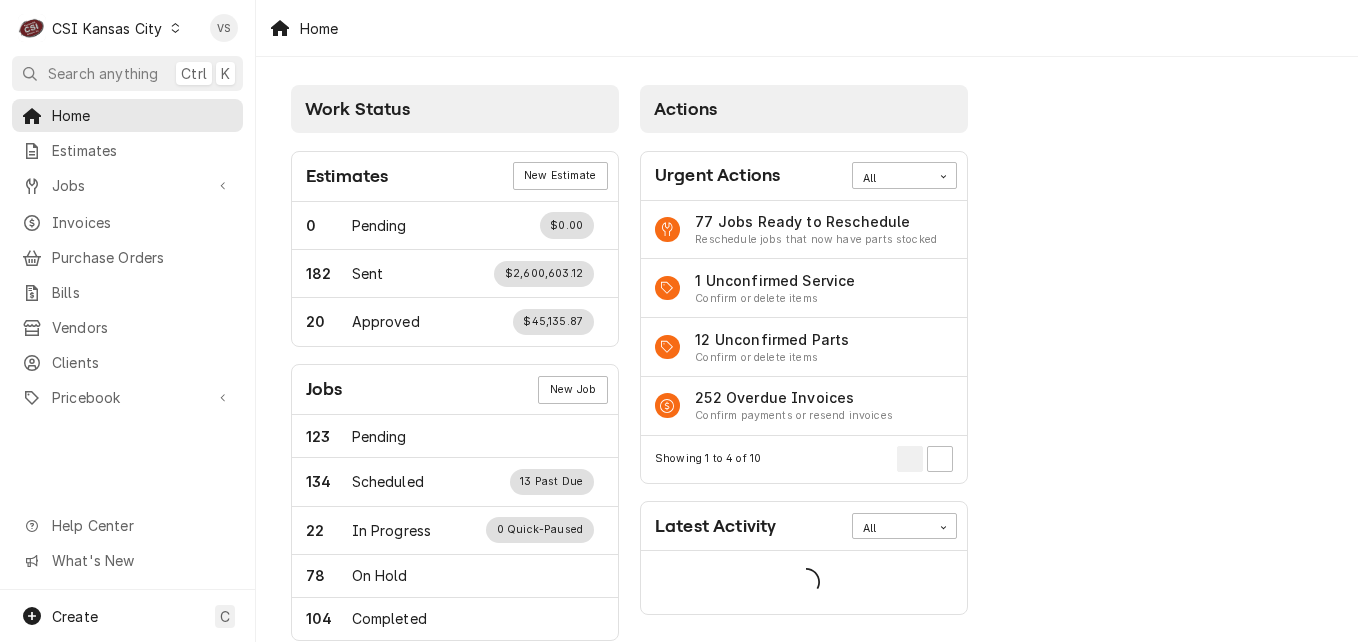 click on "Clients" at bounding box center (142, 362) 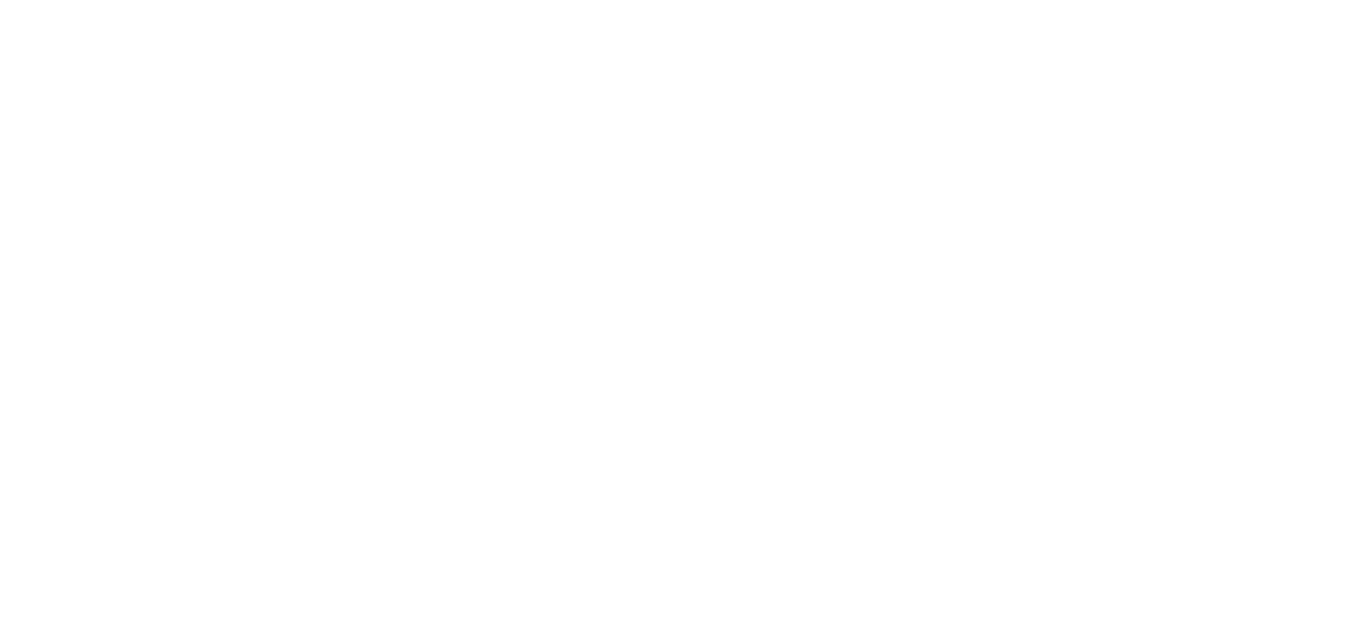 scroll, scrollTop: 0, scrollLeft: 0, axis: both 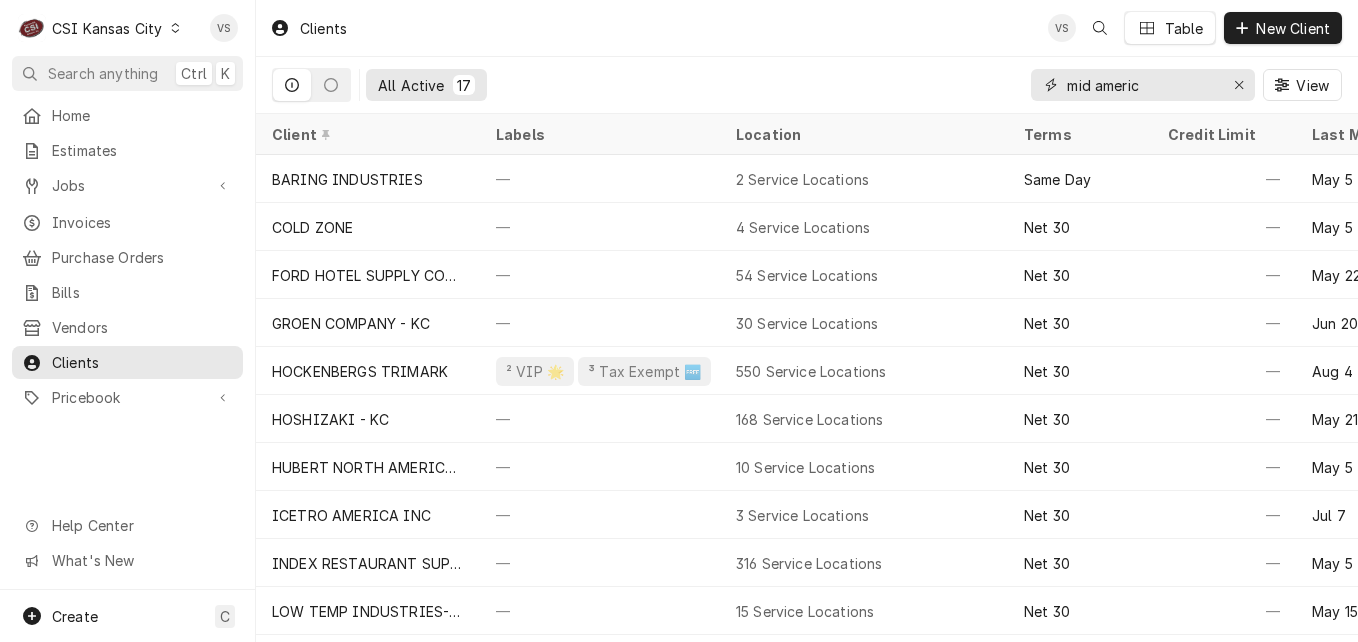 click on "mid americ" at bounding box center (1143, 85) 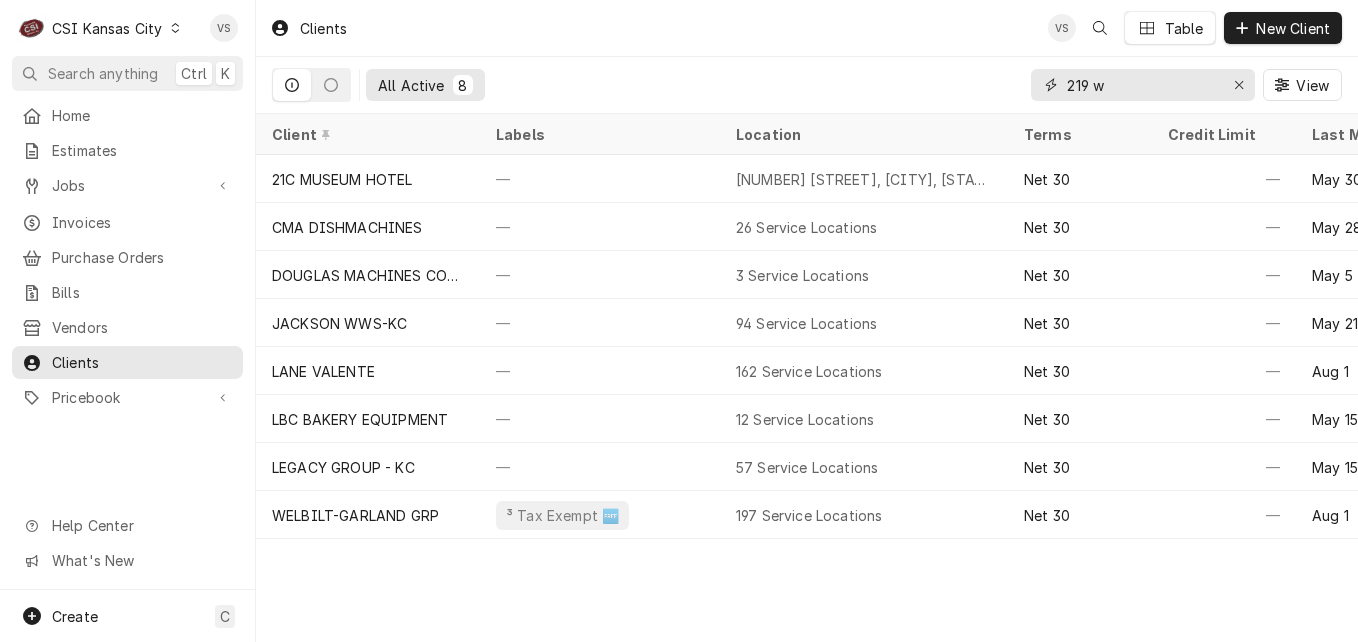 drag, startPoint x: 1119, startPoint y: 85, endPoint x: 1056, endPoint y: 85, distance: 63 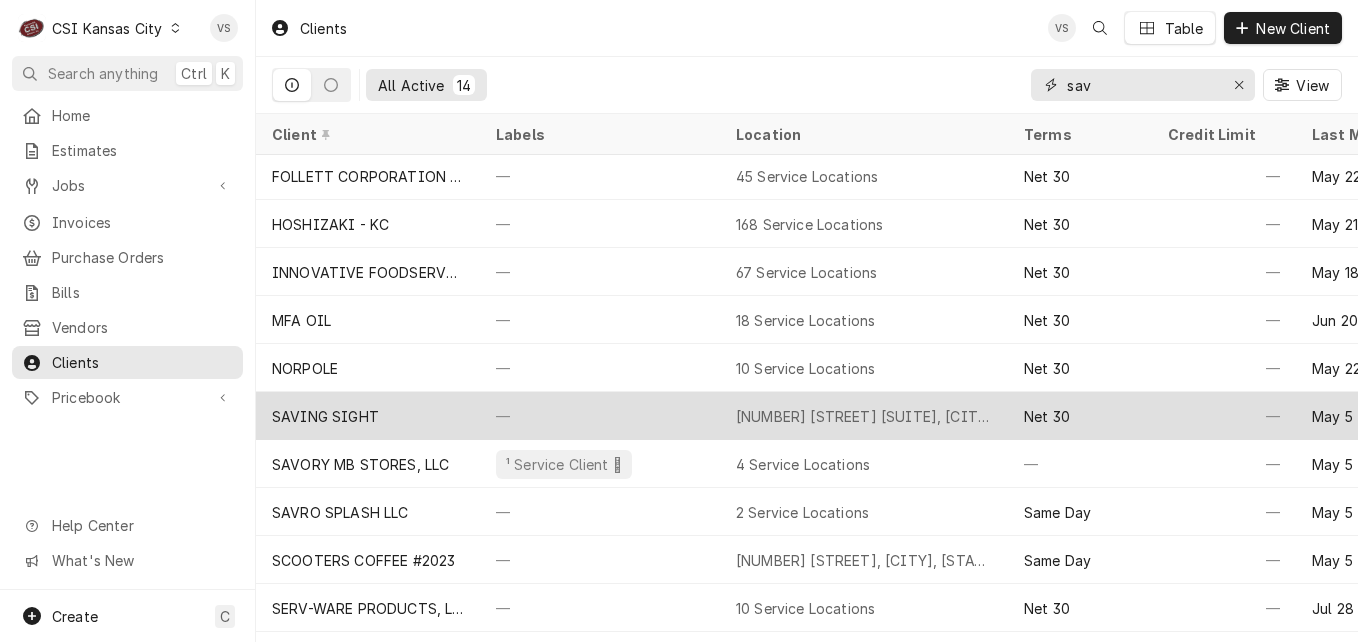 scroll, scrollTop: 195, scrollLeft: 0, axis: vertical 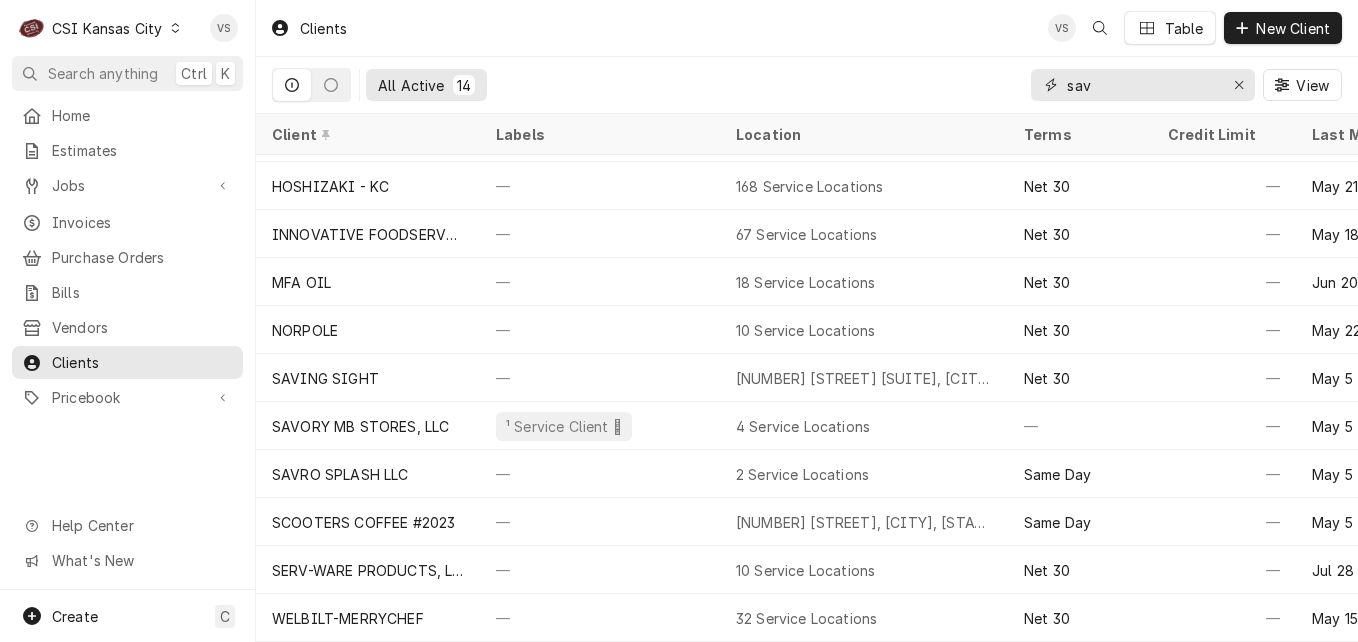 drag, startPoint x: 1100, startPoint y: 86, endPoint x: 1053, endPoint y: 89, distance: 47.095646 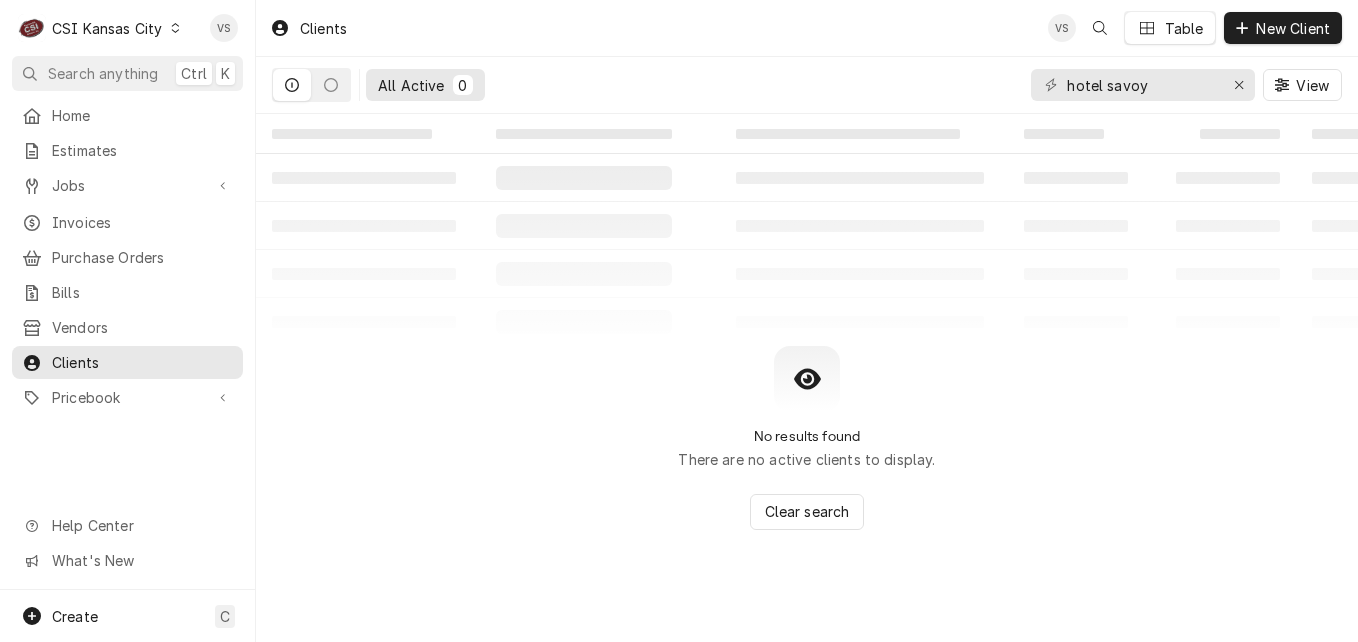 click 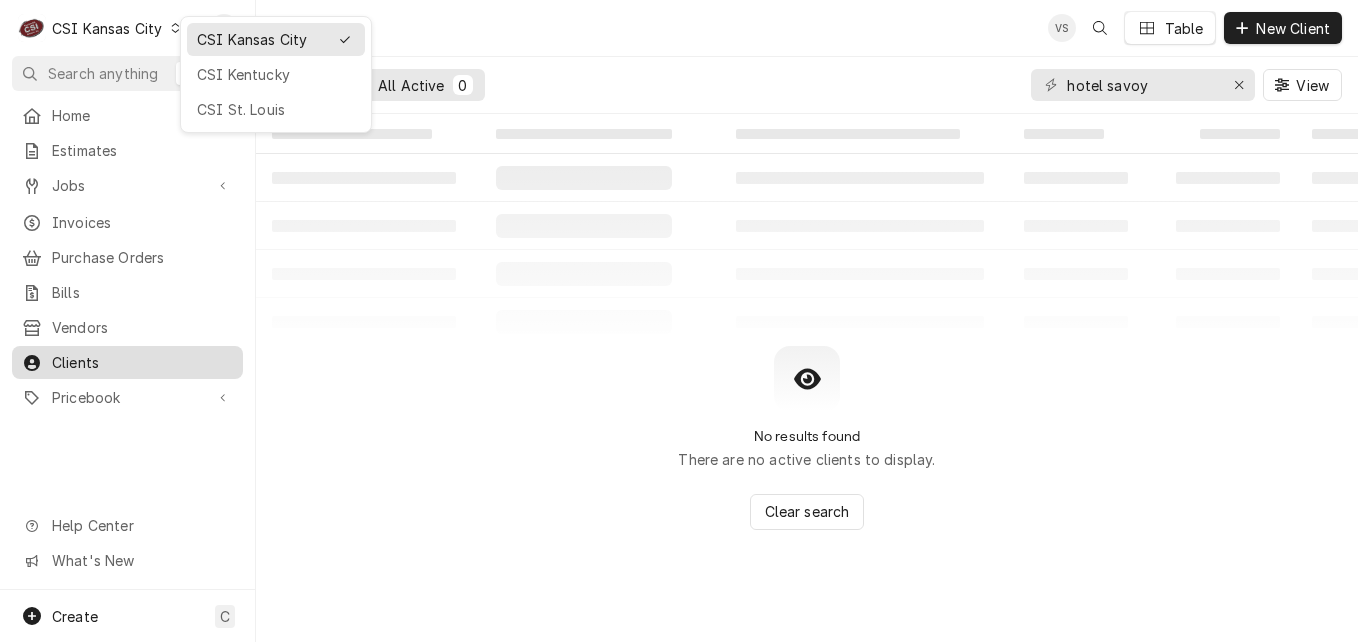 click on "C CSI Kansas City VS Search anything Ctrl K Home Estimates Jobs Jobs Job Series Invoices Purchase Orders Bills Vendors Clients Pricebook Services Parts & Materials Miscellaneous Discounts Tax Rates Help Center What's New Create C Clients   VS Table New Client All Active 0 hotel savoy View ‌ ‌ ‌ ‌ ‌ ‌ ‌ ‌ ‌ ‌ ‌ ‌ ‌ ‌ ‌ ‌ ‌ ‌ ‌ ‌ ‌ ‌ ‌ ‌ ‌ ‌ ‌ ‌ ‌ ‌ No results found There are no  active clients to display. Clear search
CSI Kansas City CSI Kentucky CSI St. Louis" at bounding box center [679, 321] 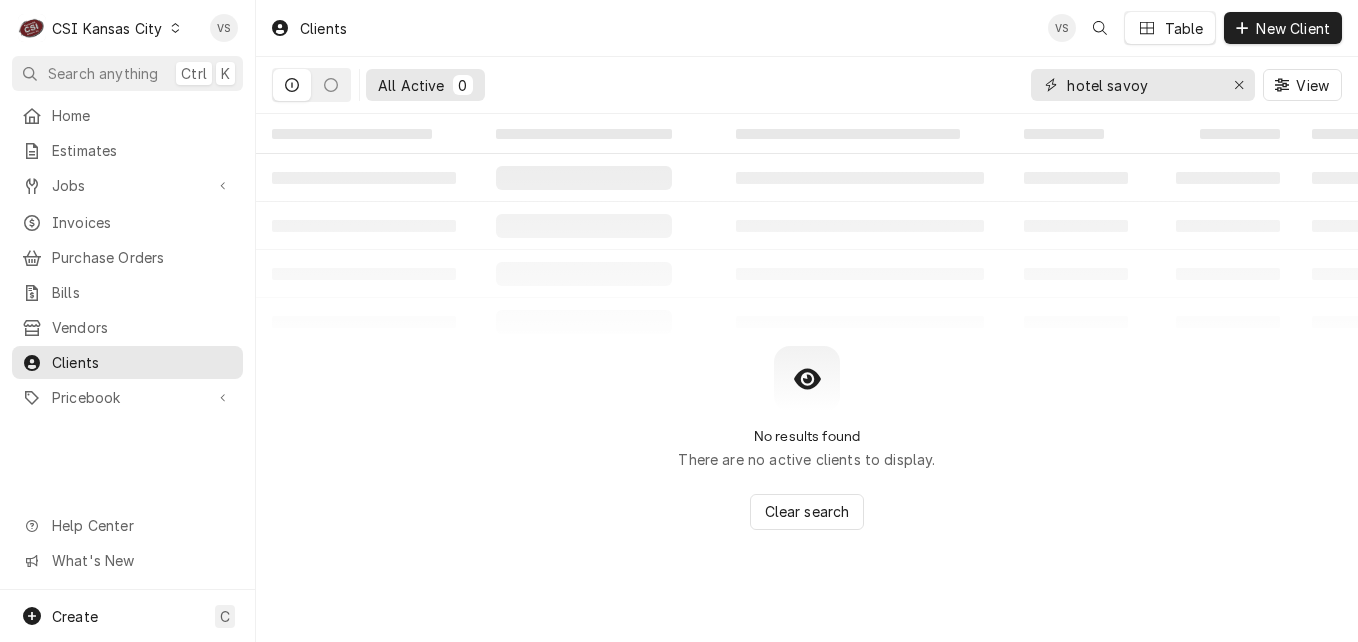 drag, startPoint x: 1147, startPoint y: 86, endPoint x: 1046, endPoint y: 86, distance: 101 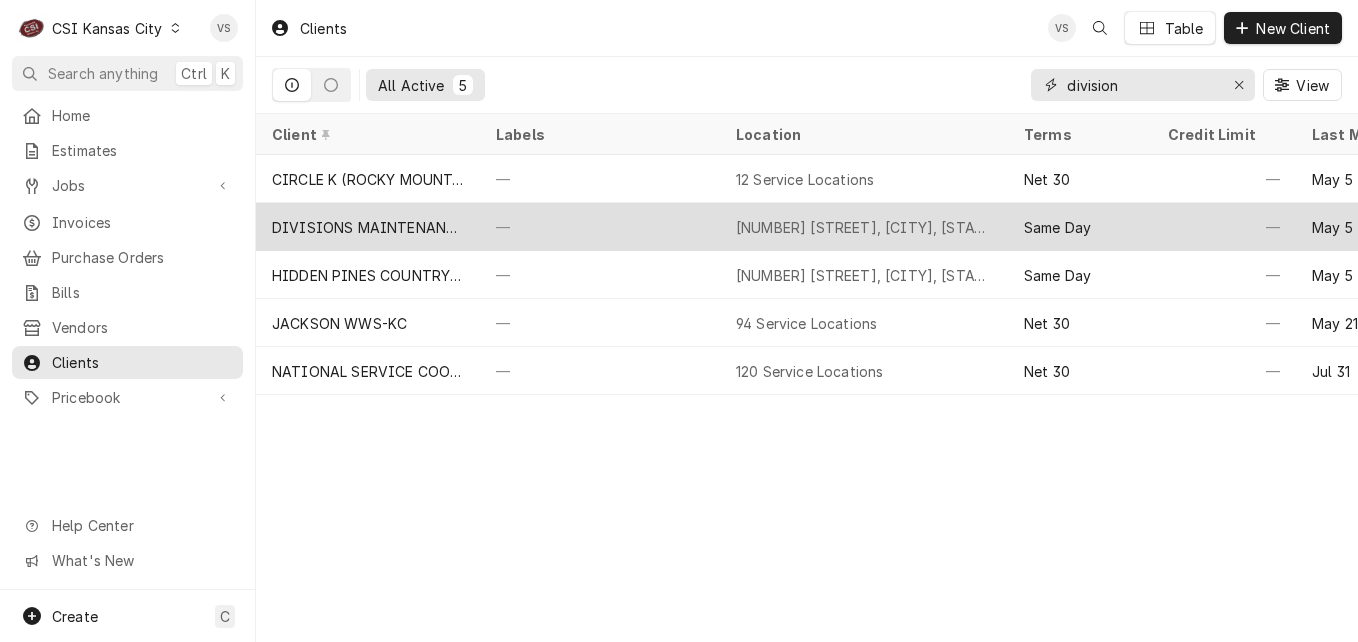 type on "division" 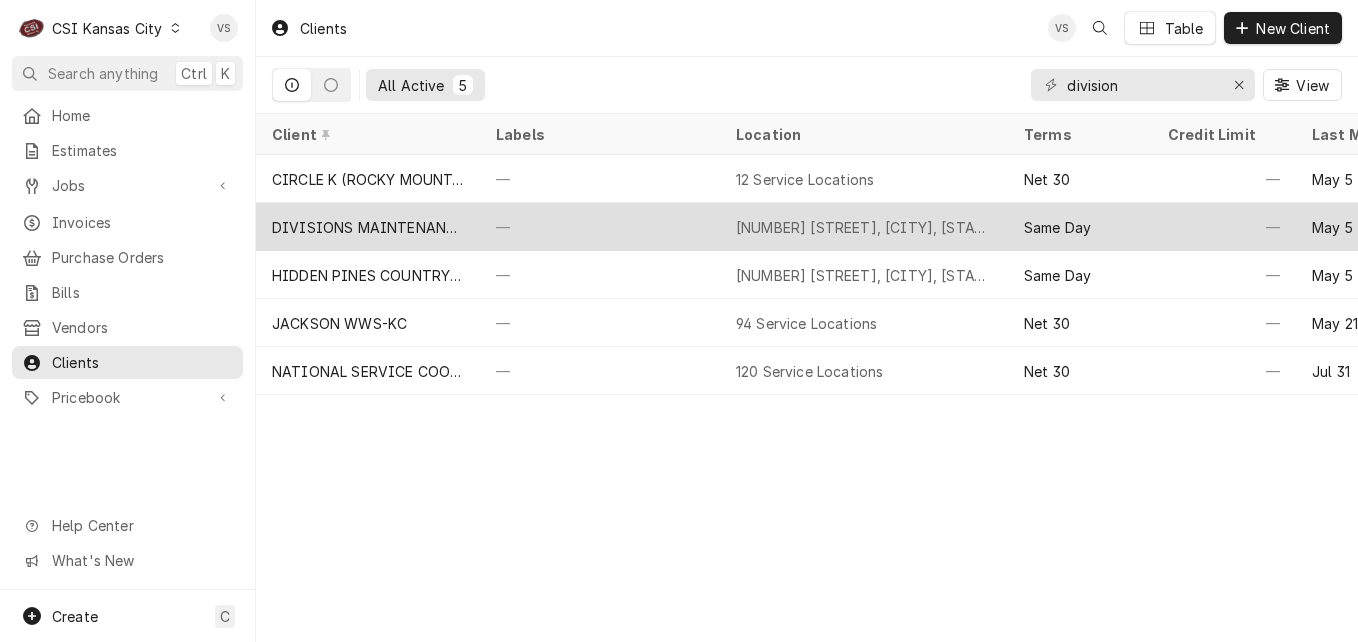 click on "DIVISIONS MAINTENANCE GROUP" at bounding box center (368, 227) 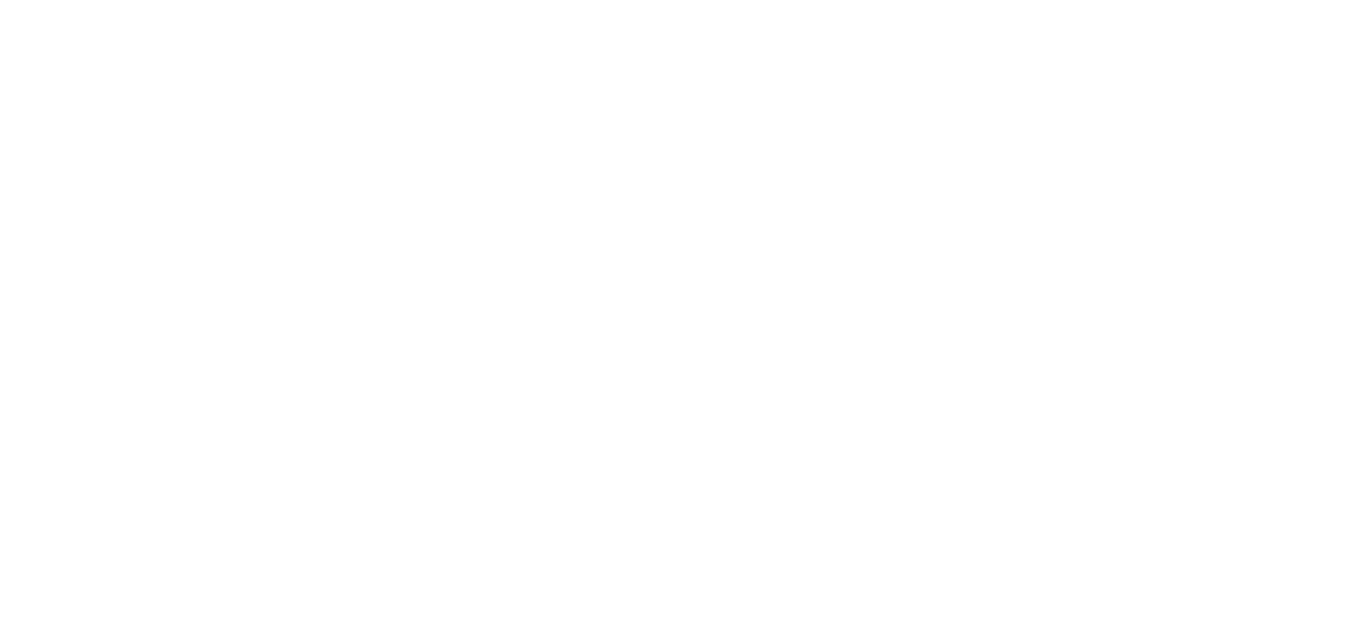 scroll, scrollTop: 0, scrollLeft: 0, axis: both 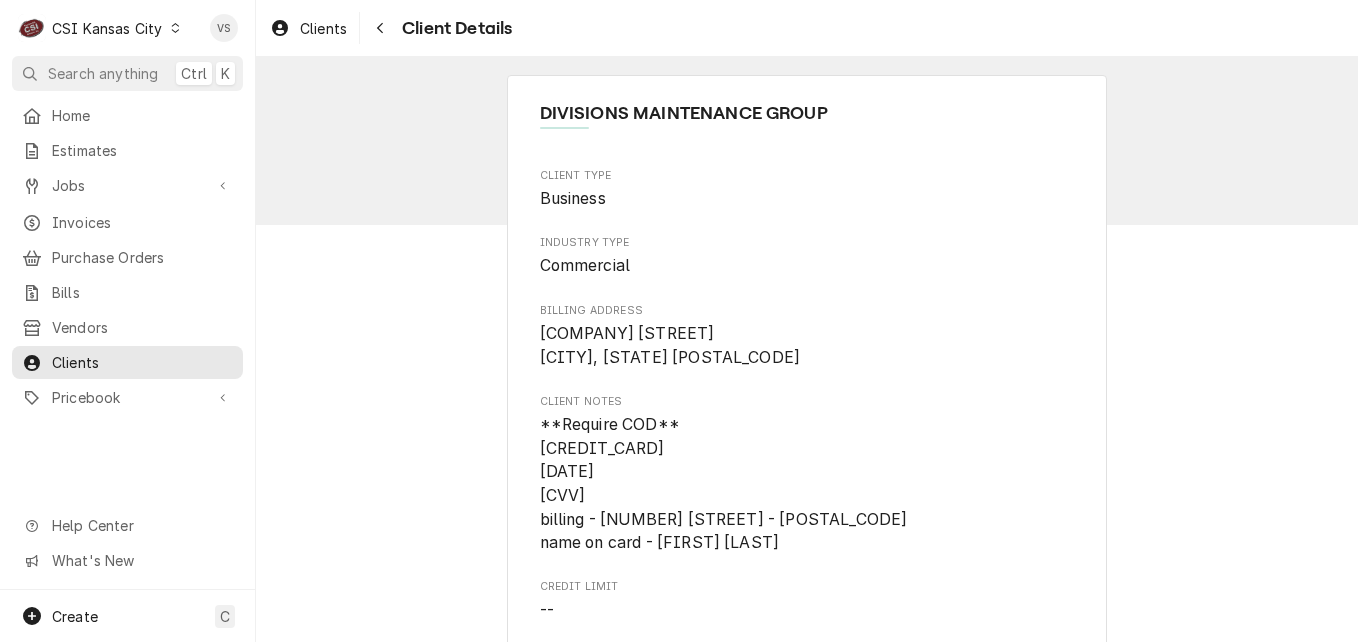 click 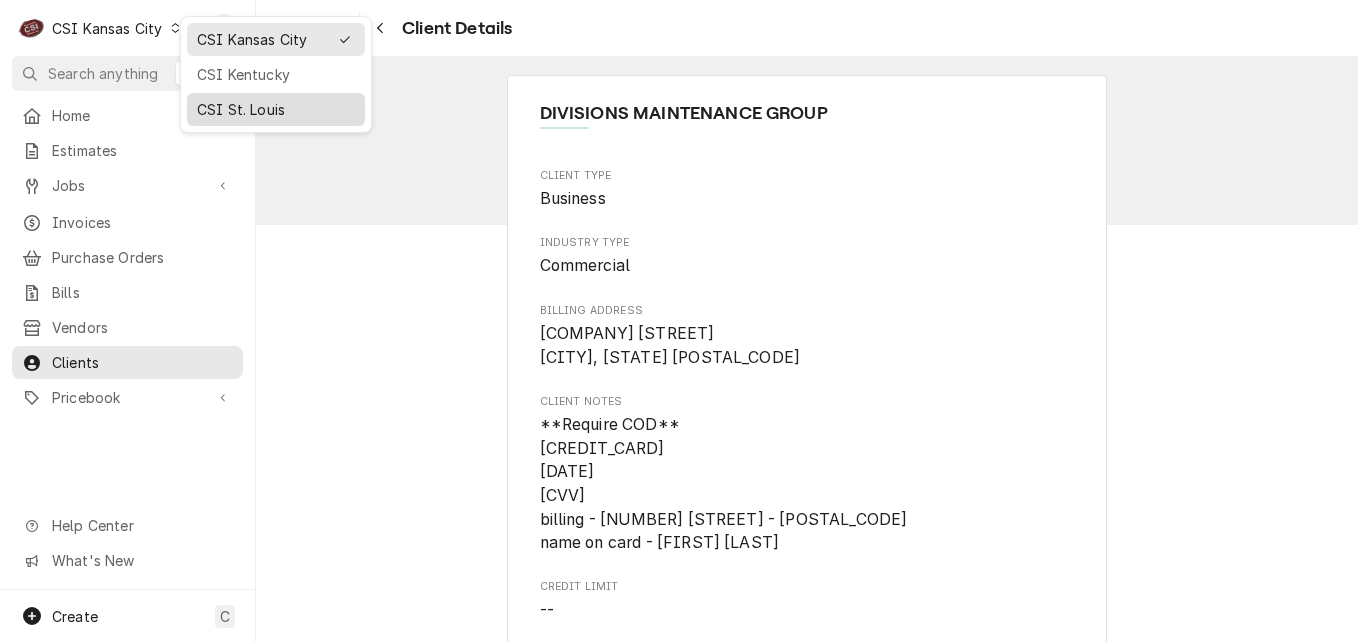 click on "CSI St. Louis" at bounding box center (276, 109) 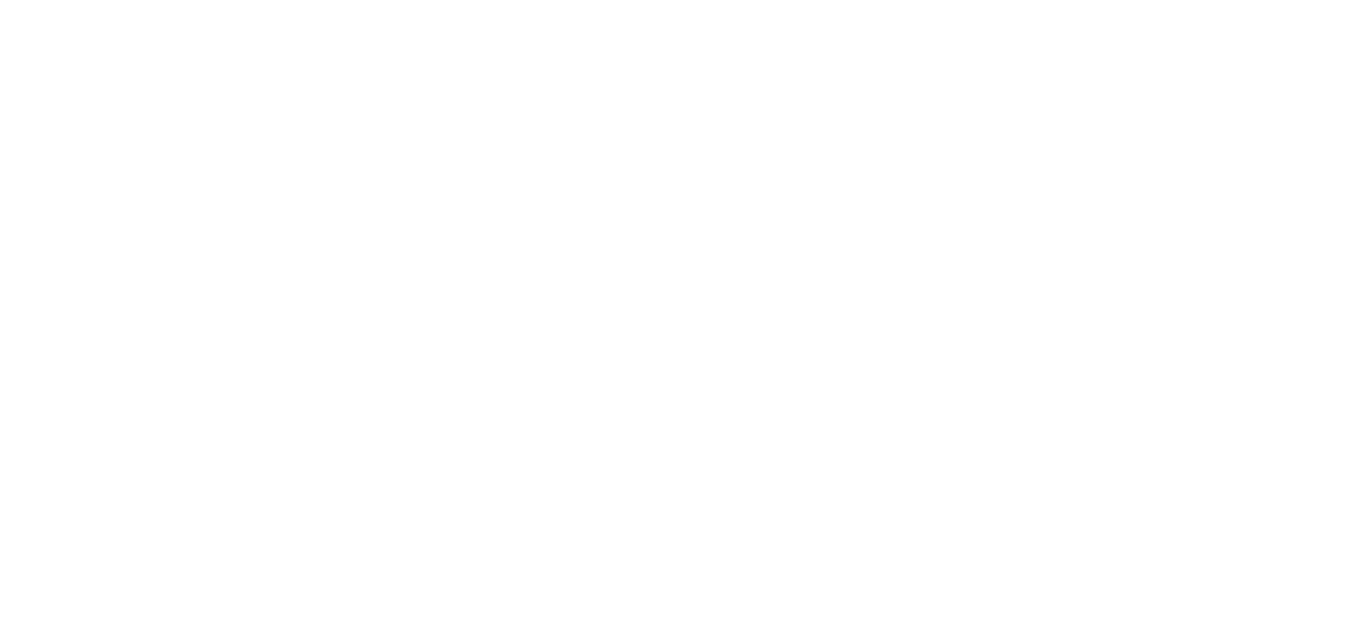 scroll, scrollTop: 0, scrollLeft: 0, axis: both 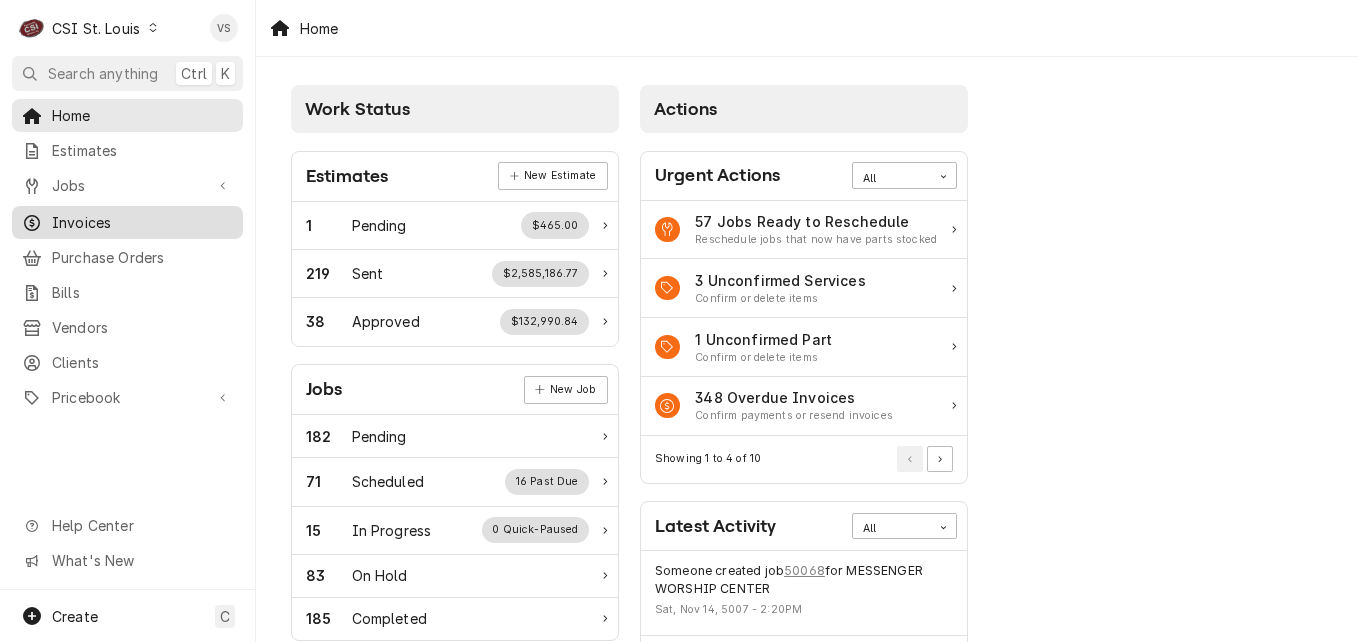 click on "Invoices" at bounding box center (142, 222) 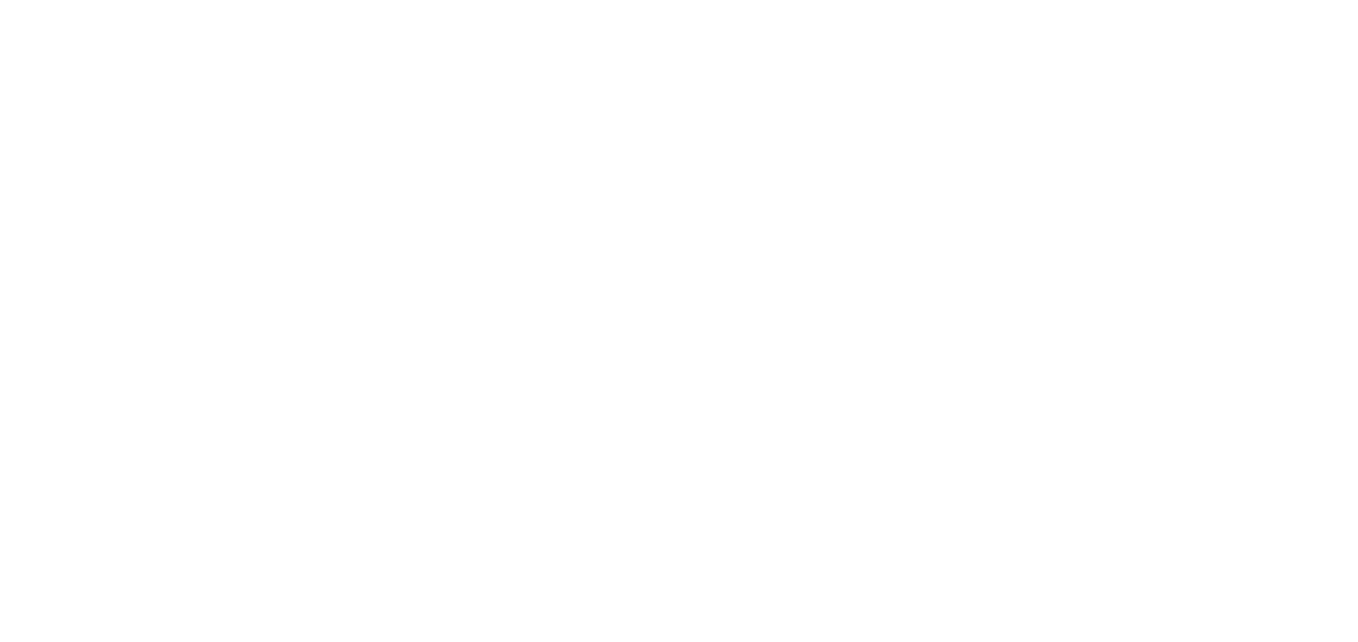 scroll, scrollTop: 0, scrollLeft: 0, axis: both 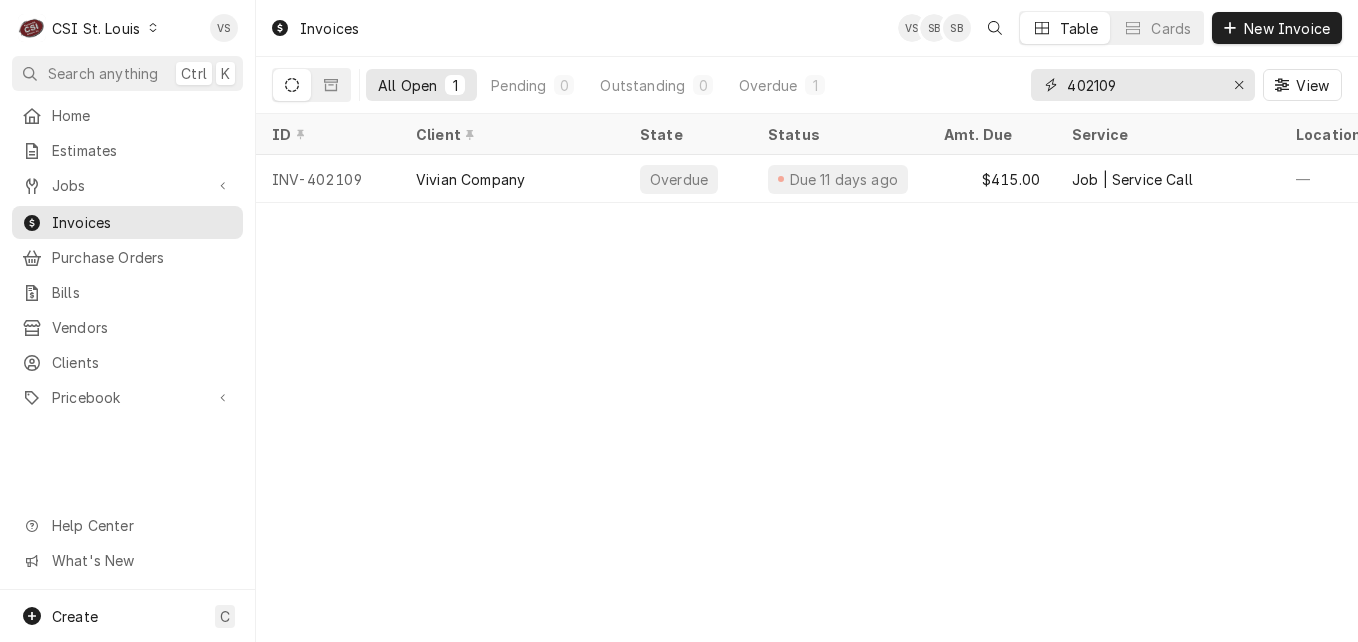 drag, startPoint x: 1066, startPoint y: 85, endPoint x: 1050, endPoint y: 88, distance: 16.27882 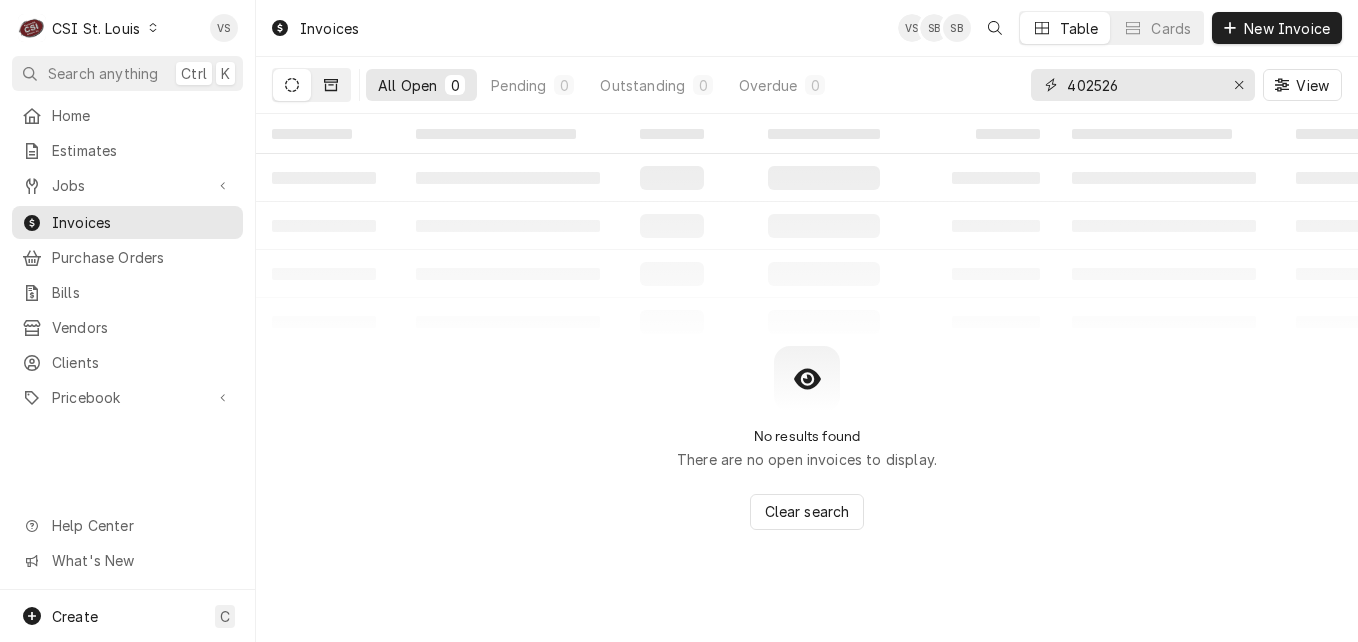 type on "402526" 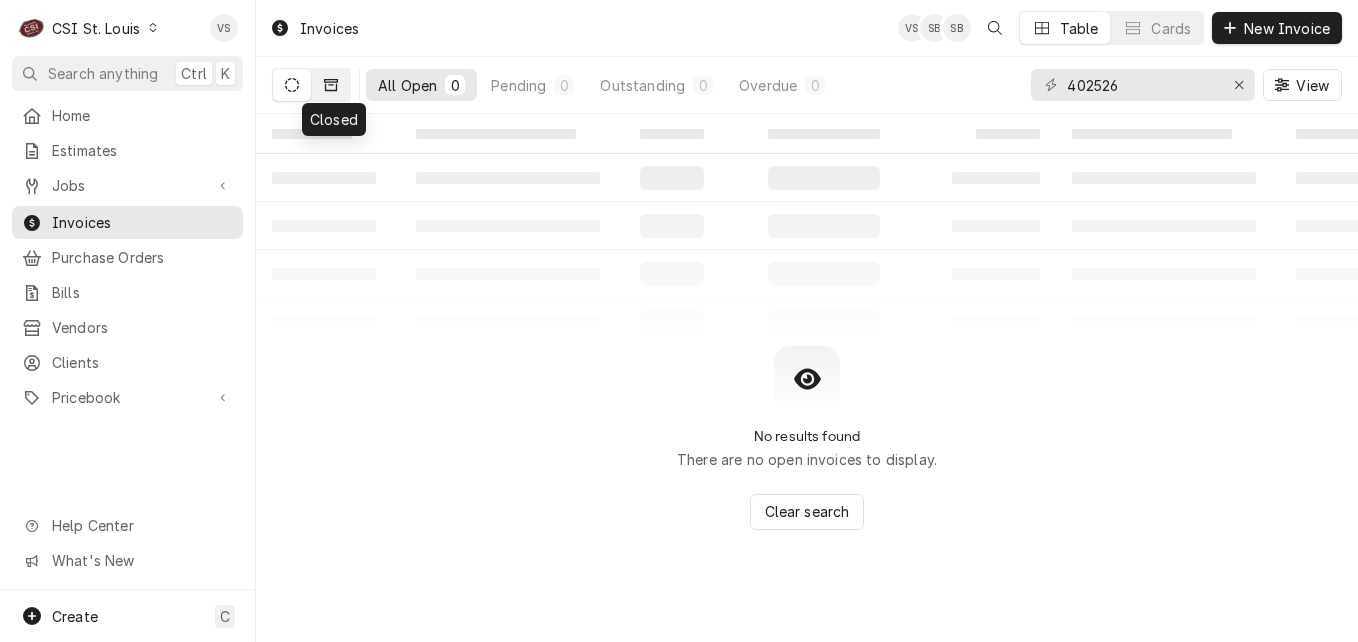 click 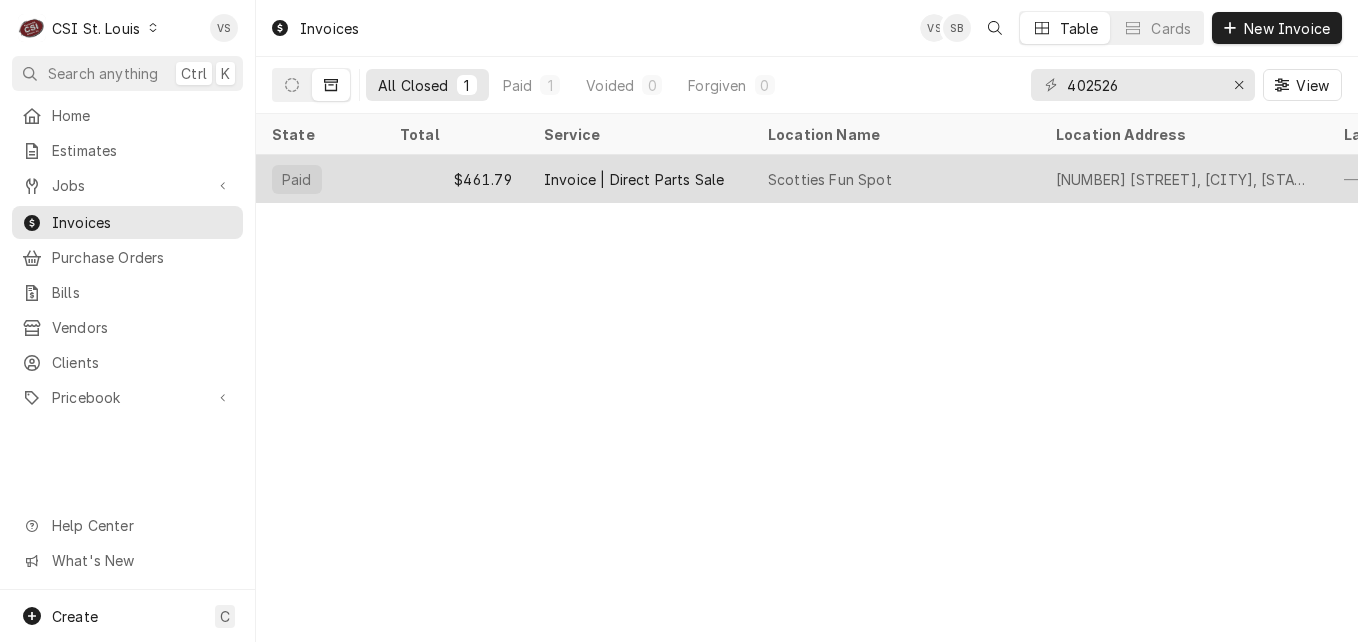 click on "$461.79" at bounding box center (456, 179) 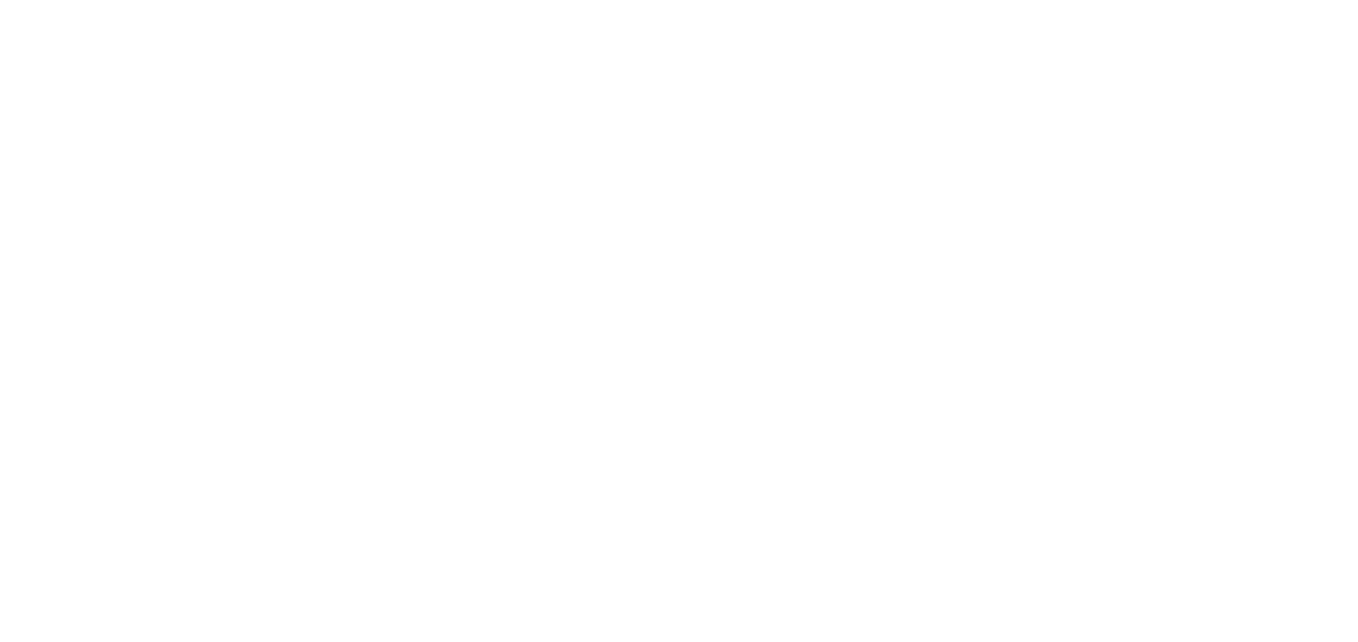 scroll, scrollTop: 0, scrollLeft: 0, axis: both 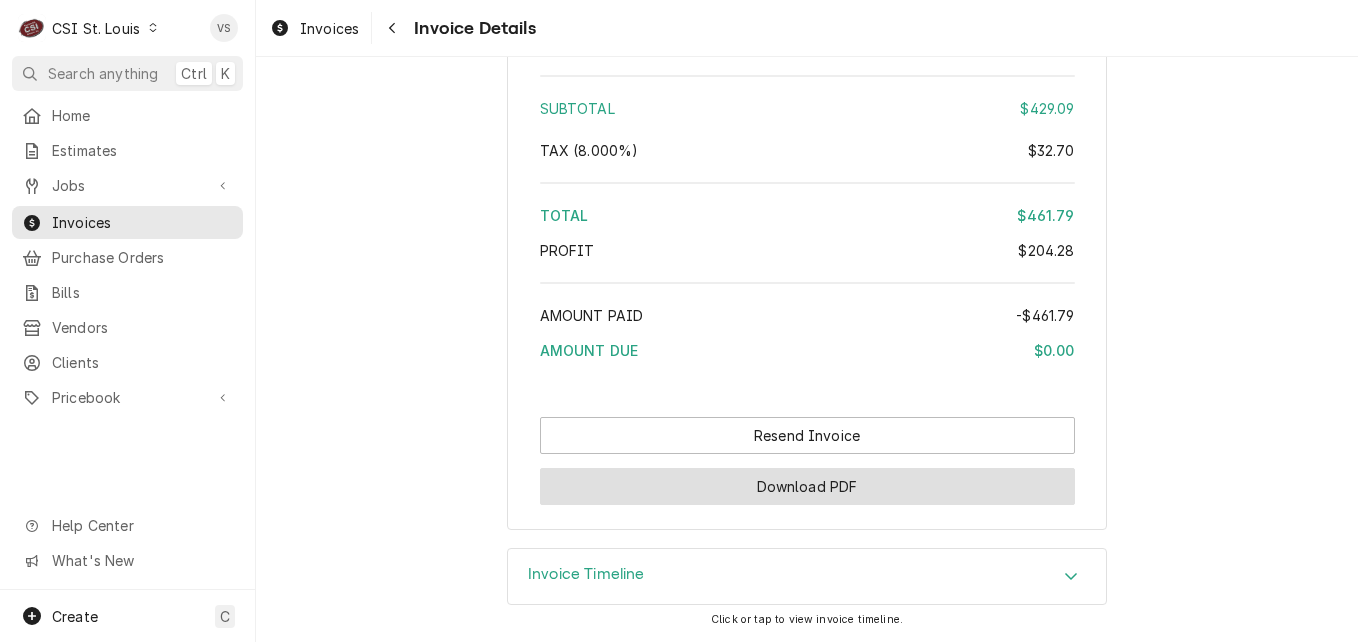 click on "Download PDF" at bounding box center (807, 486) 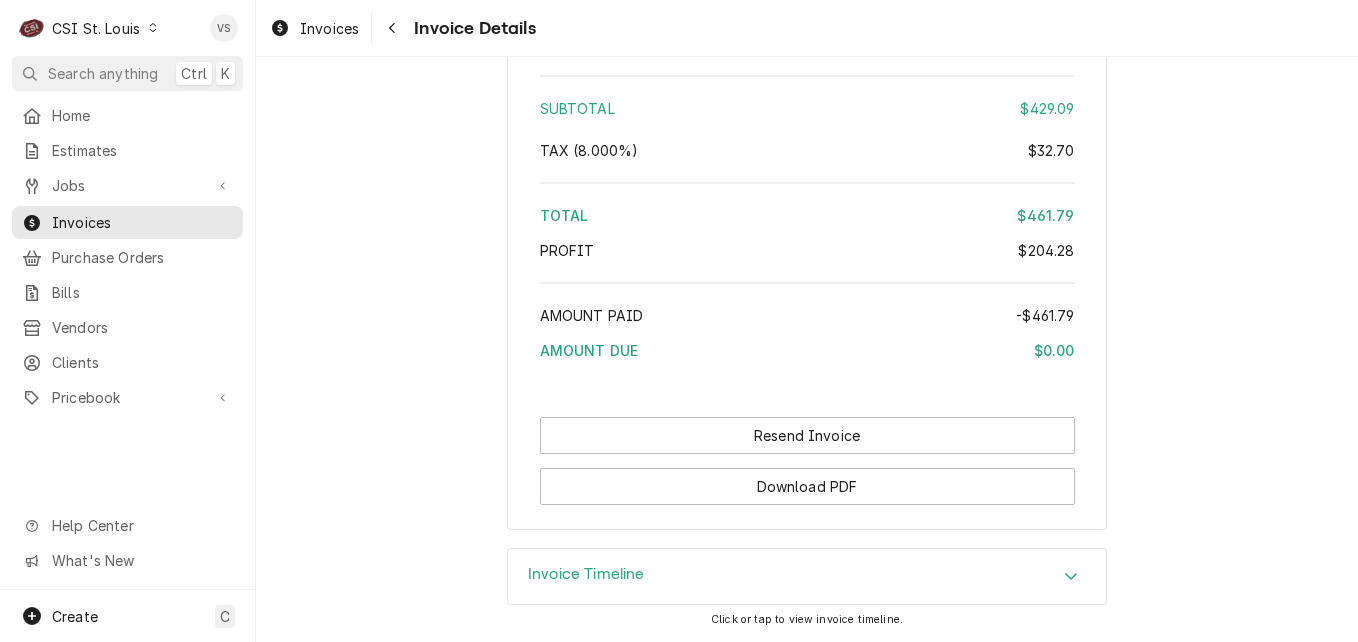click on "Paid Sender CSI St. Louis CSI Commercial Services Inc
[NUMBER] [STREET]
[CITY], [STATE] [POSTAL_CODE] [PHONE] [EMAIL] Recipient (Bill To) [BUSINESS_NAME] [NUMBER] [STREET]
[CITY], [STATE] [POSTAL_CODE] Service Location [BUSINESS_NAME]
[NUMBER] [STREET]
[CITY], [STATE] [POSTAL_CODE] Roopairs Invoice ID INV-402526 Service Type Invoice | Direct Parts Sale Date Issued [DATE] Terms Same Day Date Due [DATE] Paid On [DAY], [MONTH] [DAY_NUM]th, [YEAR] - [TIME] Last Modified [DAY], [MONTH] [DAY_NUM]th, [YEAR] - [TIME] Service Charges (No service charges) Parts and Materials Short Description Probe, Thermatron Manufacturer — Manufacturer Part # FRY-1065419SP Subtype [#2-DUAL] INVEN-PARTS Inventory Location 00 | STL WAREHOUSE Unit Cost $224.81 Qty. 1 Price $408.75 Amount $408.75 Tax Taxable Trip Charges, Diagnostic Fees, etc. Short Description Shipping/Handling - Incurred Subtype [#2-DUAL] FREIGHT Unit Cost $0.00 Qty. 1 Price $20.34 Amount $20.34 Tax Non-Taxable Discounts (No discounts) Tax Type [ 8.000 %]  [CITY], [STATE] Payments Payment Method Amount )" at bounding box center (807, -1279) 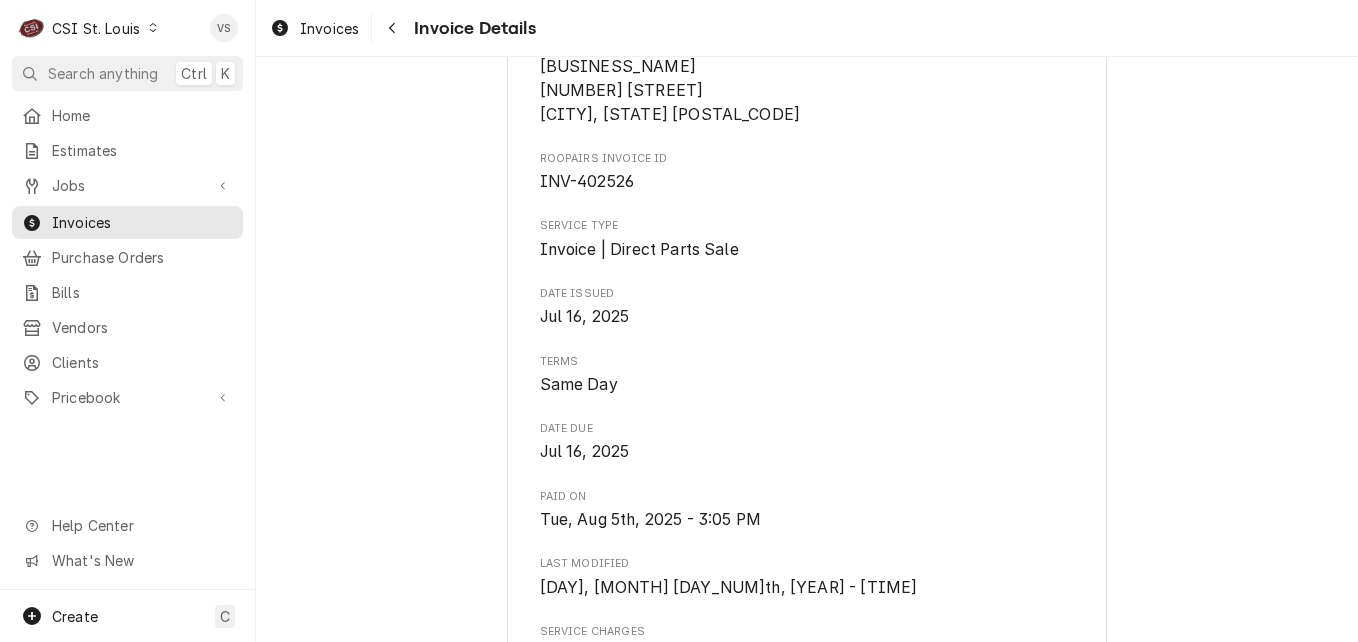 scroll, scrollTop: 600, scrollLeft: 0, axis: vertical 